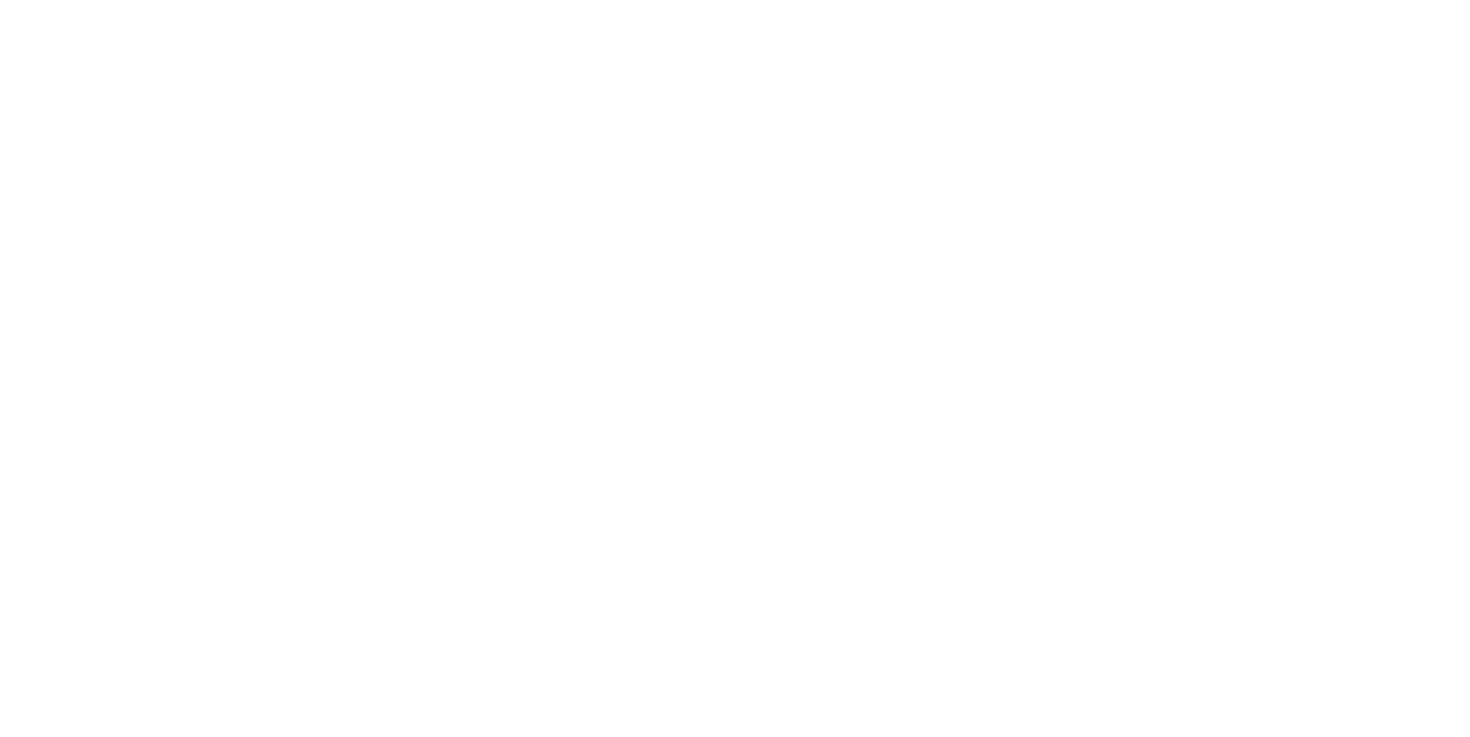 scroll, scrollTop: 0, scrollLeft: 0, axis: both 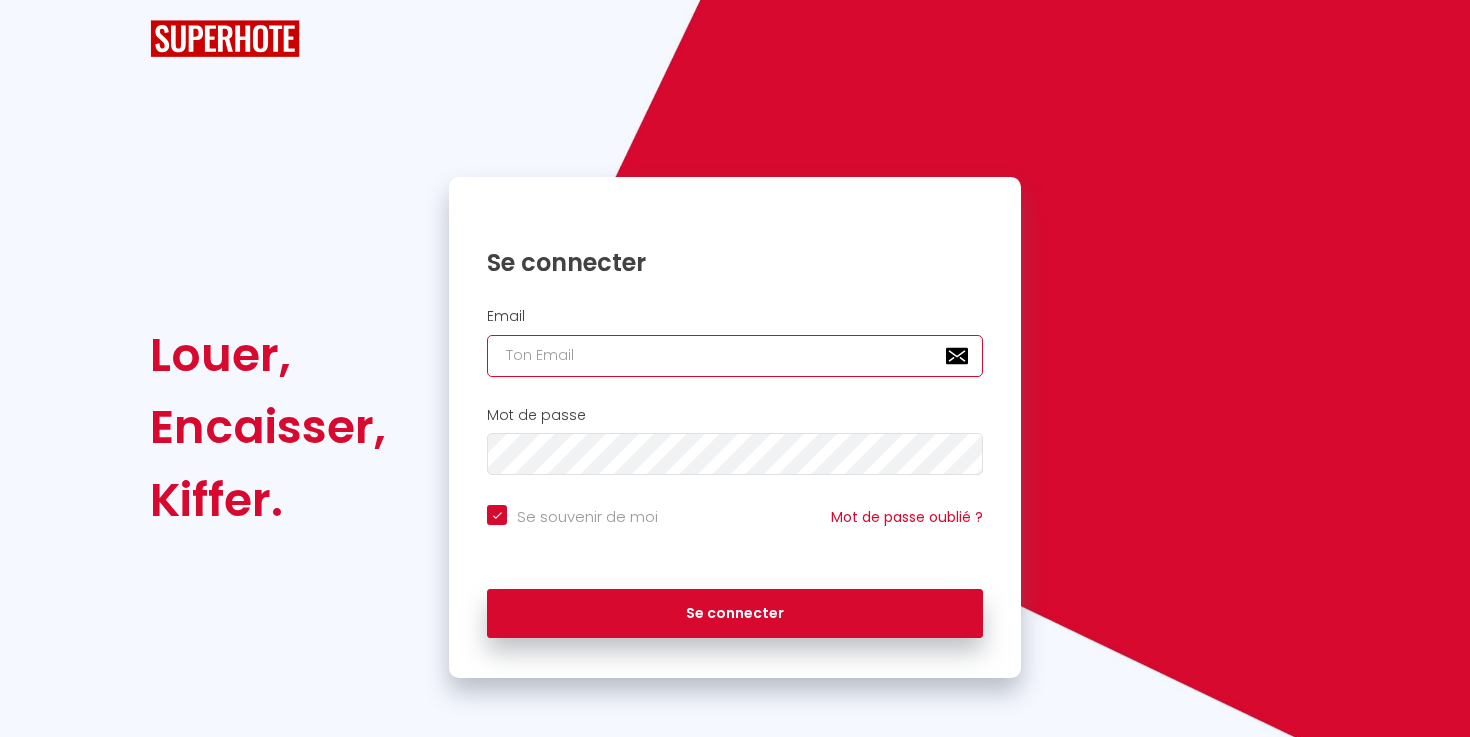 type on "[EMAIL_ADDRESS][DOMAIN_NAME]" 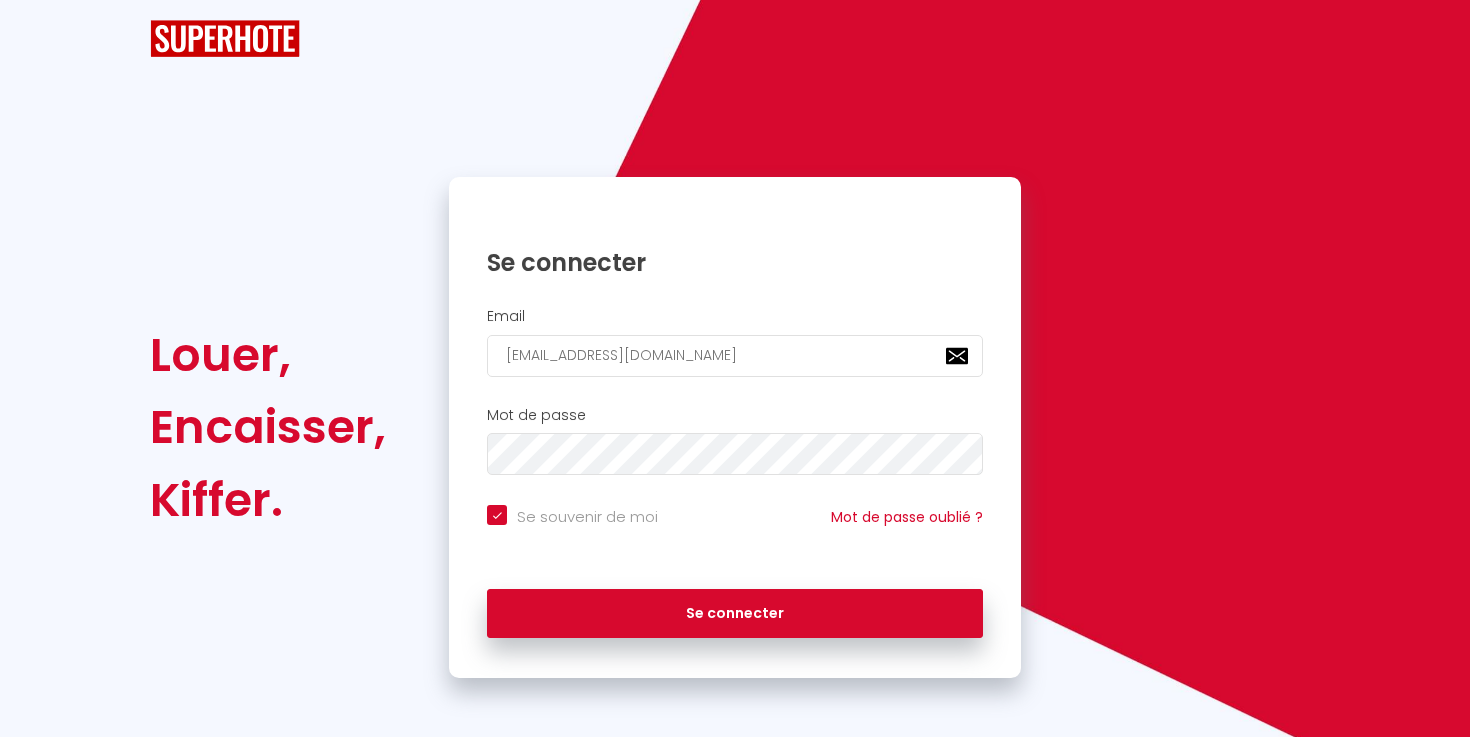 click on "Se connecter" at bounding box center [735, 614] 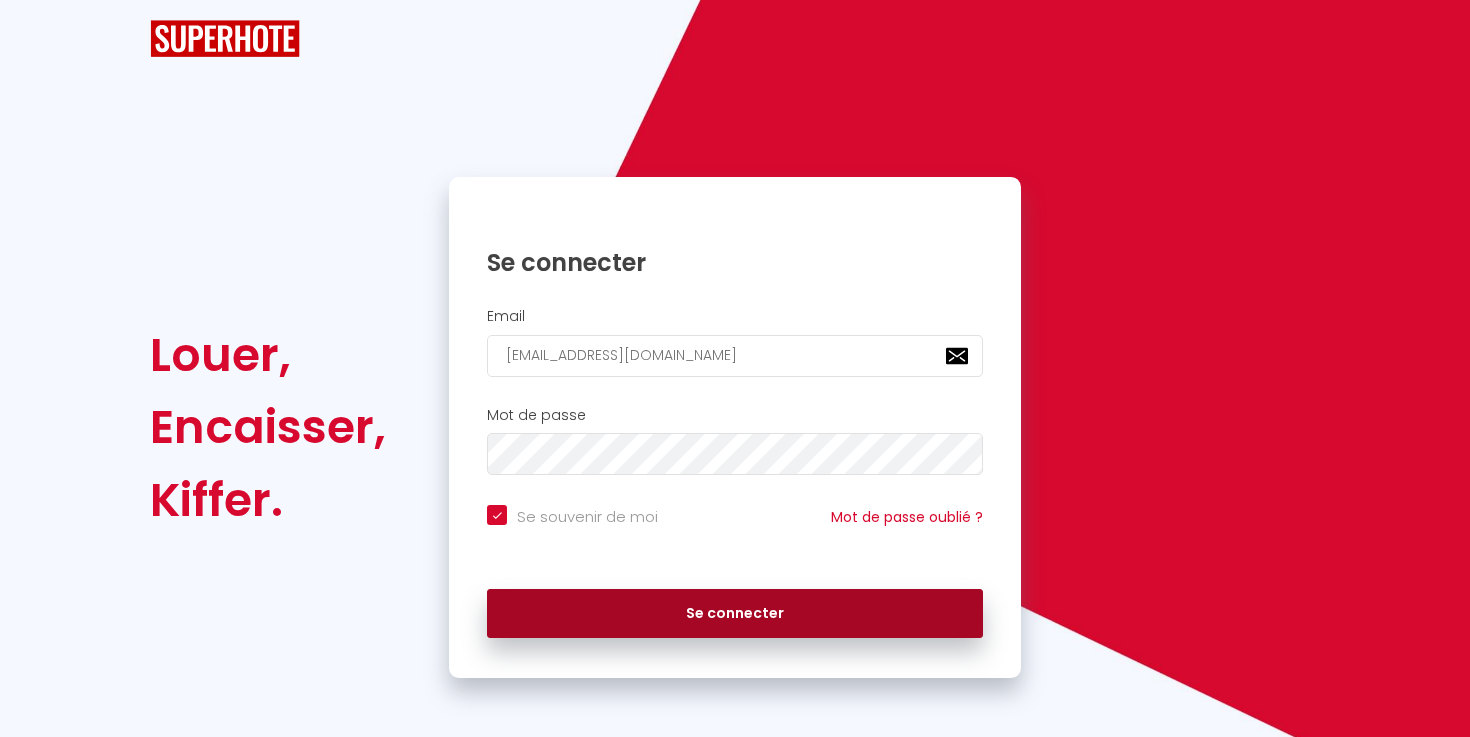 click on "Se connecter" at bounding box center [735, 614] 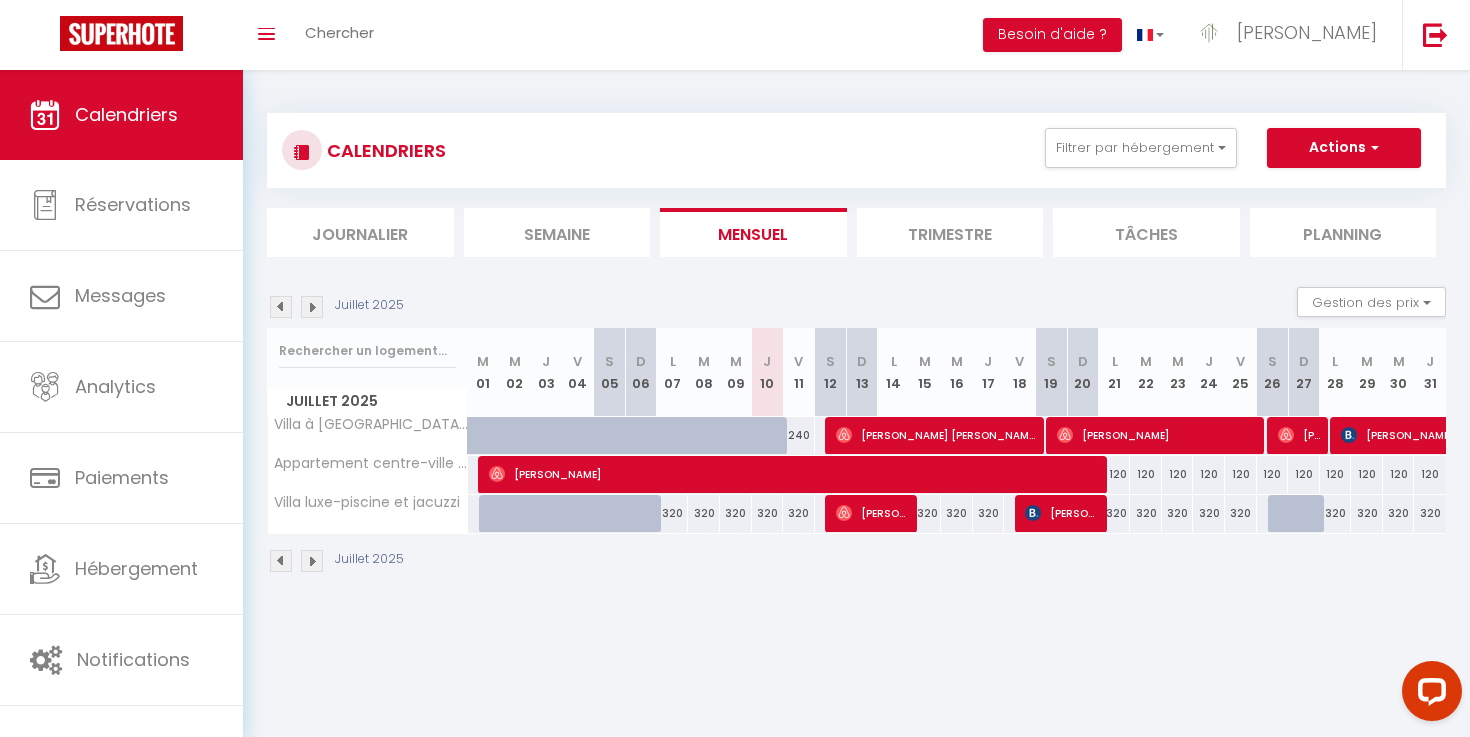 scroll, scrollTop: 0, scrollLeft: 0, axis: both 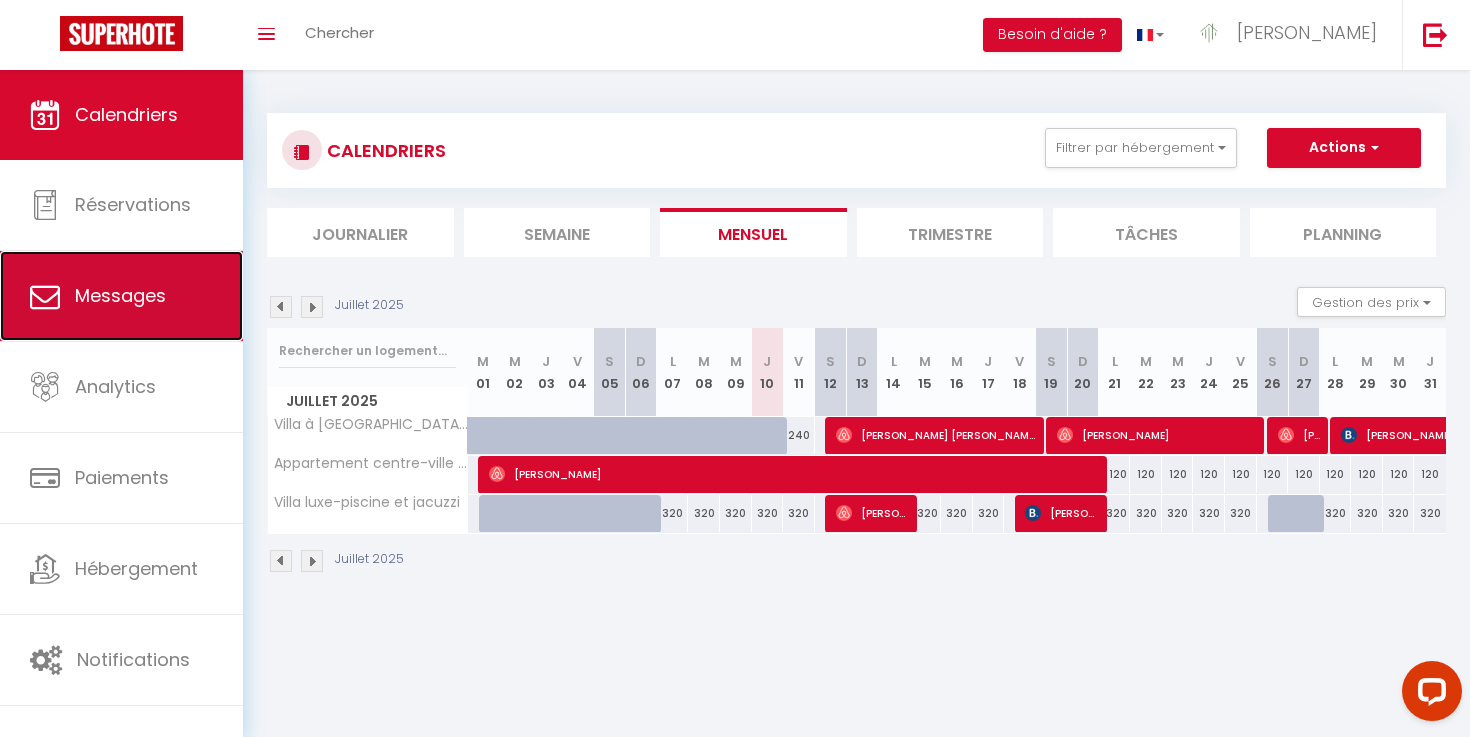 click on "Messages" at bounding box center [121, 296] 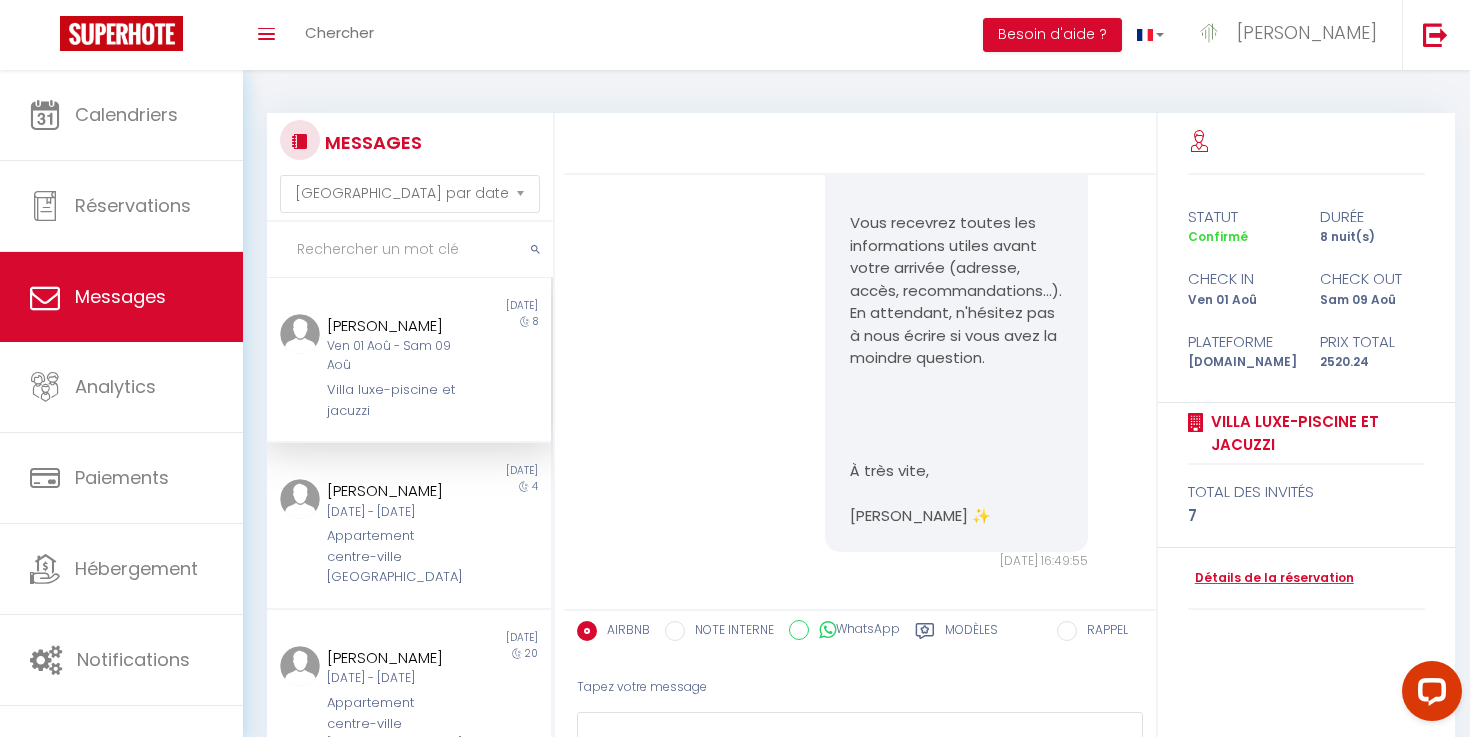 scroll, scrollTop: 3148, scrollLeft: 0, axis: vertical 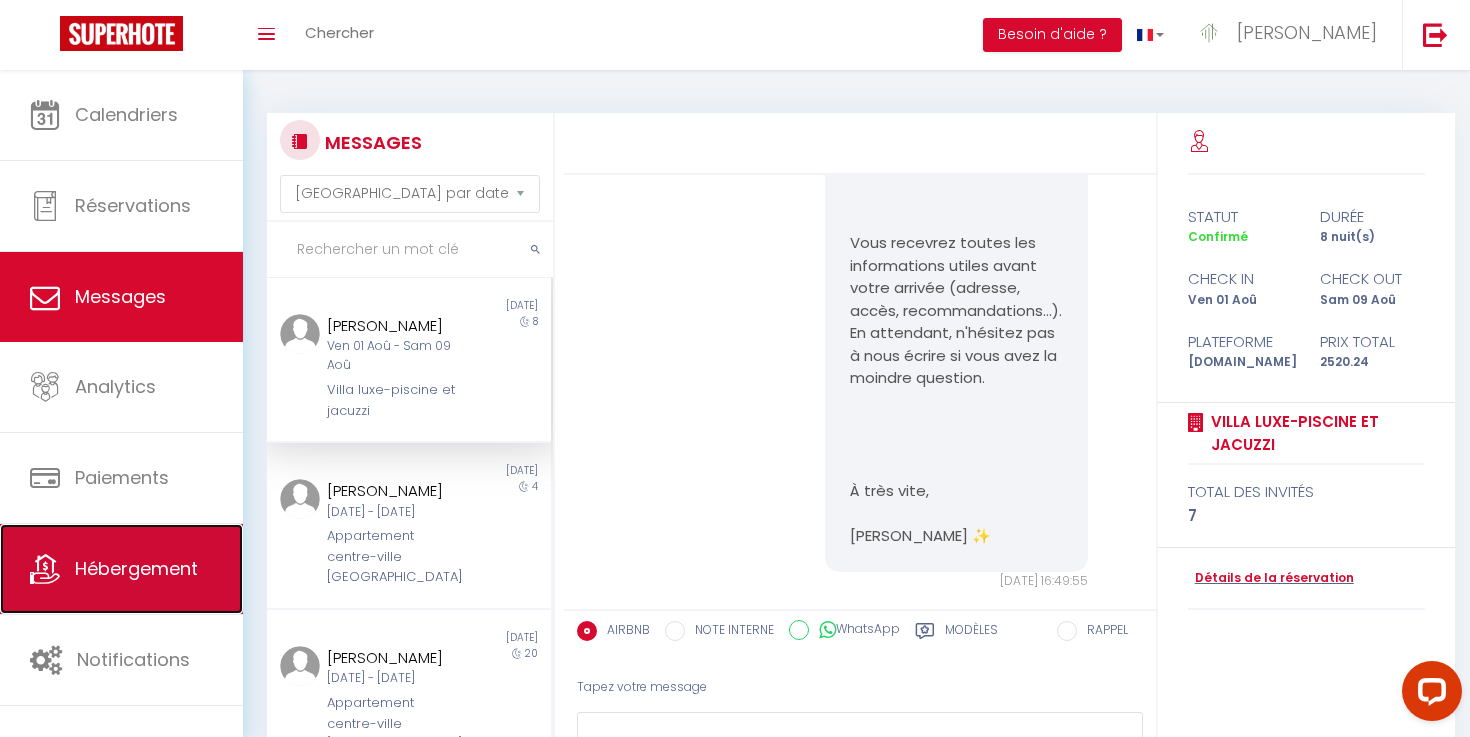 click on "Hébergement" at bounding box center (121, 569) 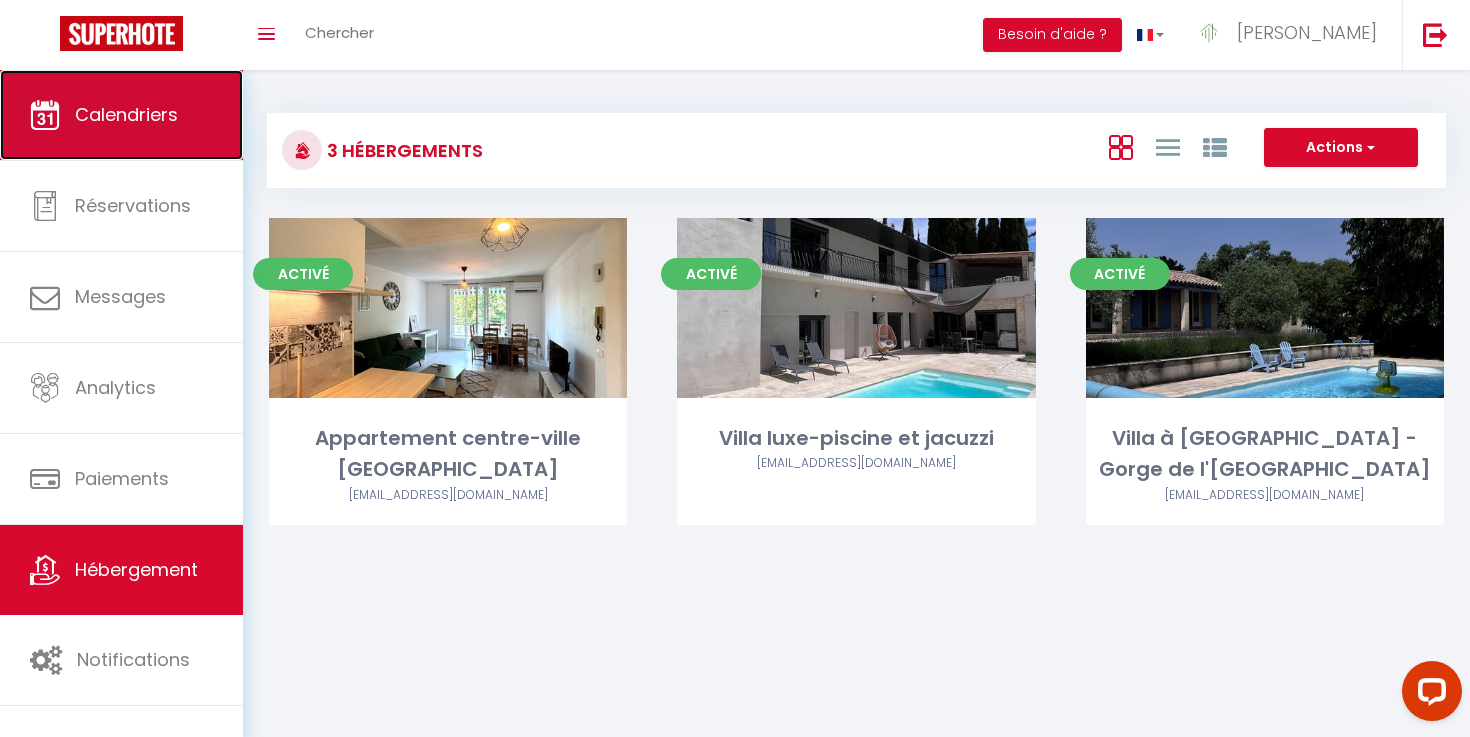 click on "Calendriers" at bounding box center (121, 115) 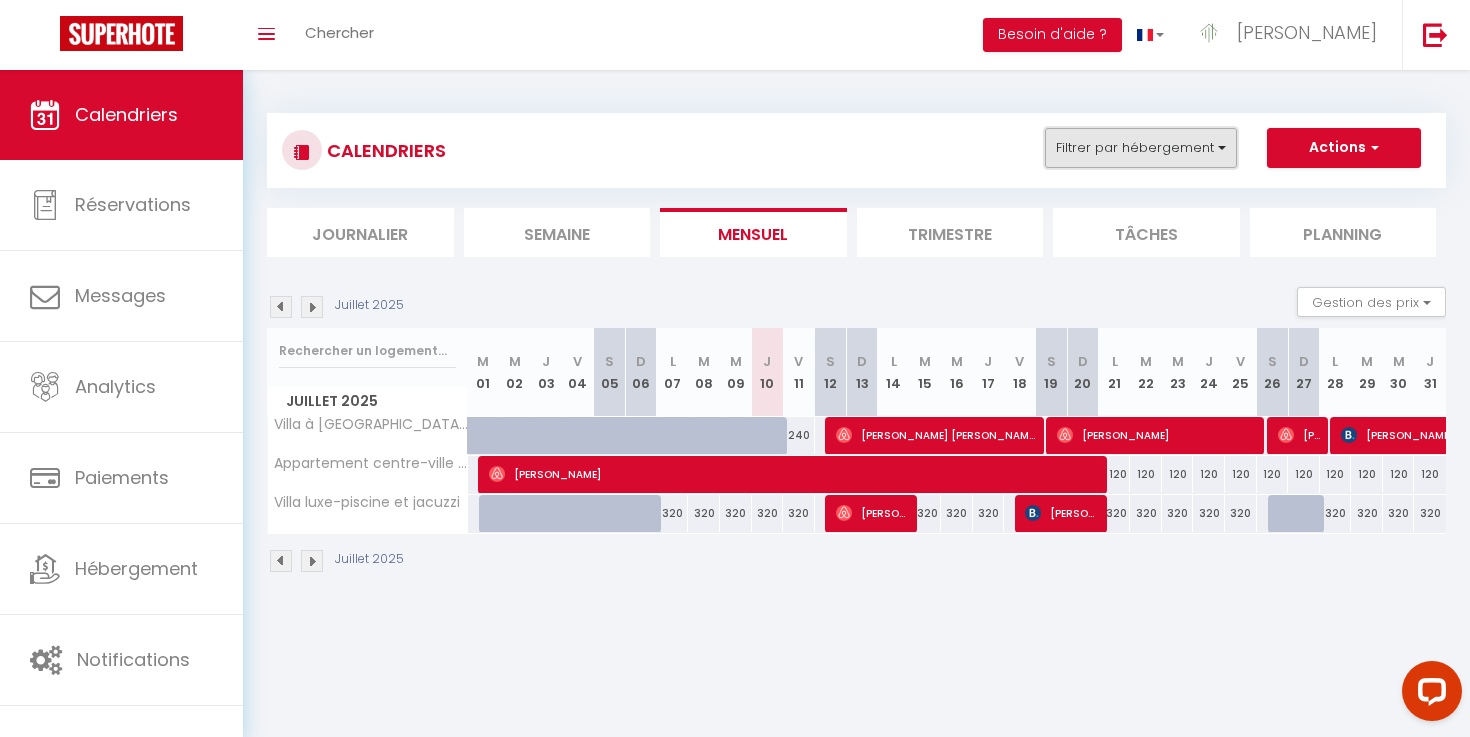 click on "Filtrer par hébergement" at bounding box center (1141, 148) 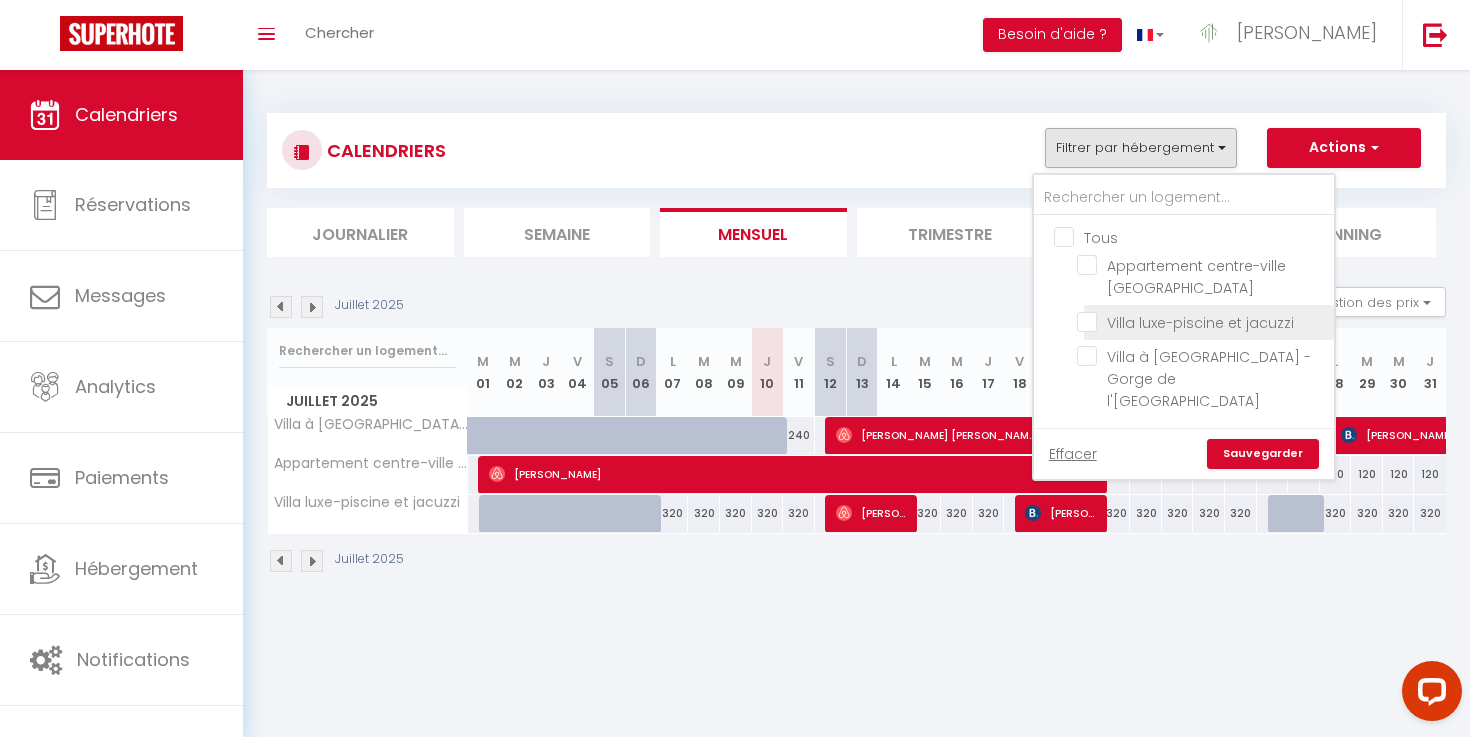 click on "Villa luxe-piscine et jacuzzi" at bounding box center [1202, 321] 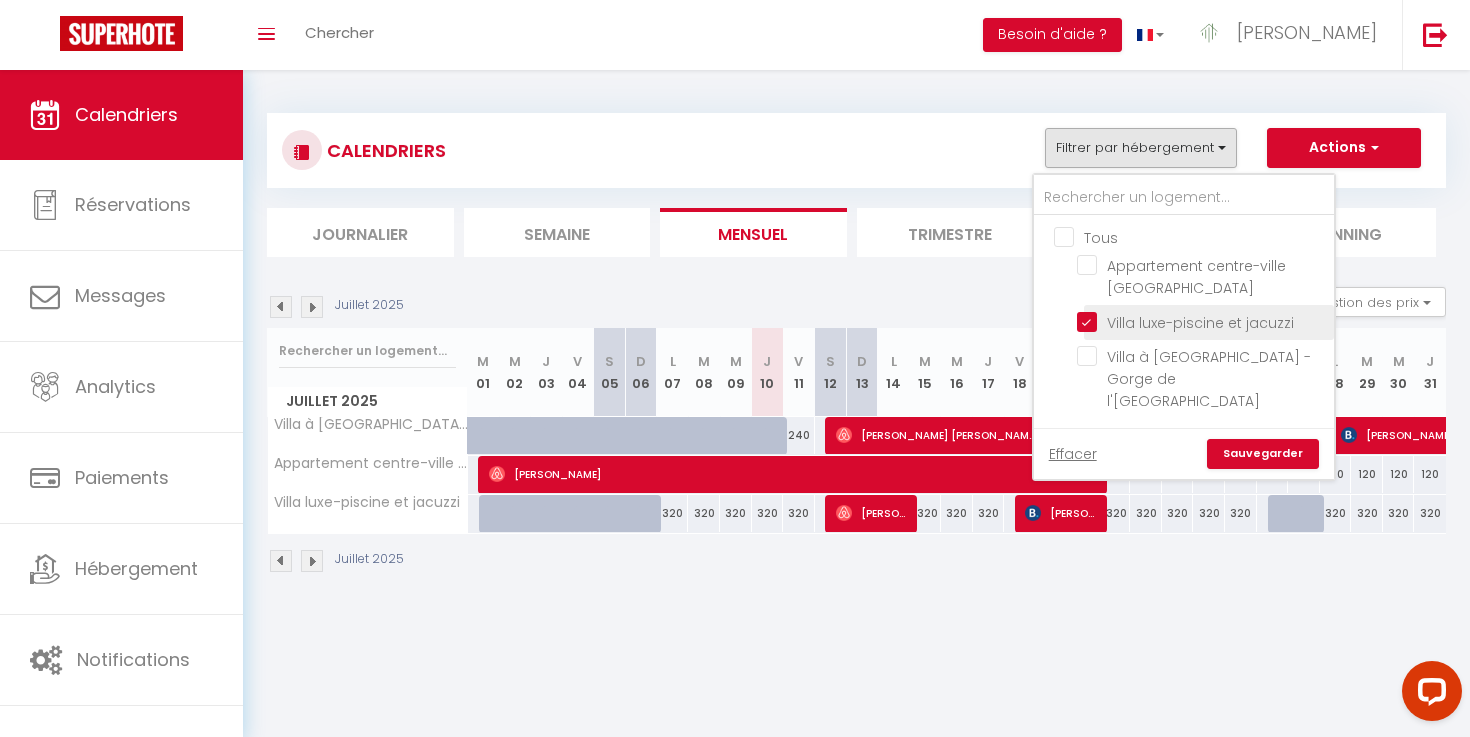checkbox on "false" 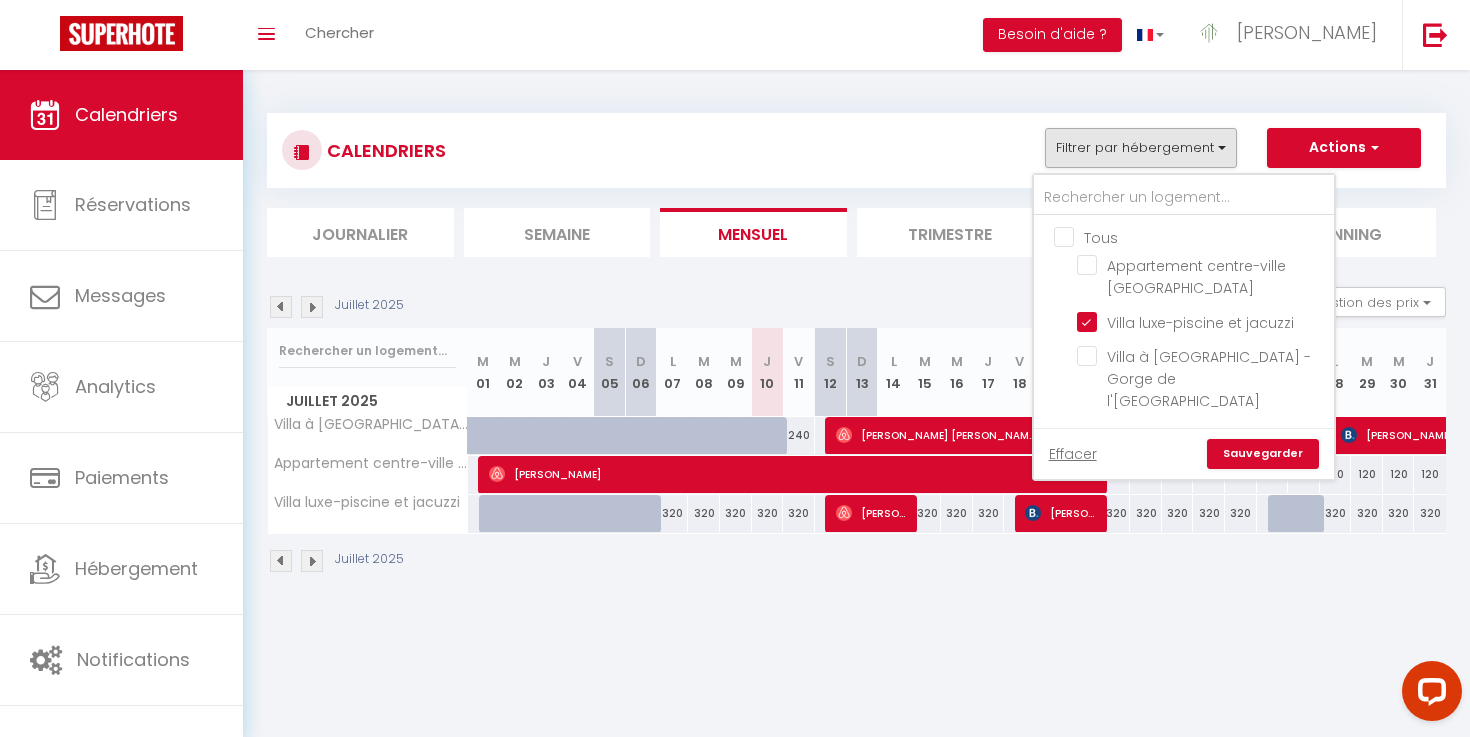 click on "Sauvegarder" at bounding box center (1263, 454) 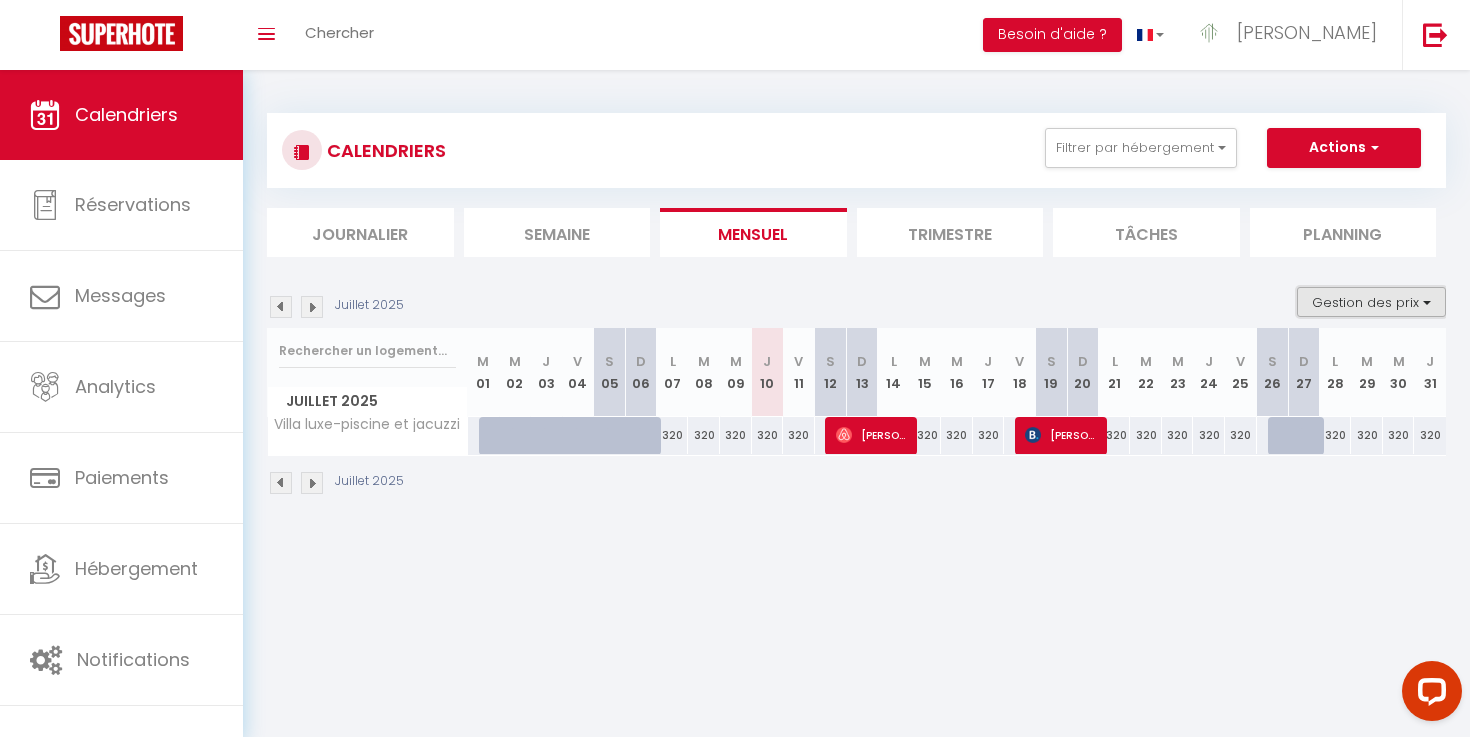click on "Gestion des prix" at bounding box center [1371, 302] 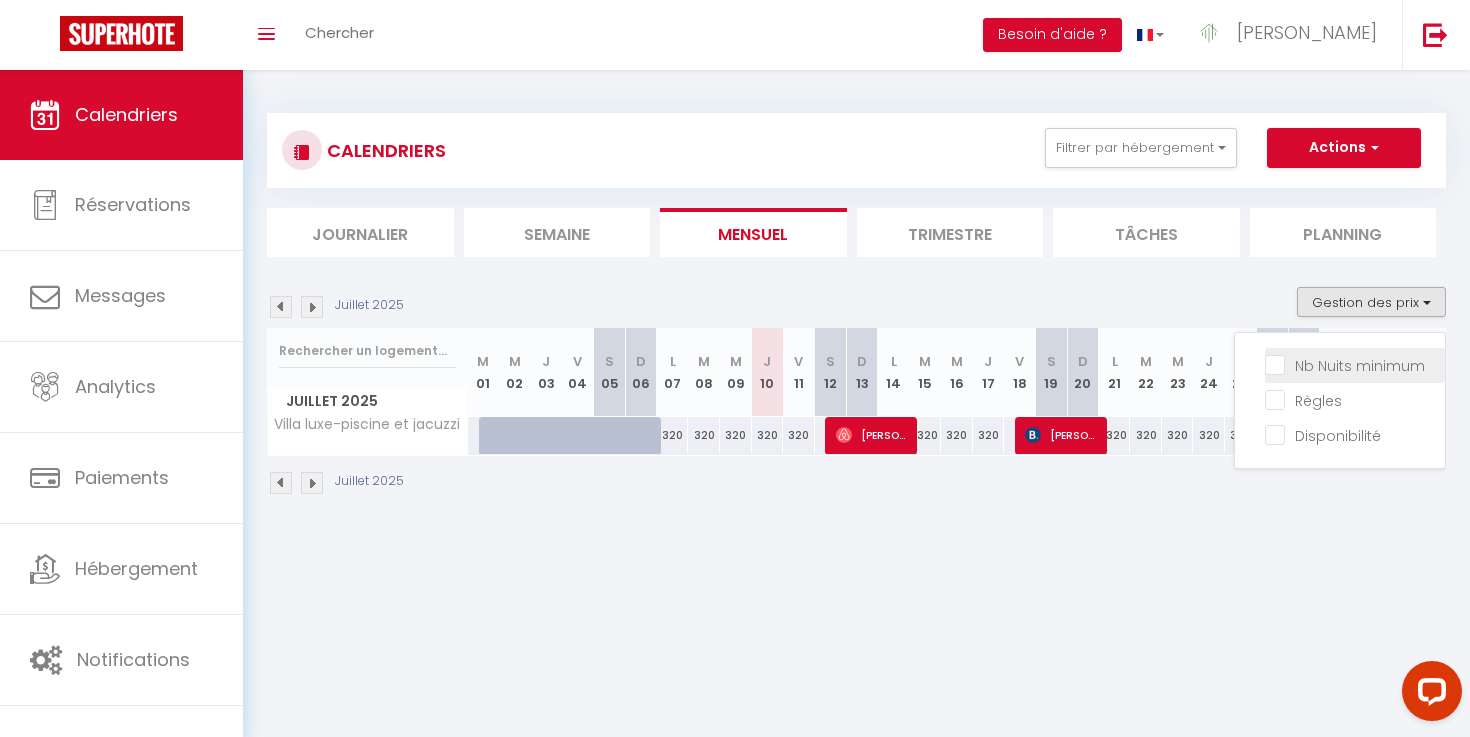 click on "Nb Nuits minimum" at bounding box center (1355, 364) 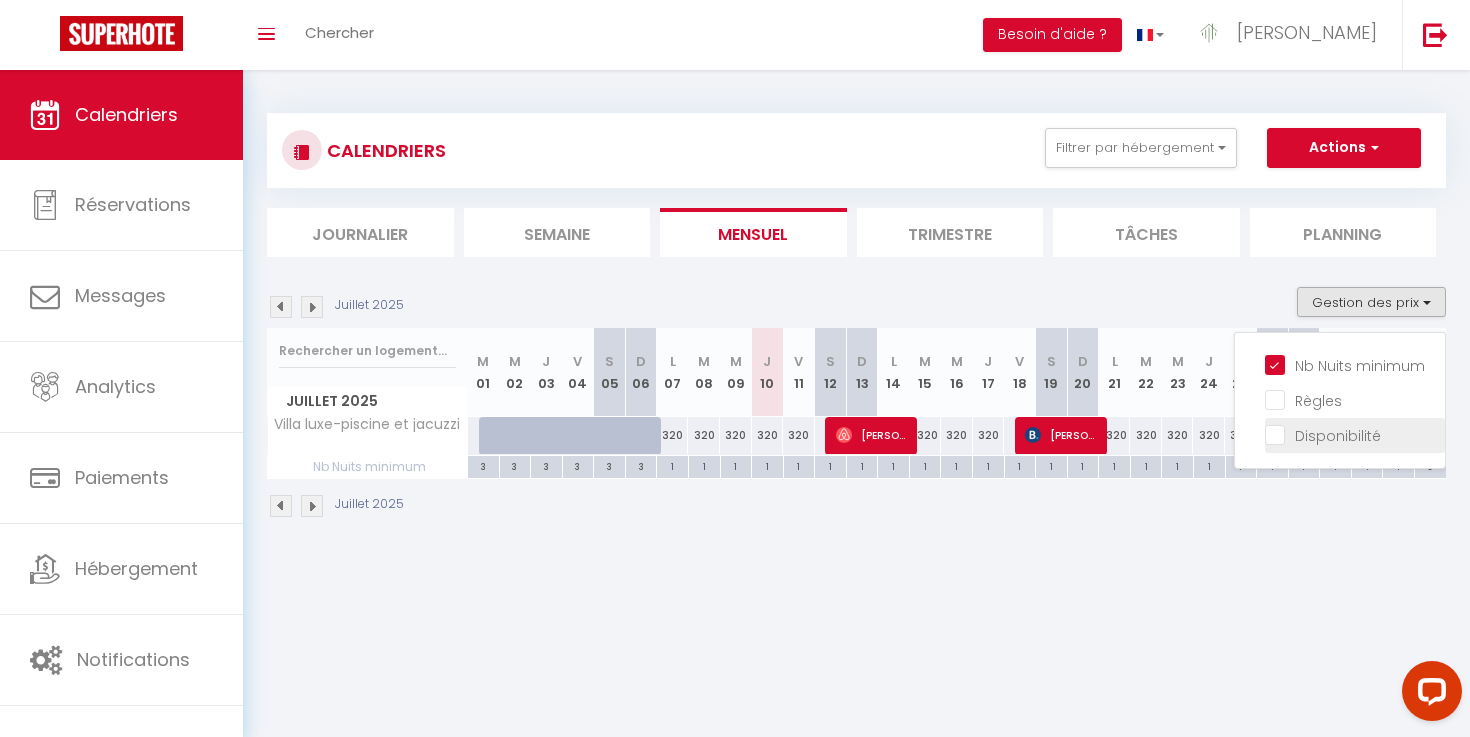 click on "Disponibilité" at bounding box center (1355, 434) 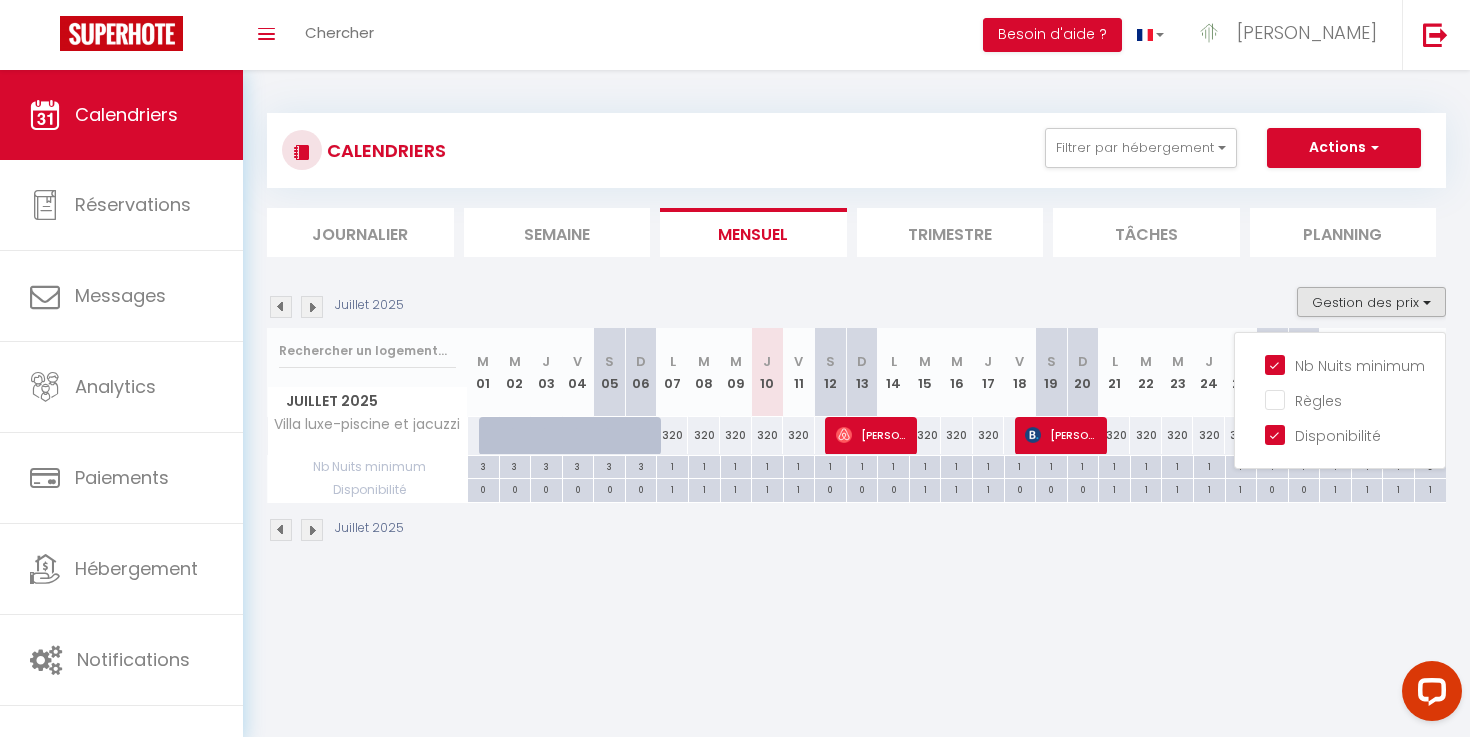 click on "1" at bounding box center [1146, 467] 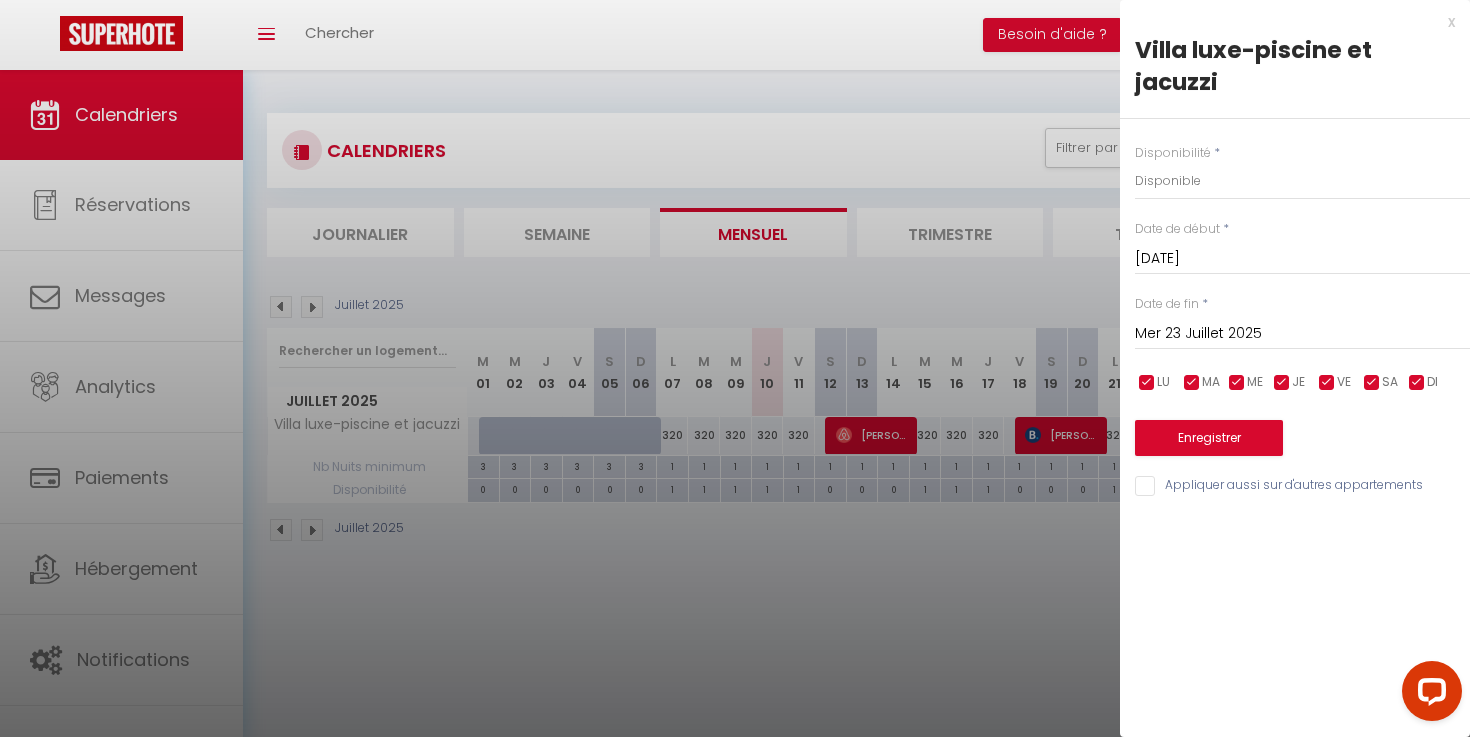 click at bounding box center [735, 368] 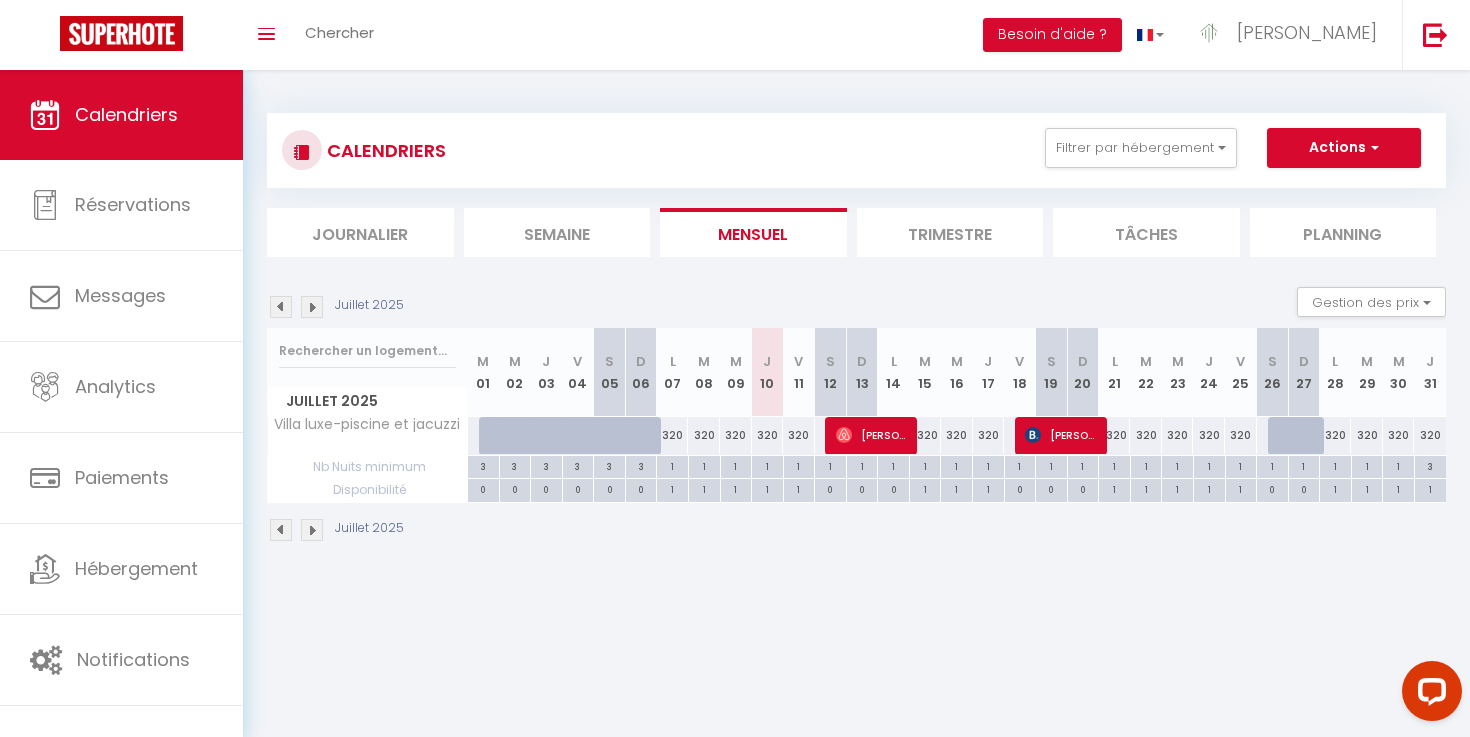 click on "1" at bounding box center [925, 488] 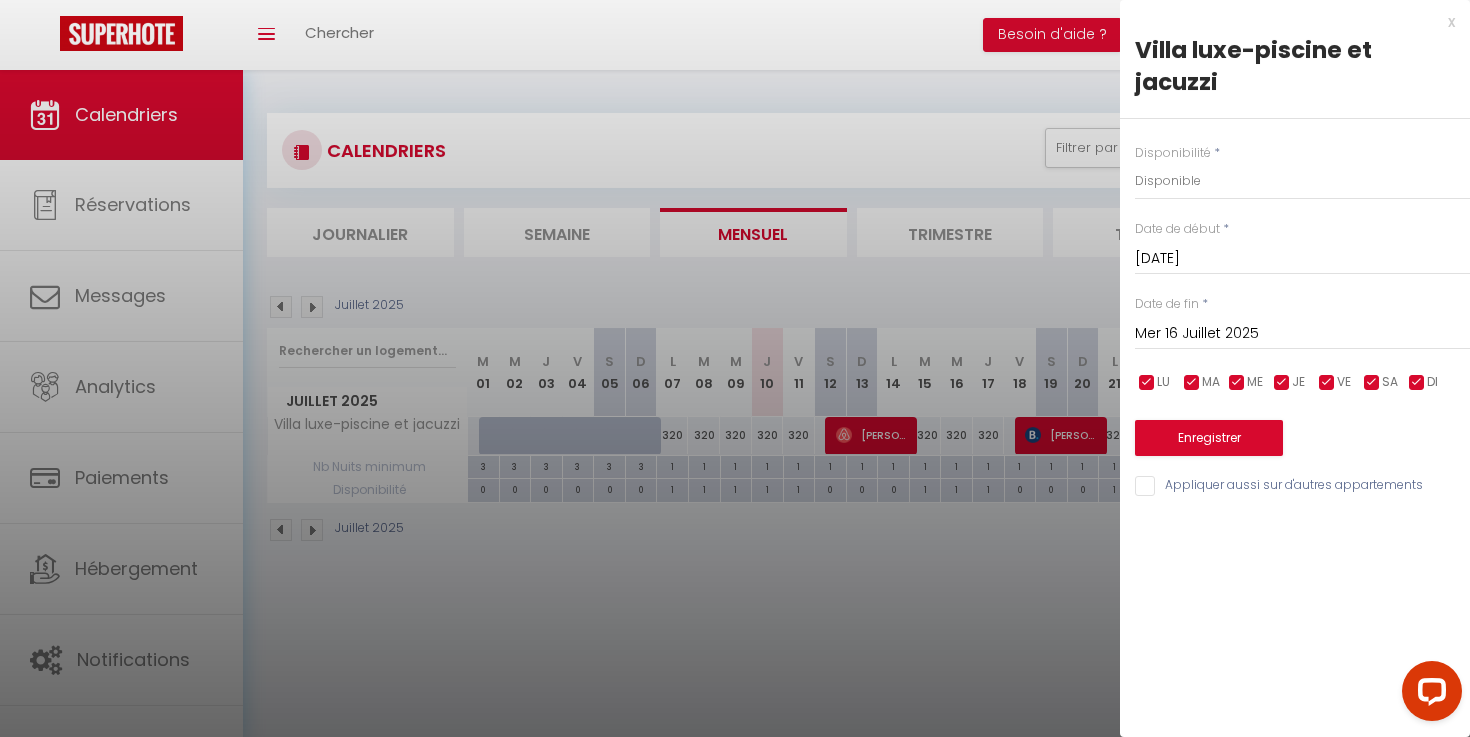 click on "Mer 16 Juillet 2025" at bounding box center [1302, 334] 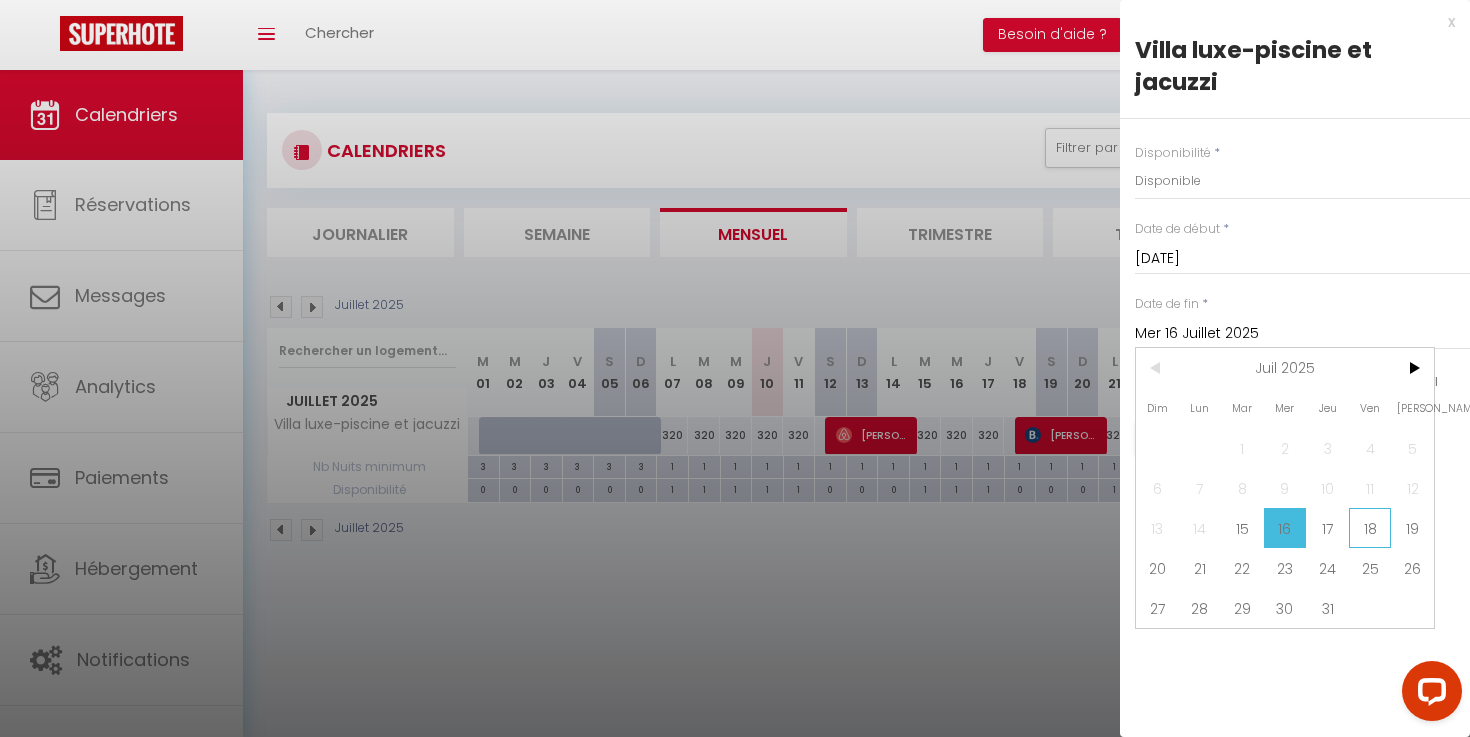 click on "18" at bounding box center [1370, 528] 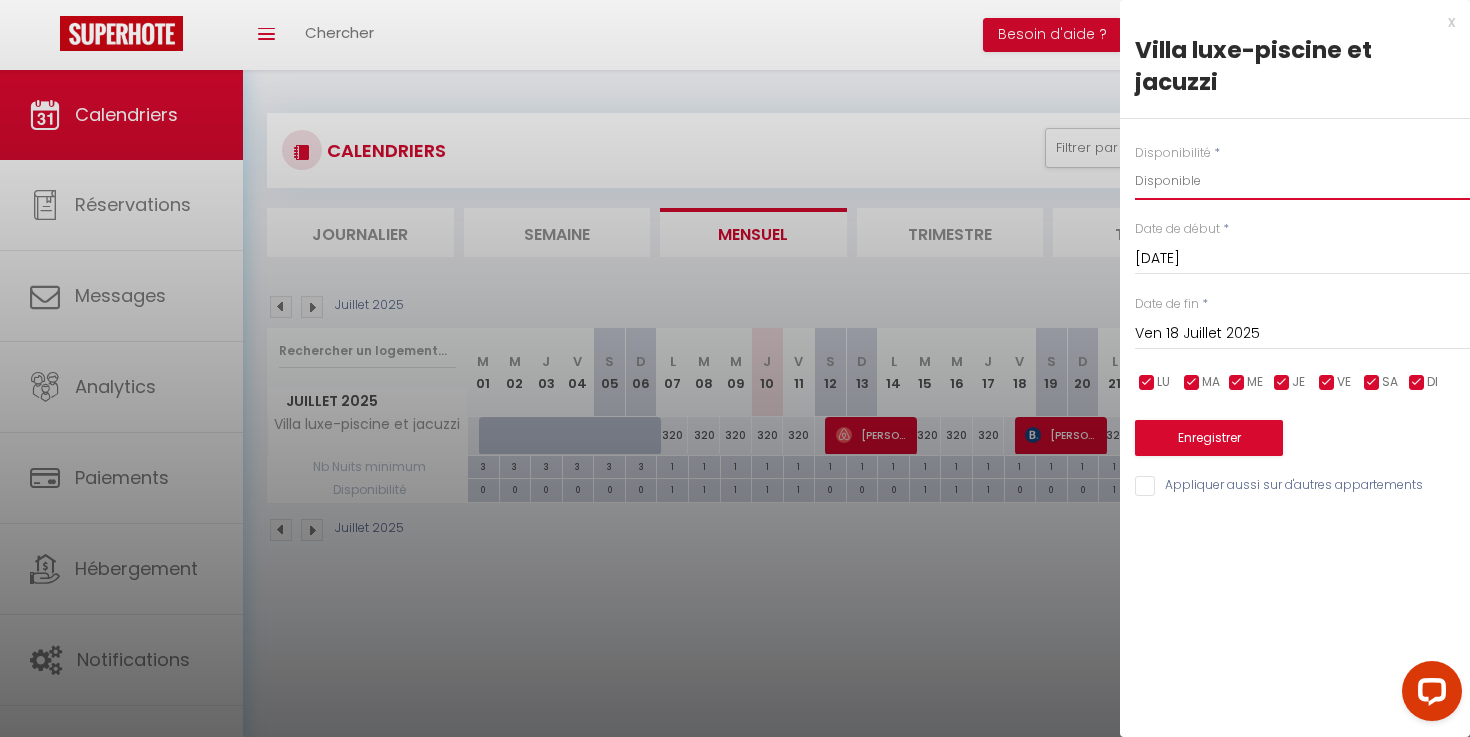 click on "Disponible
Indisponible" at bounding box center [1302, 181] 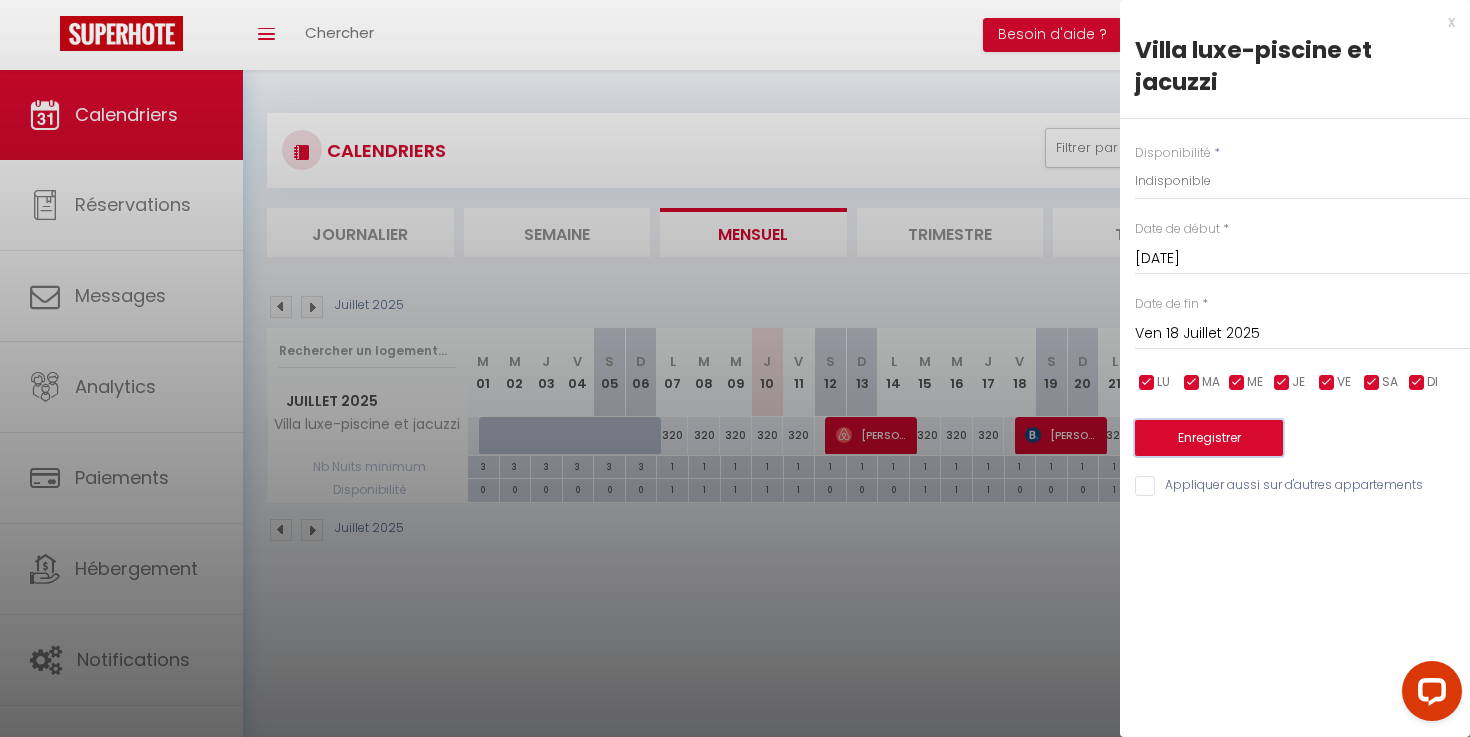 click on "Enregistrer" at bounding box center (1209, 438) 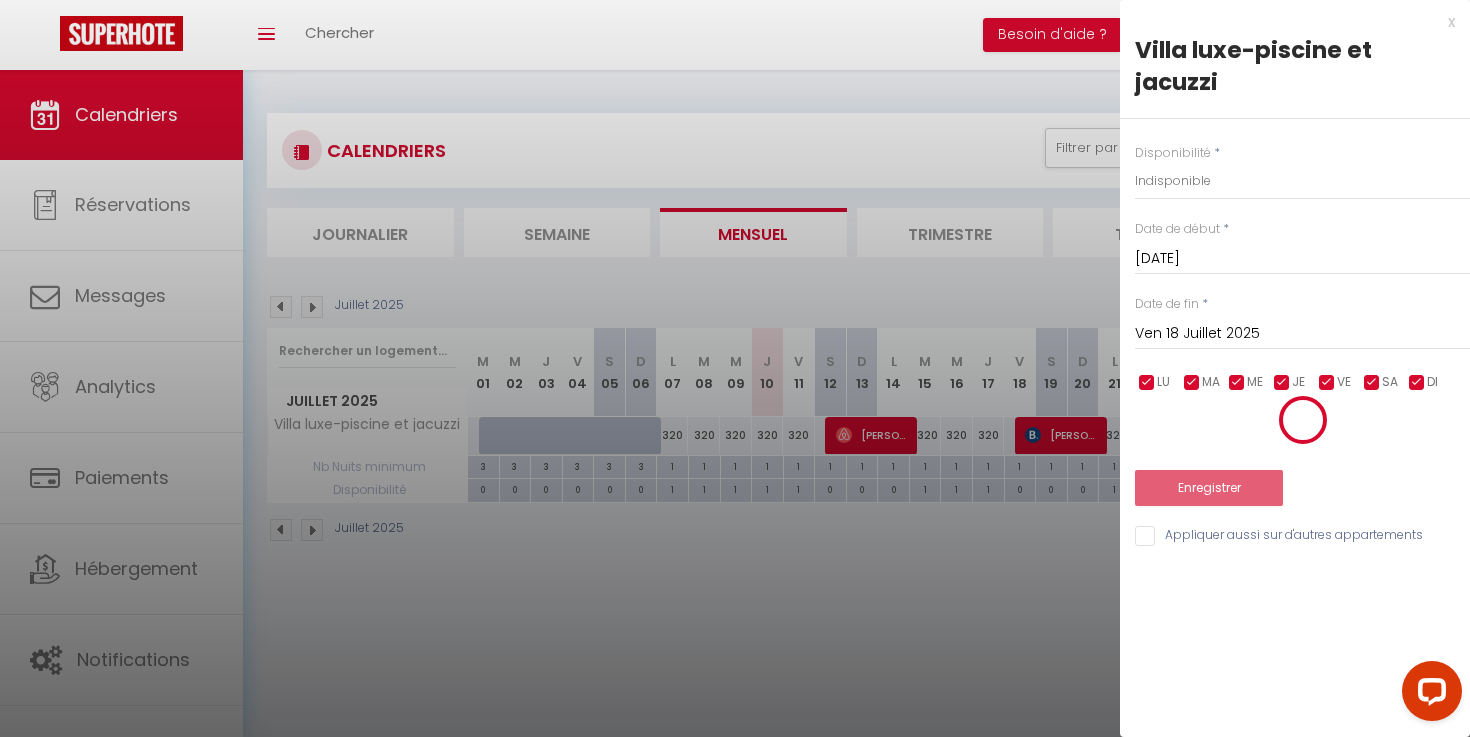 select on "0" 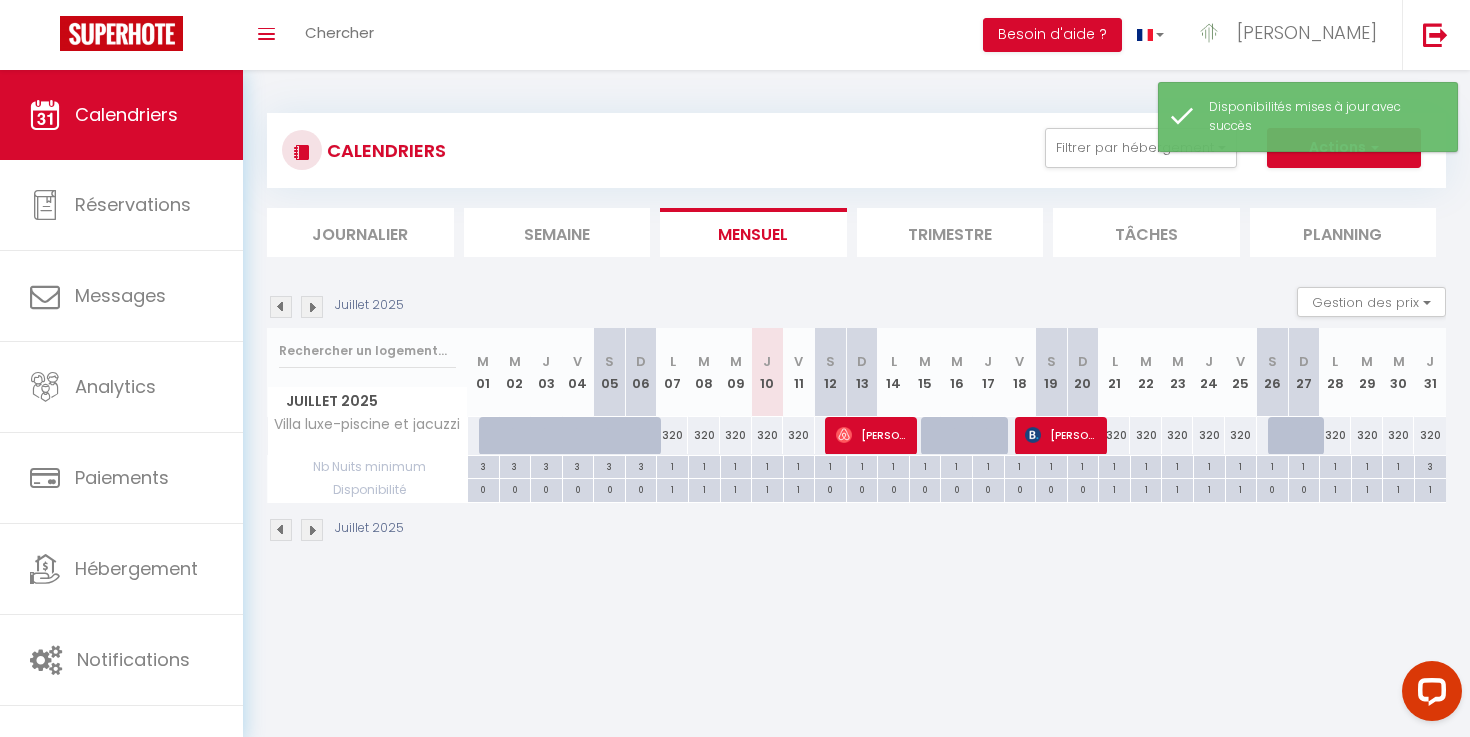 click on "Juillet 2025" at bounding box center (856, 532) 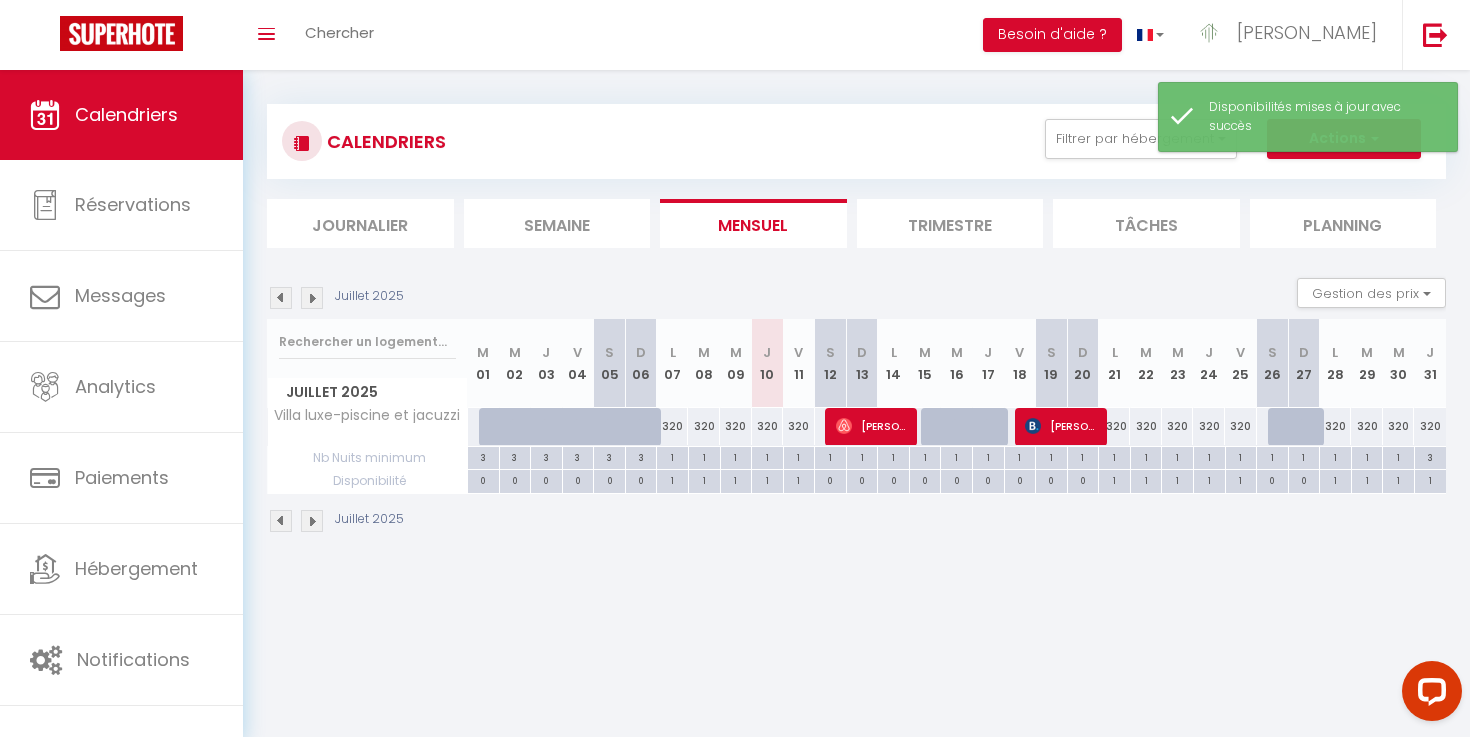 scroll, scrollTop: 0, scrollLeft: 0, axis: both 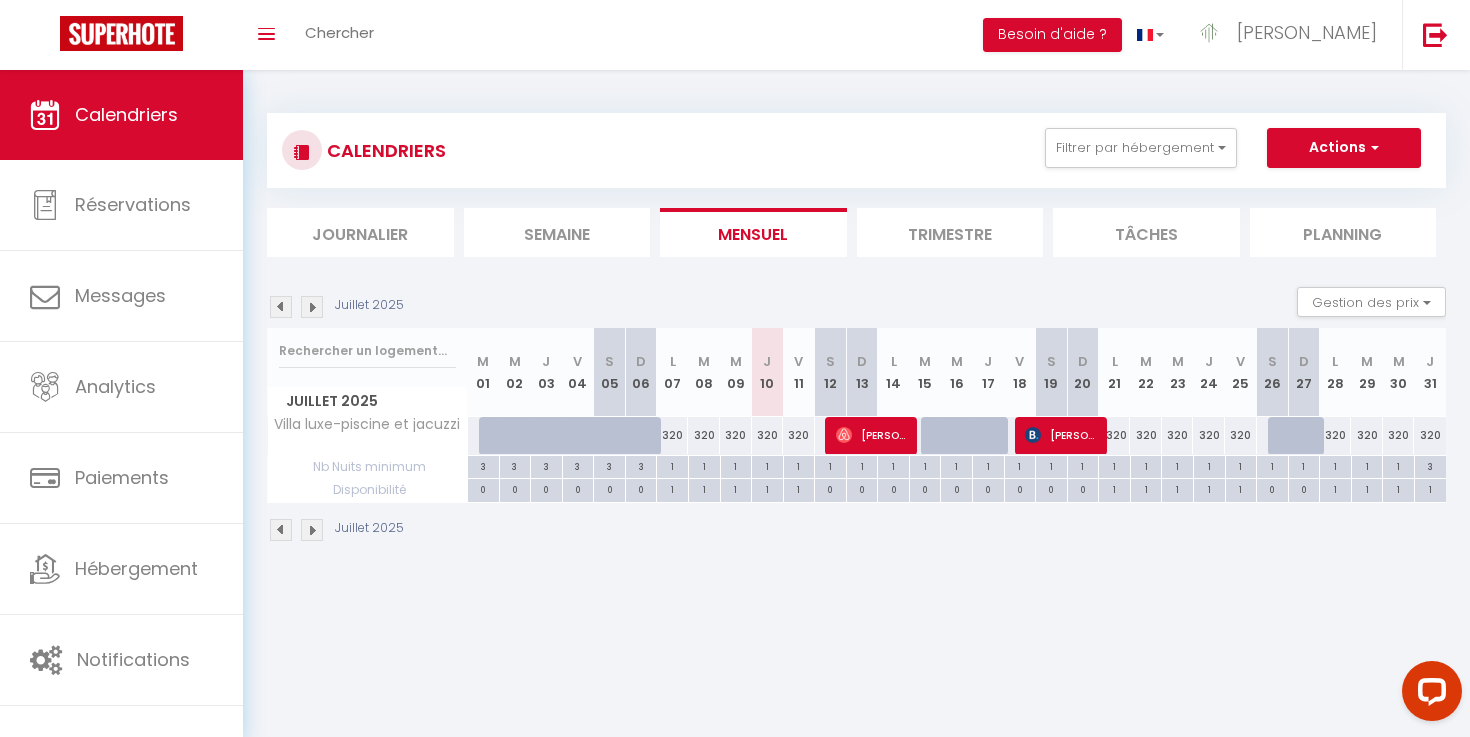 click at bounding box center (312, 307) 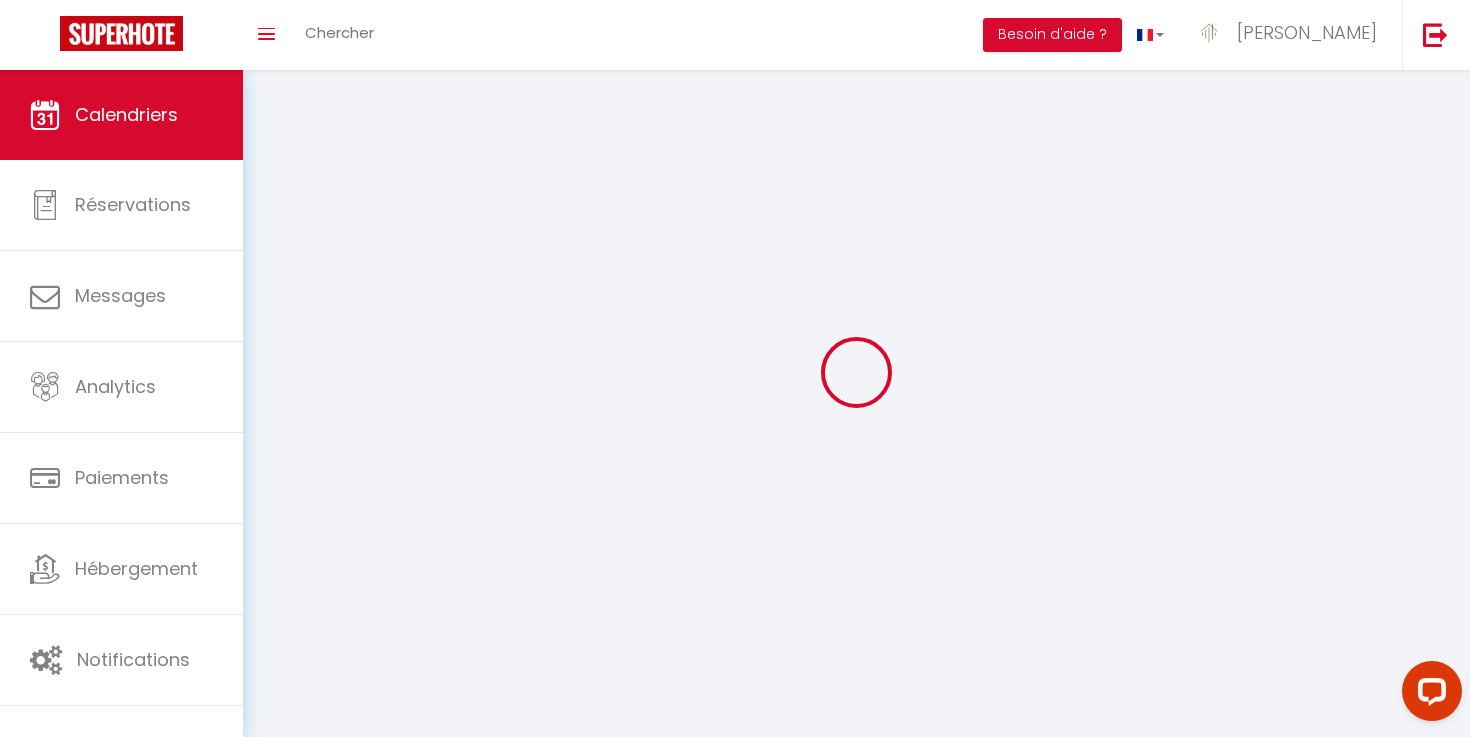 select on "0" 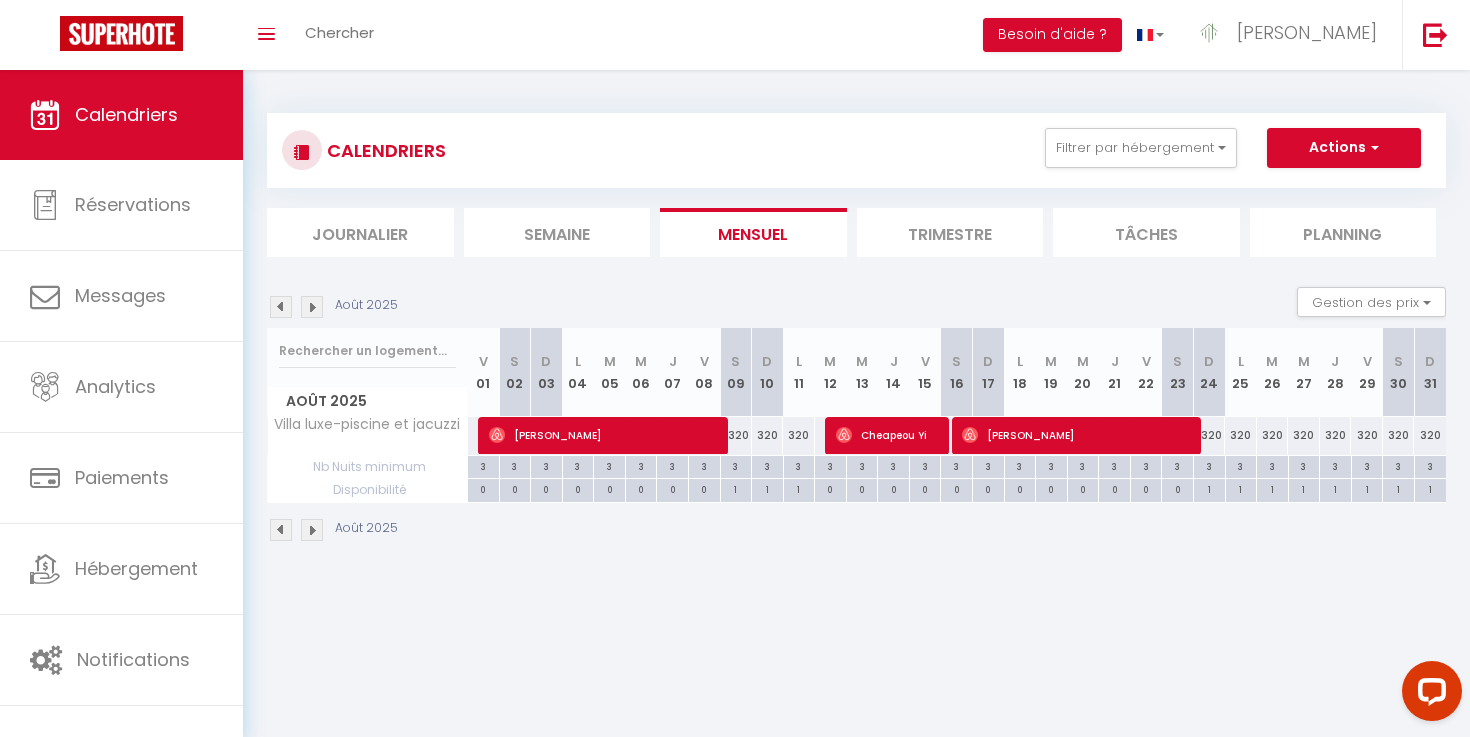 click at bounding box center [281, 307] 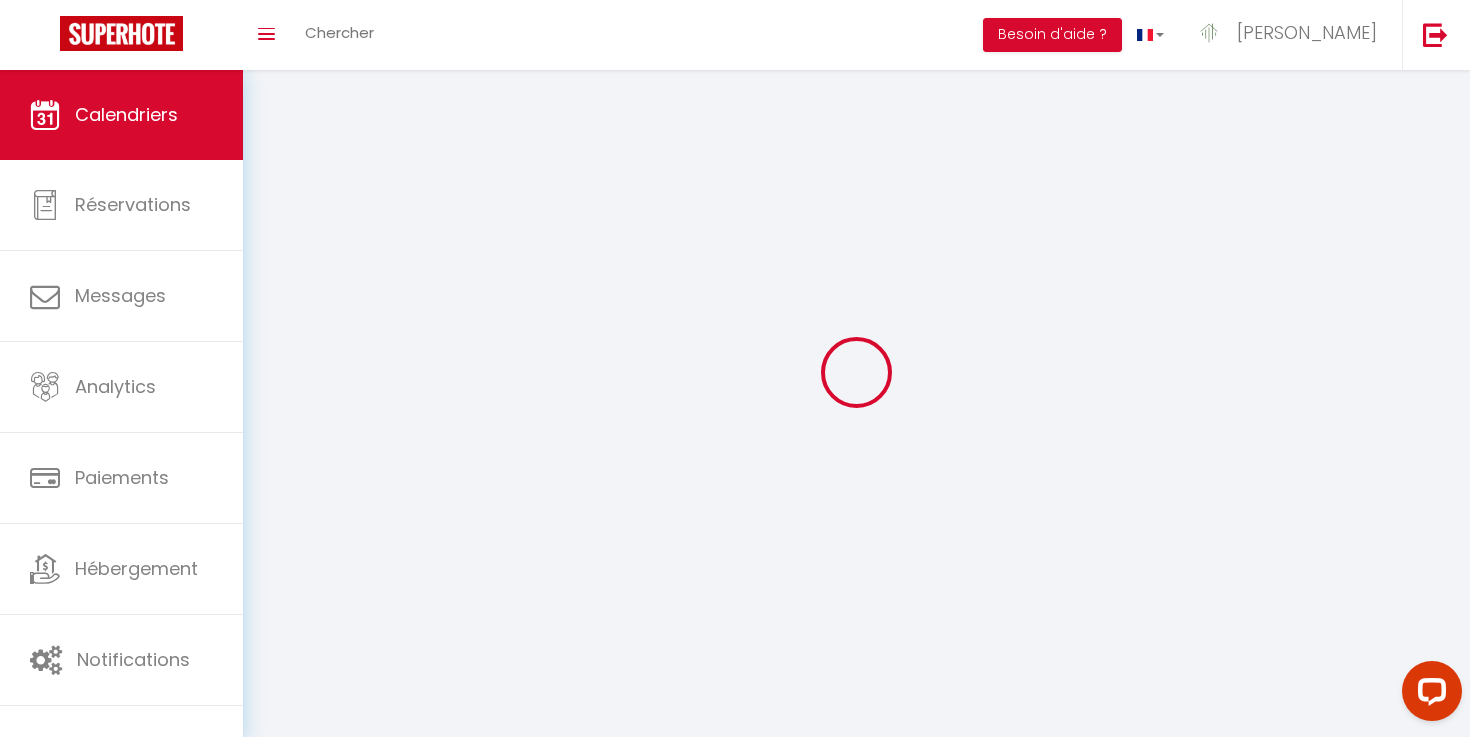 select on "0" 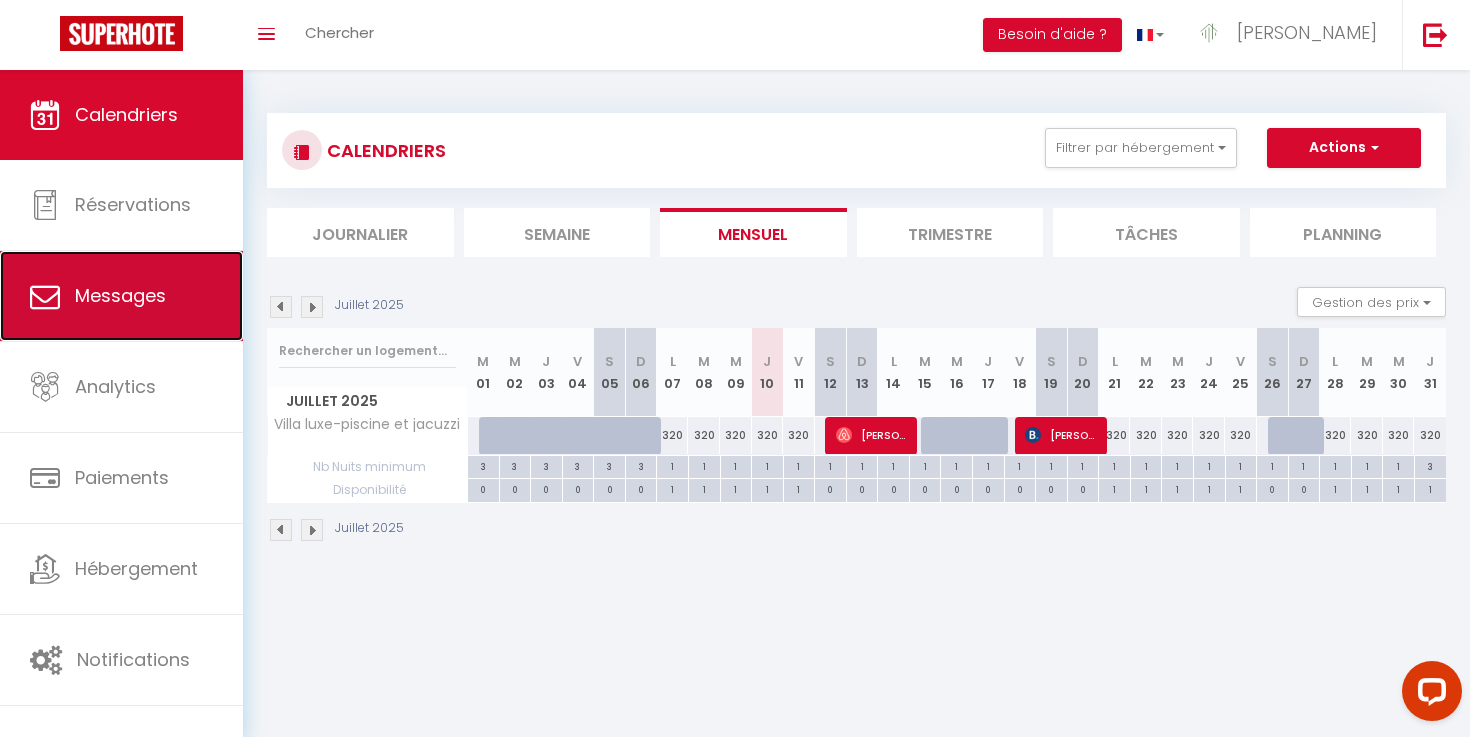 click on "Messages" at bounding box center (121, 296) 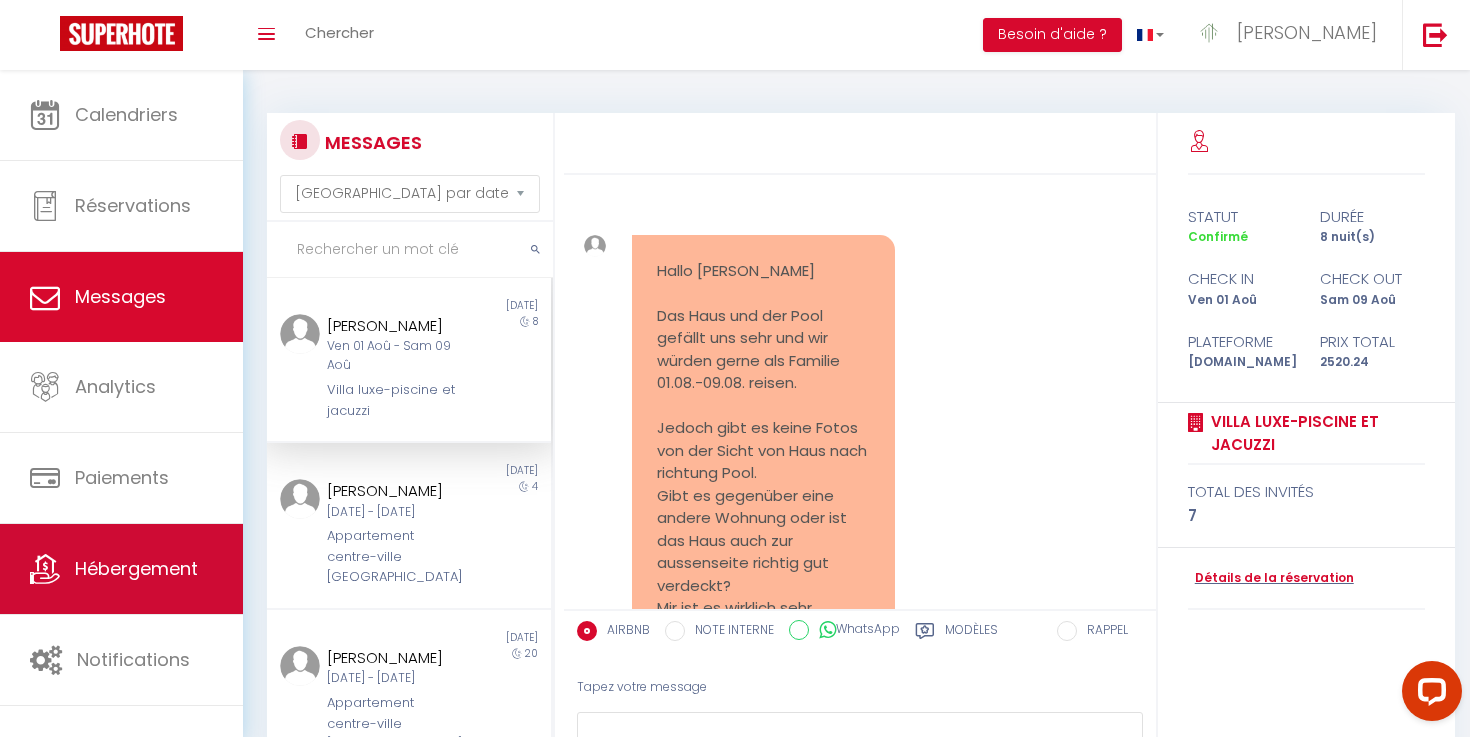 scroll, scrollTop: 3168, scrollLeft: 0, axis: vertical 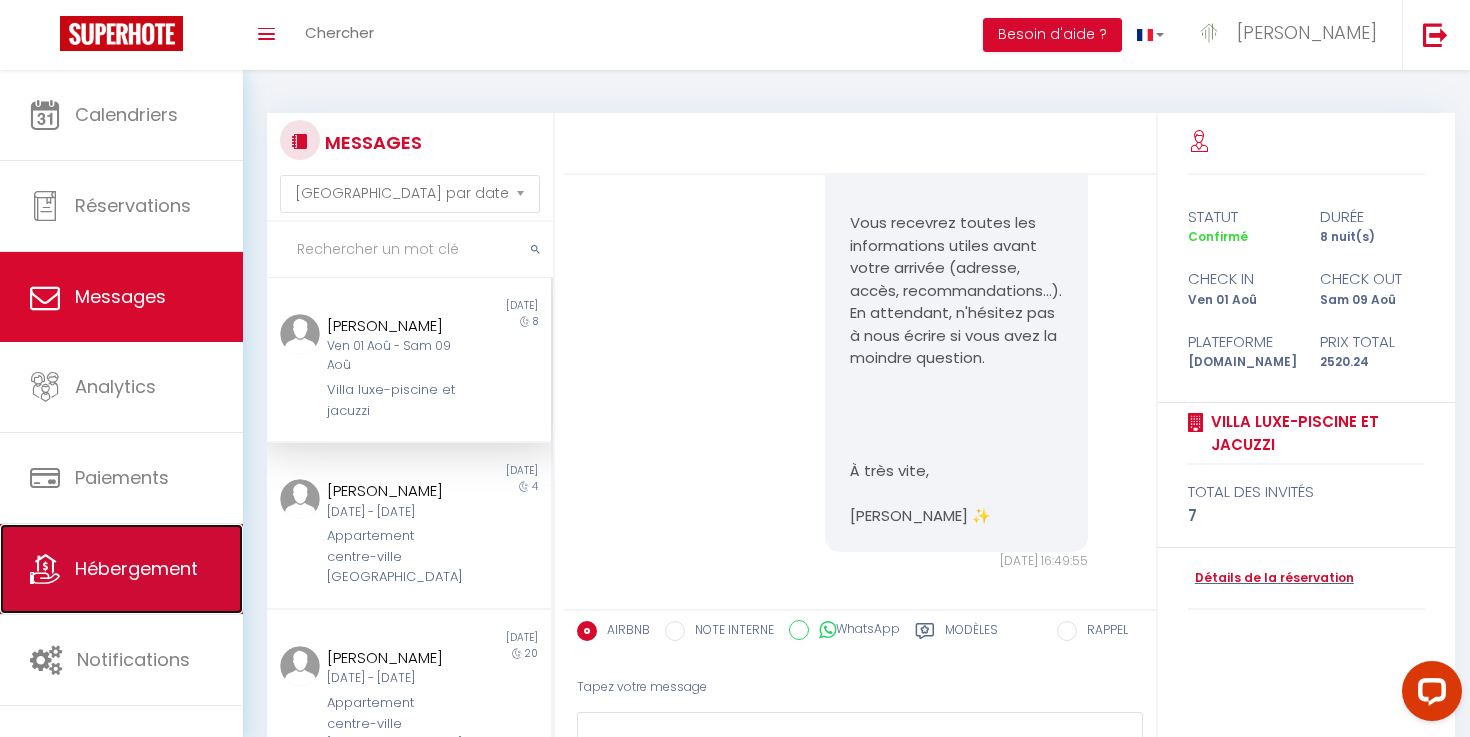 click on "Hébergement" at bounding box center (136, 568) 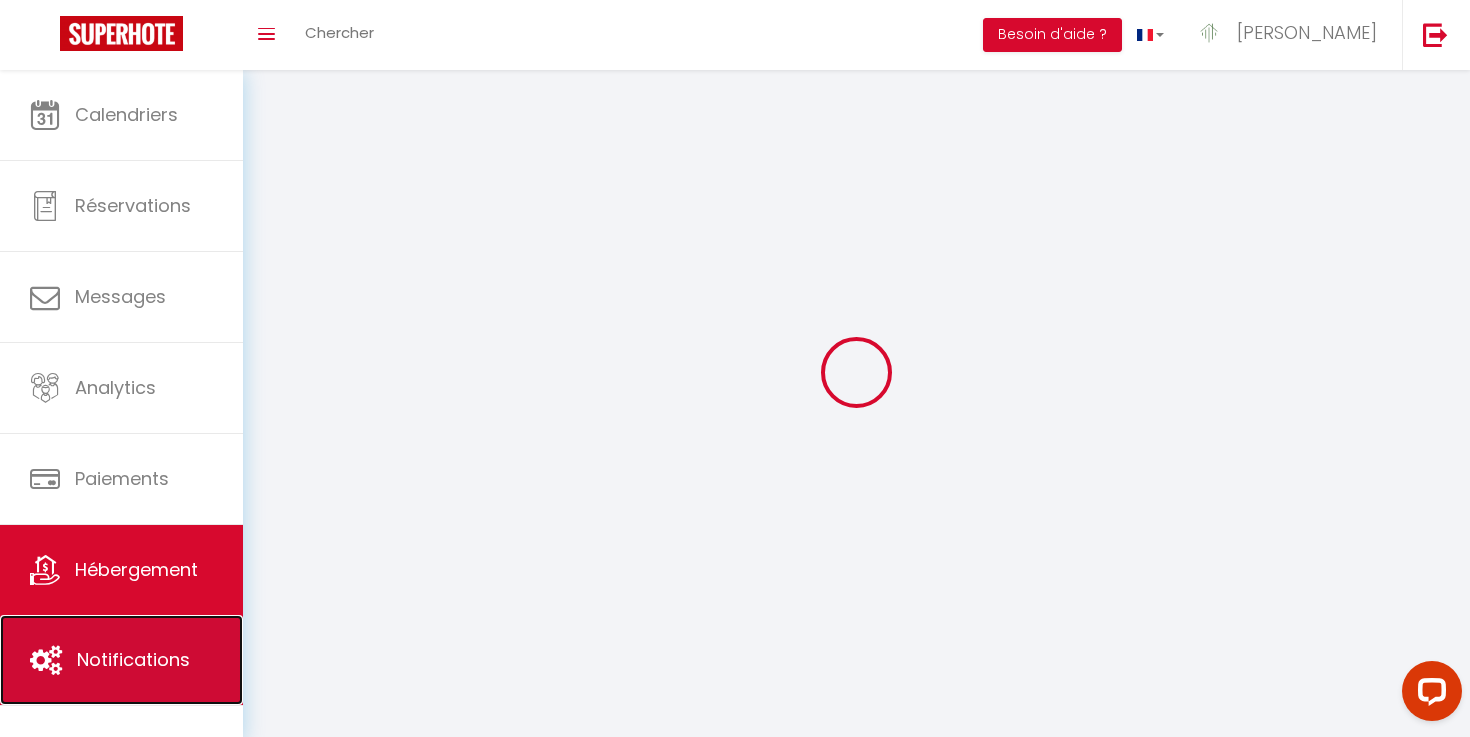click on "Notifications" at bounding box center [133, 659] 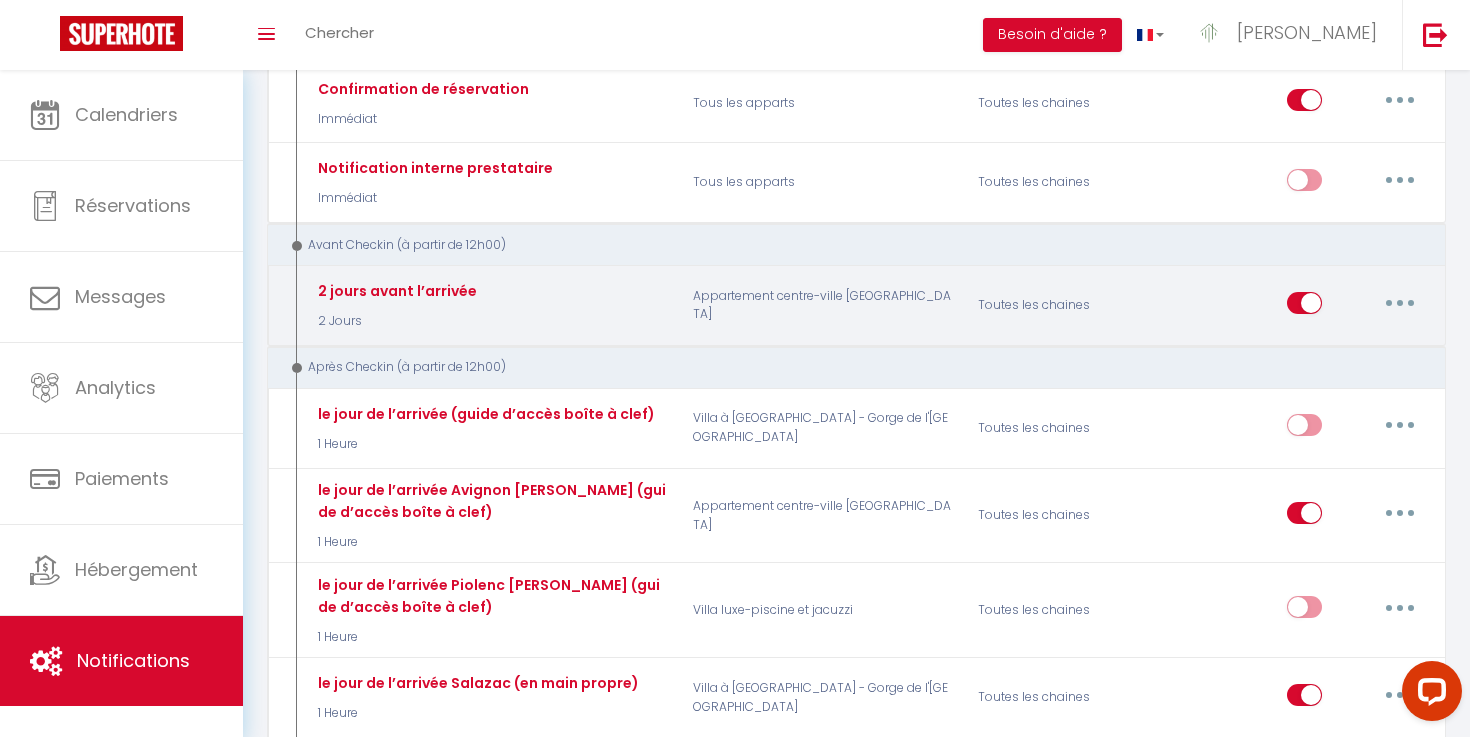 scroll, scrollTop: 376, scrollLeft: 0, axis: vertical 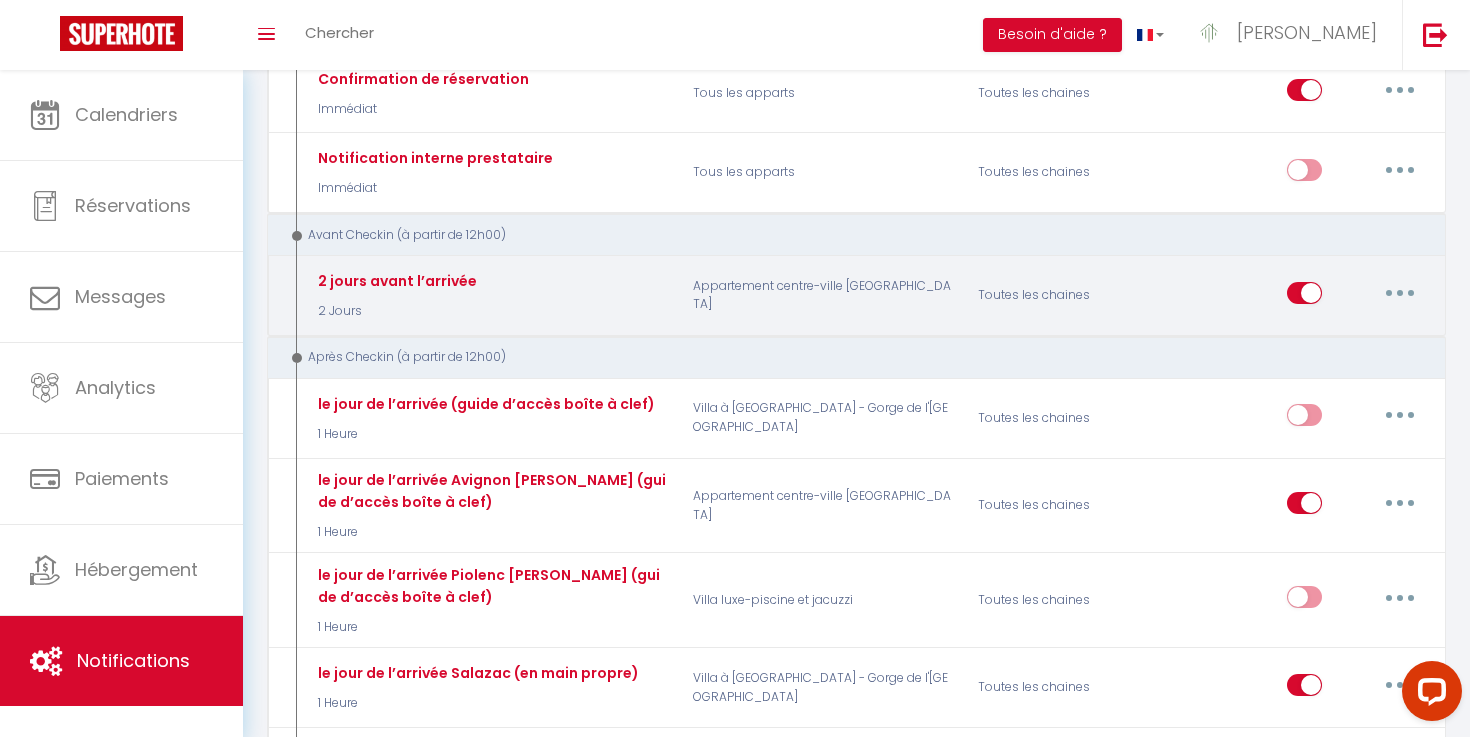 click at bounding box center (1400, 293) 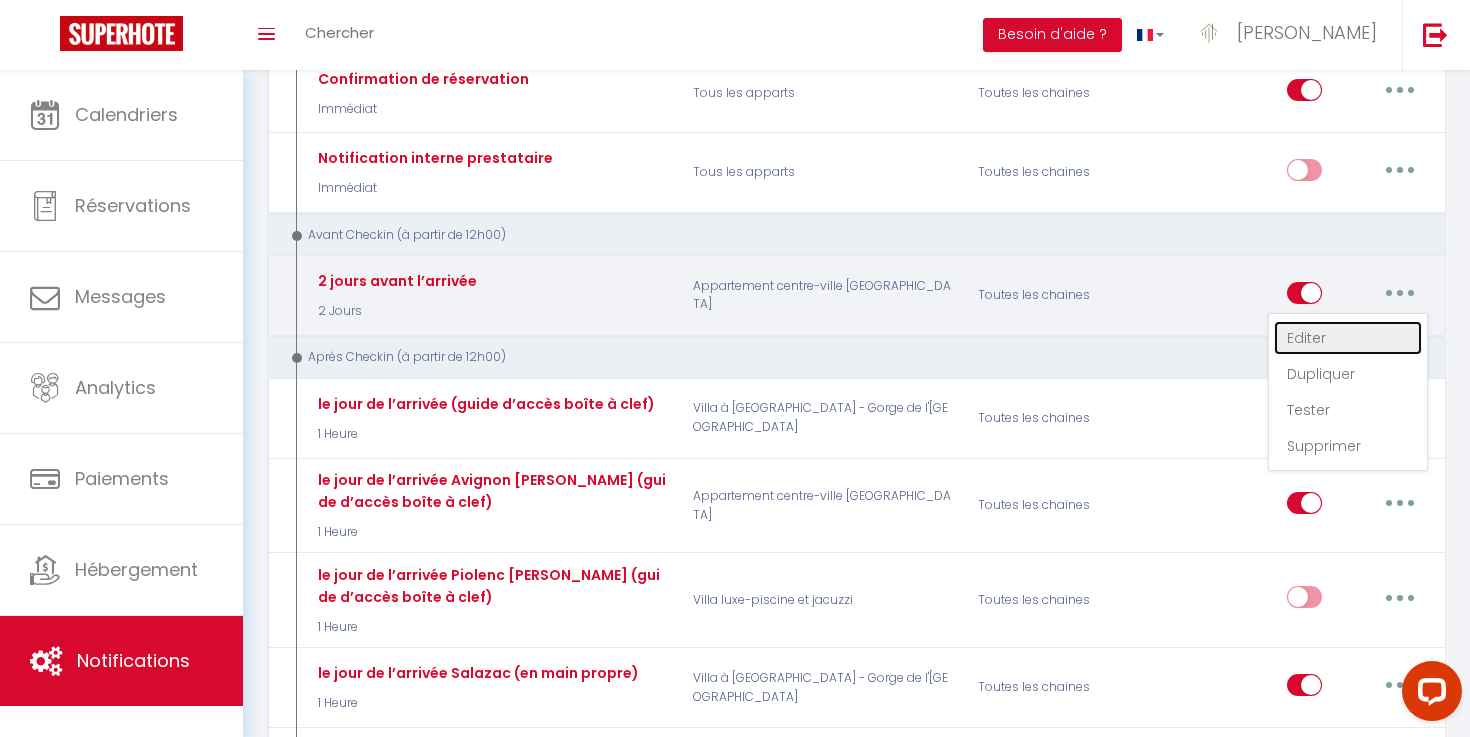 click on "Editer" at bounding box center [1348, 338] 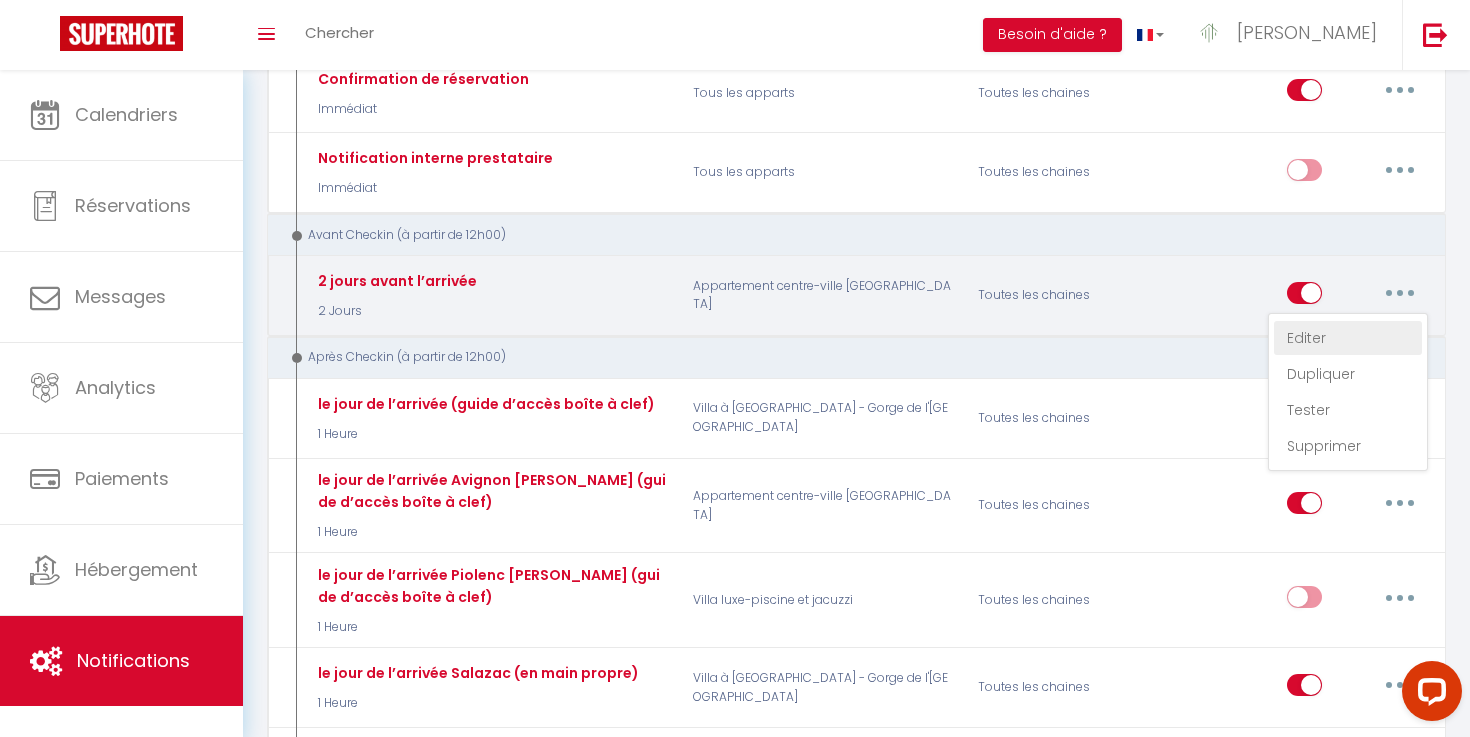 select on "2 Jours" 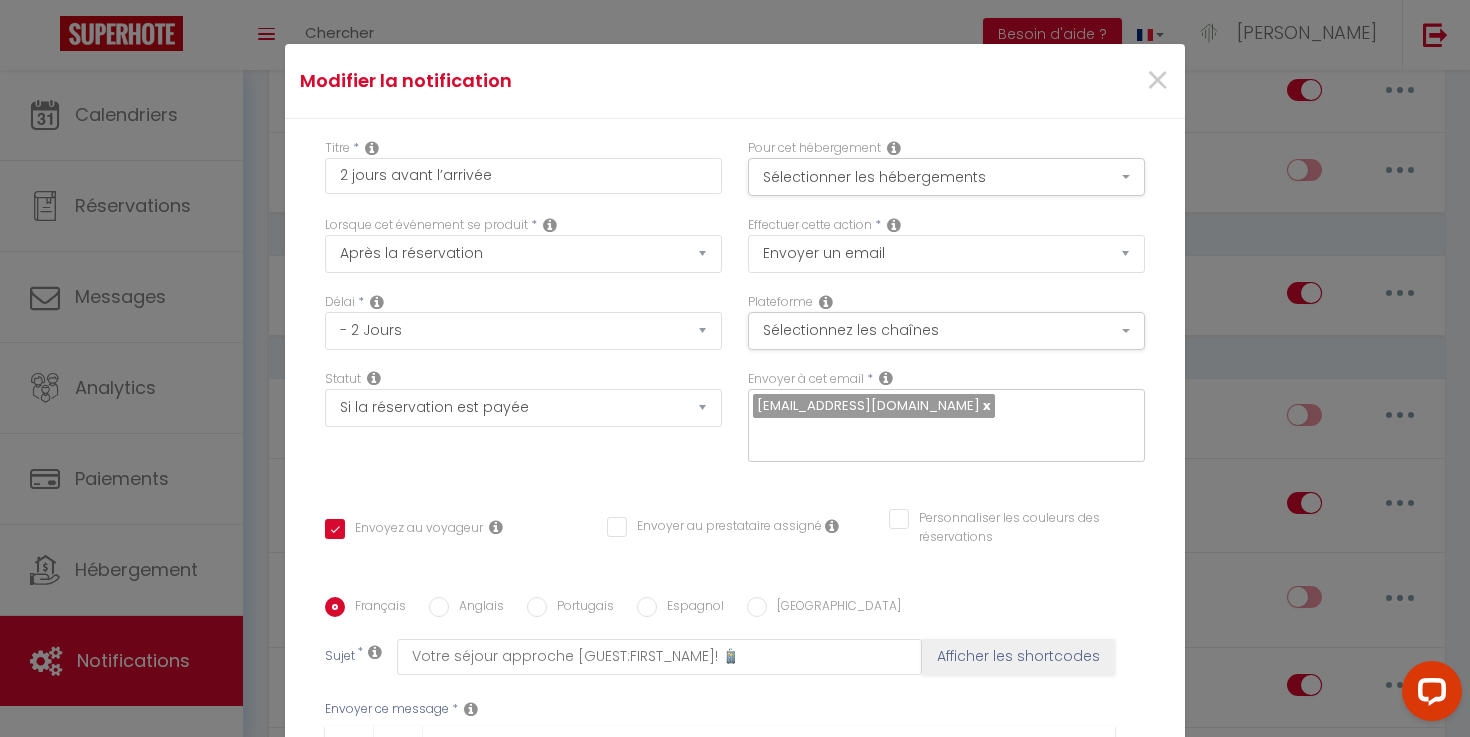 scroll, scrollTop: 356, scrollLeft: 0, axis: vertical 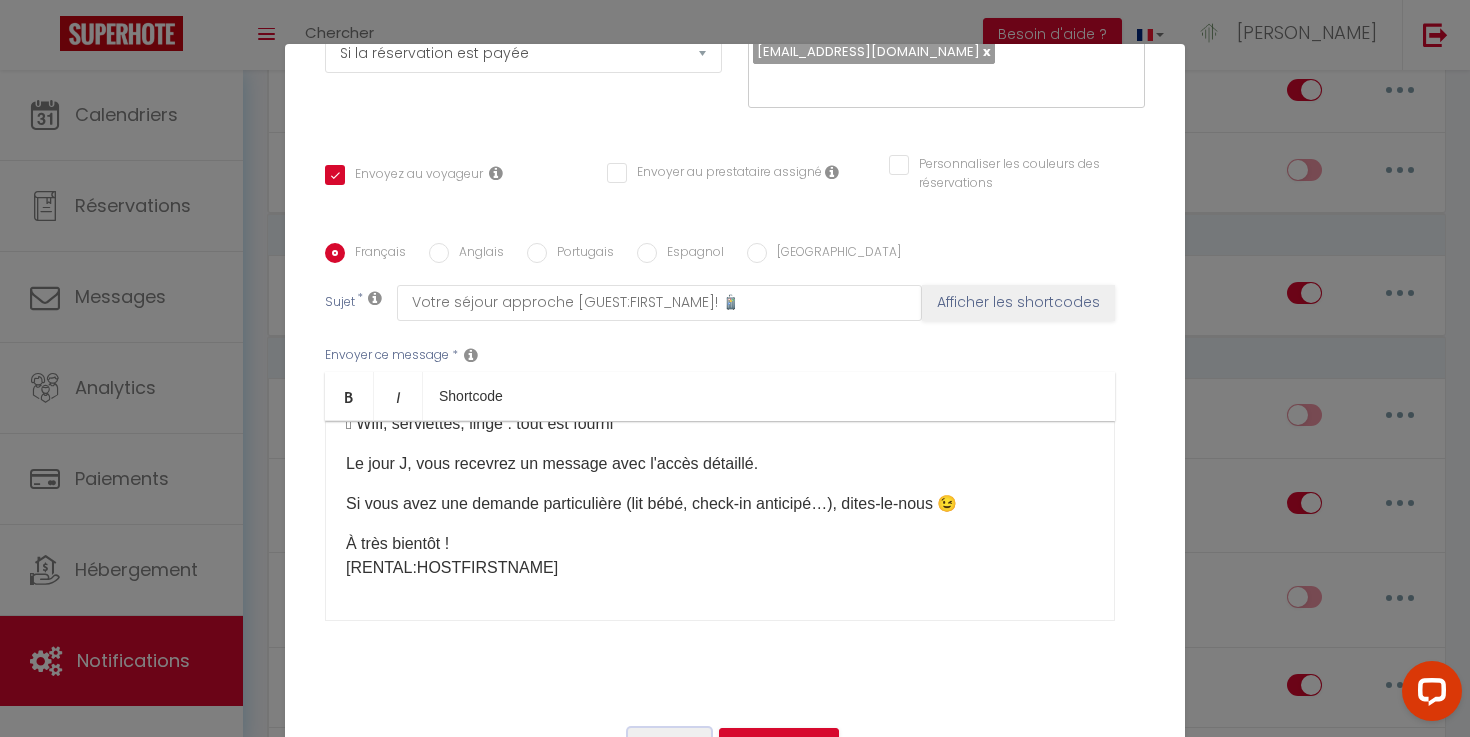 click on "Annuler" at bounding box center [669, 745] 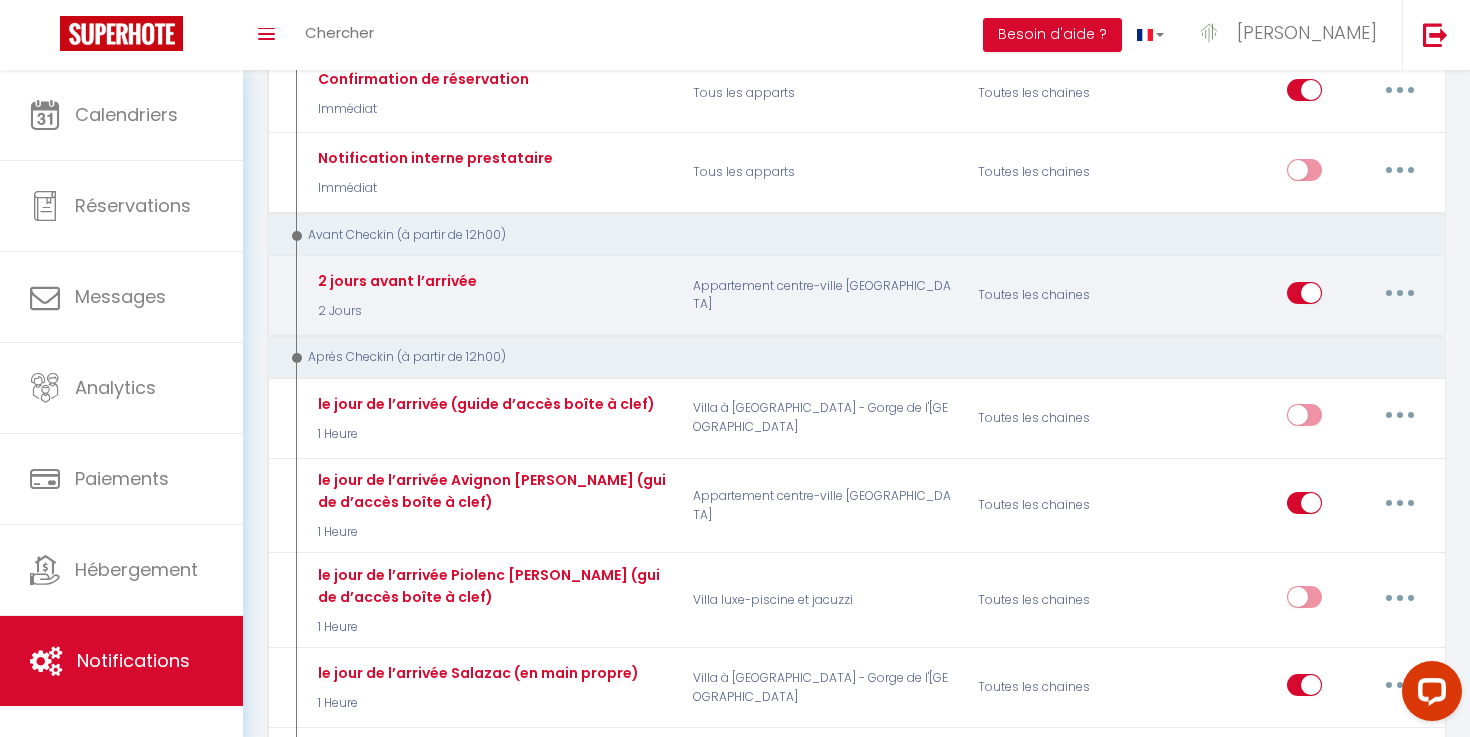click at bounding box center (1400, 293) 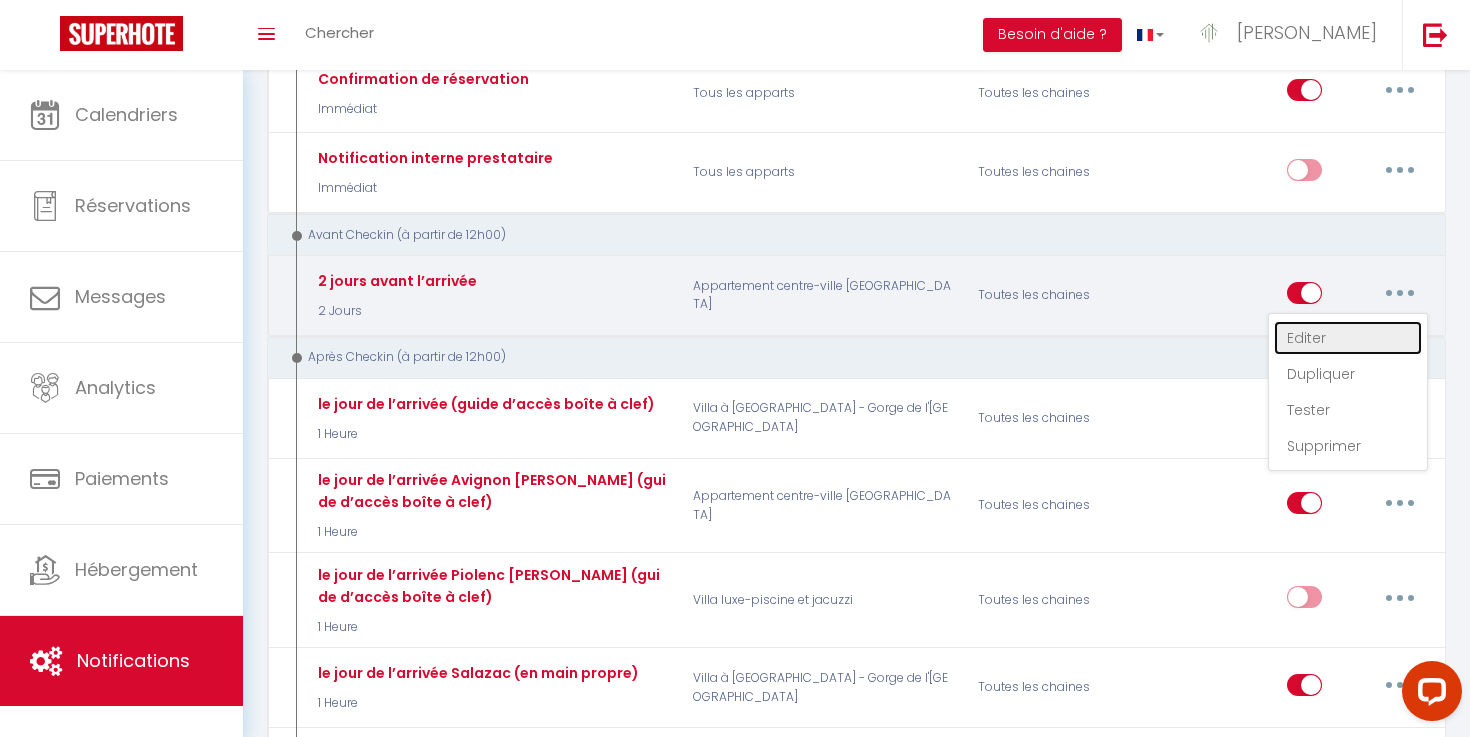 click on "Editer" at bounding box center [1348, 338] 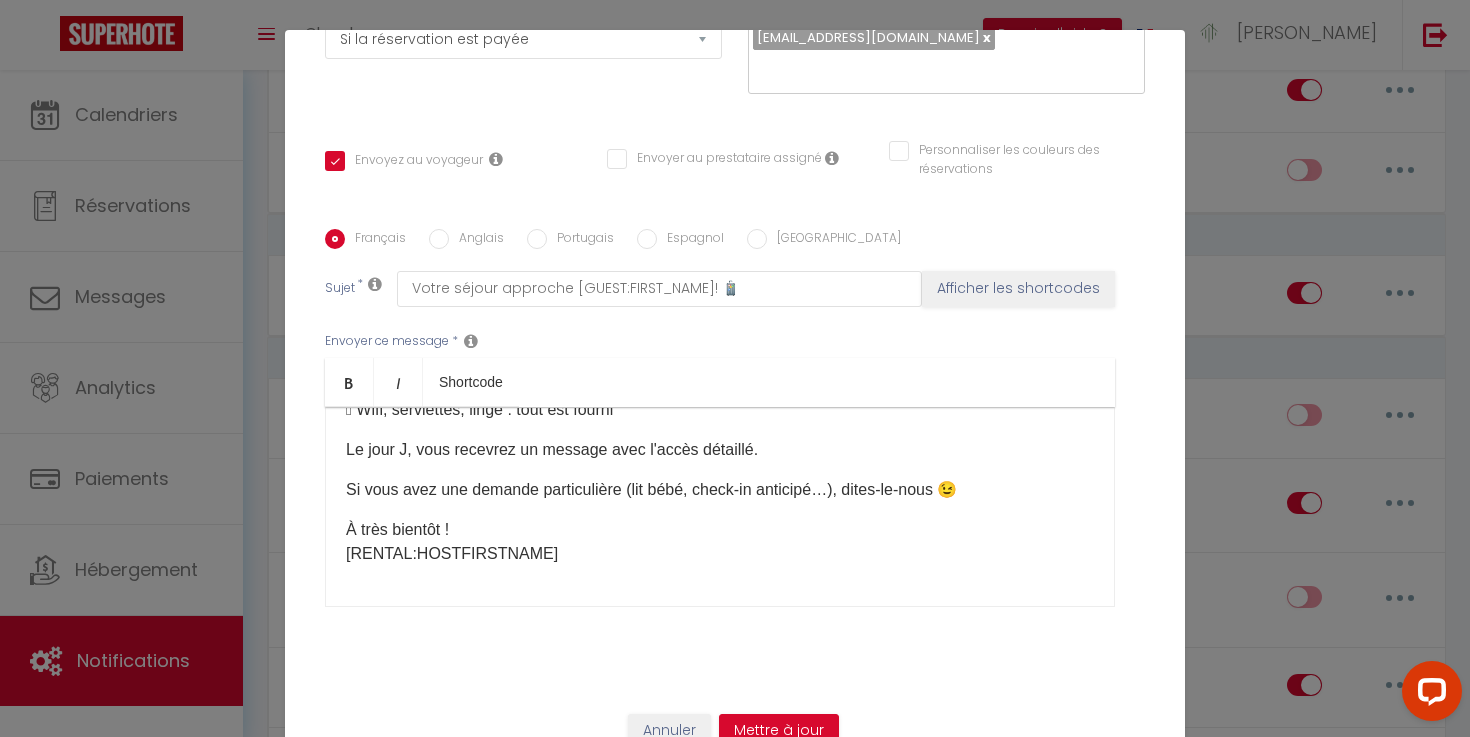 scroll, scrollTop: 16, scrollLeft: 0, axis: vertical 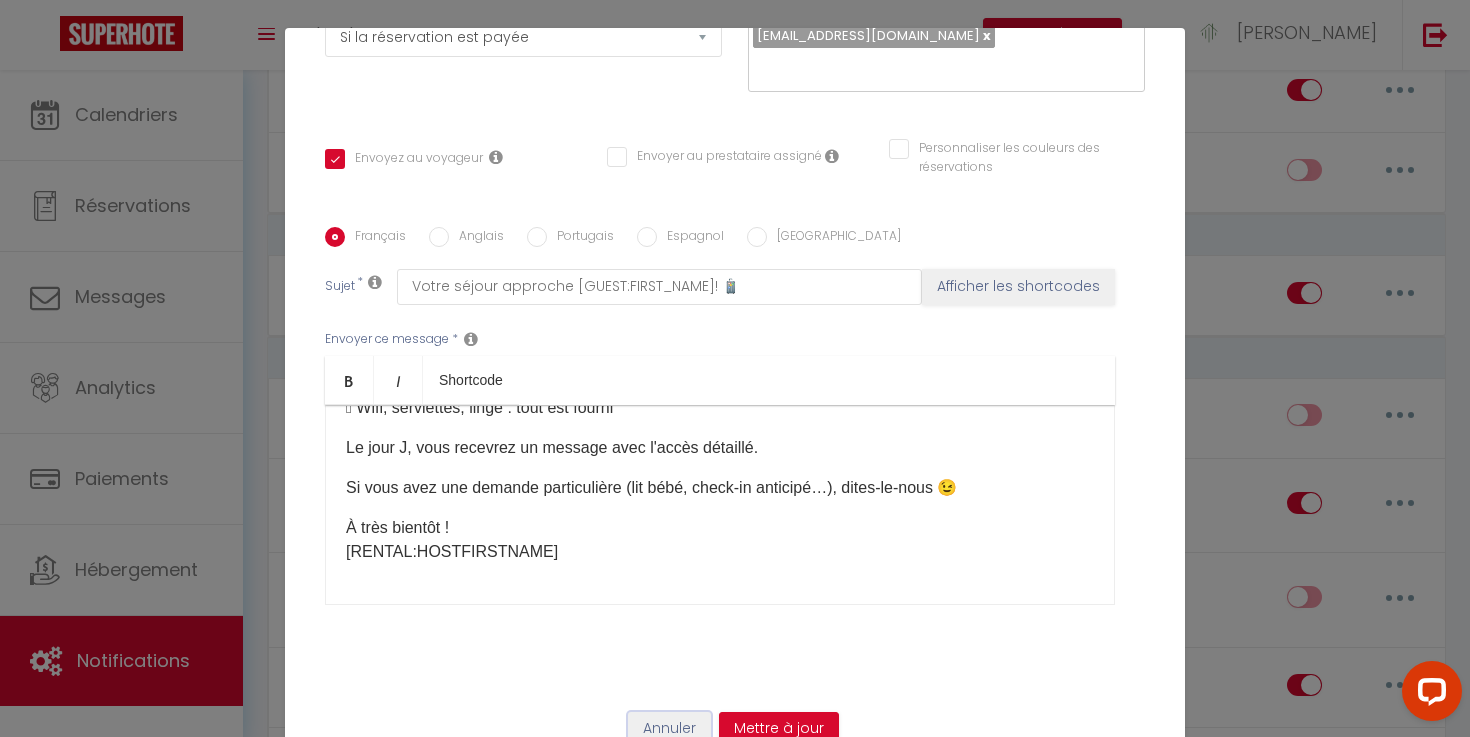 click on "Annuler" at bounding box center (669, 729) 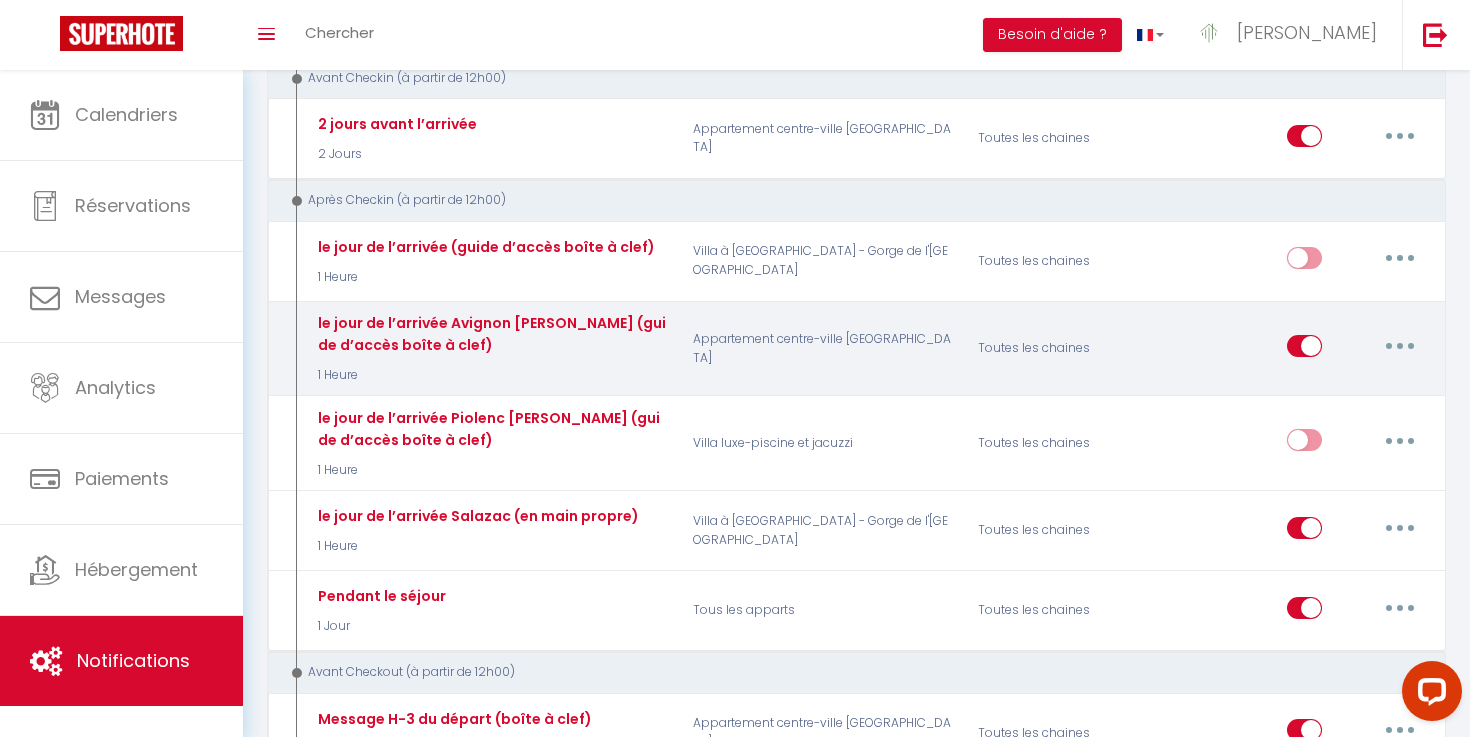 scroll, scrollTop: 540, scrollLeft: 0, axis: vertical 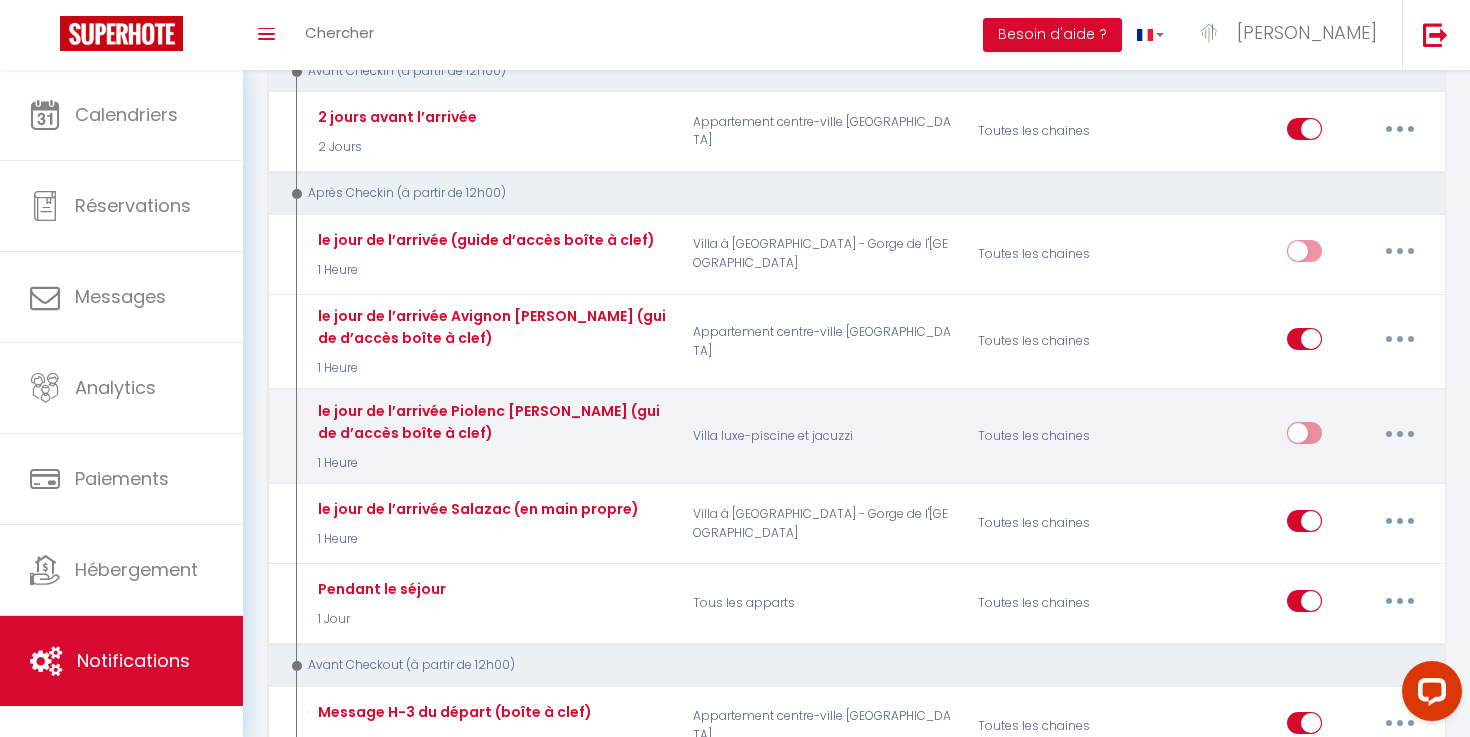 click at bounding box center (1400, 433) 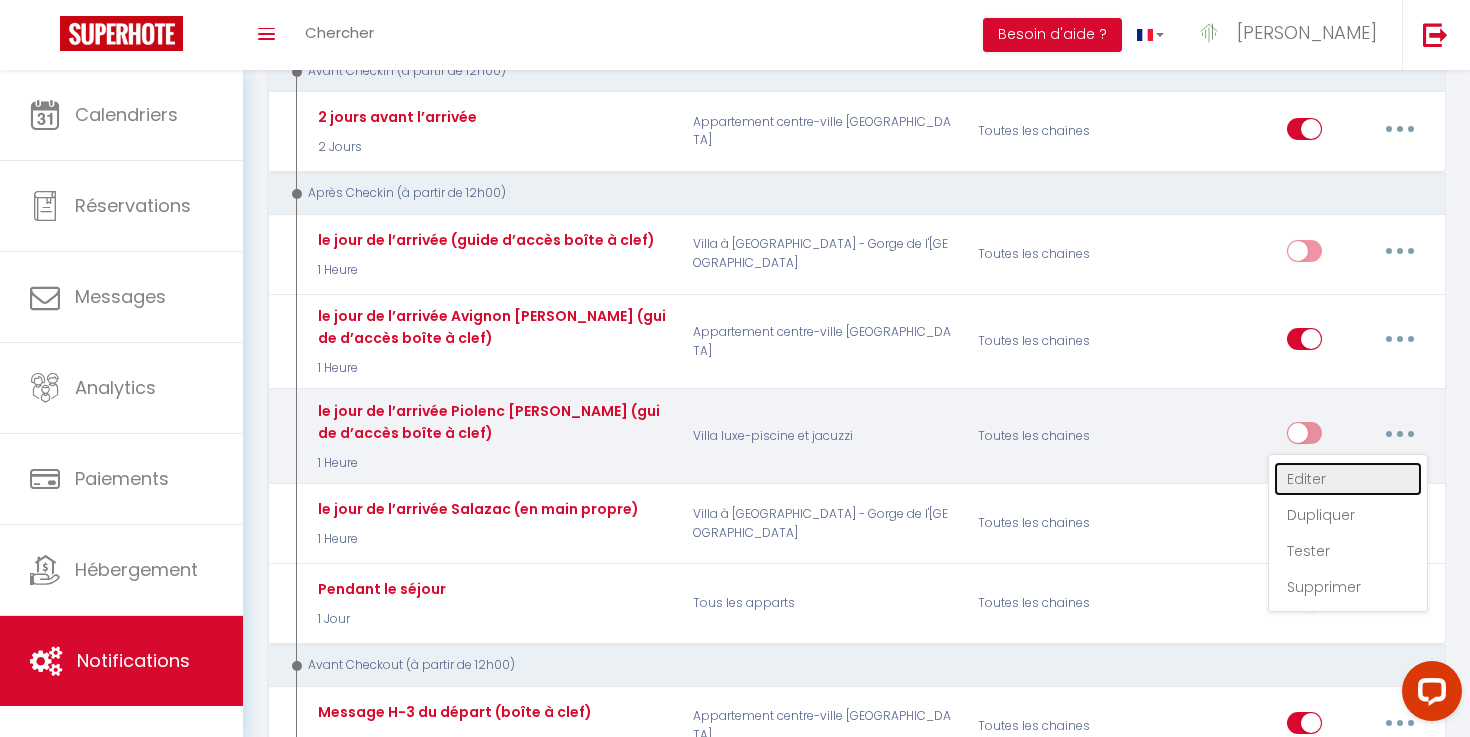 click on "Editer" at bounding box center (1348, 479) 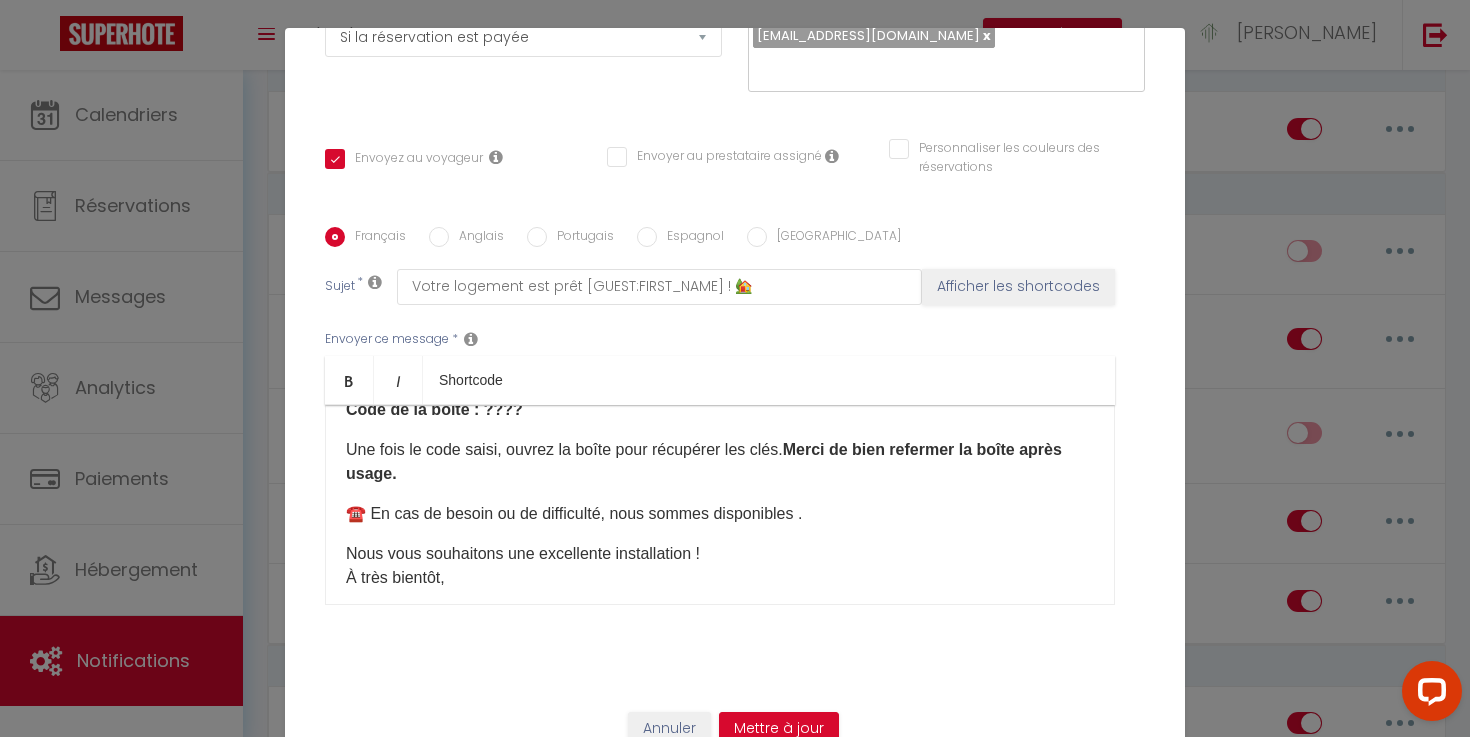 scroll, scrollTop: 235, scrollLeft: 0, axis: vertical 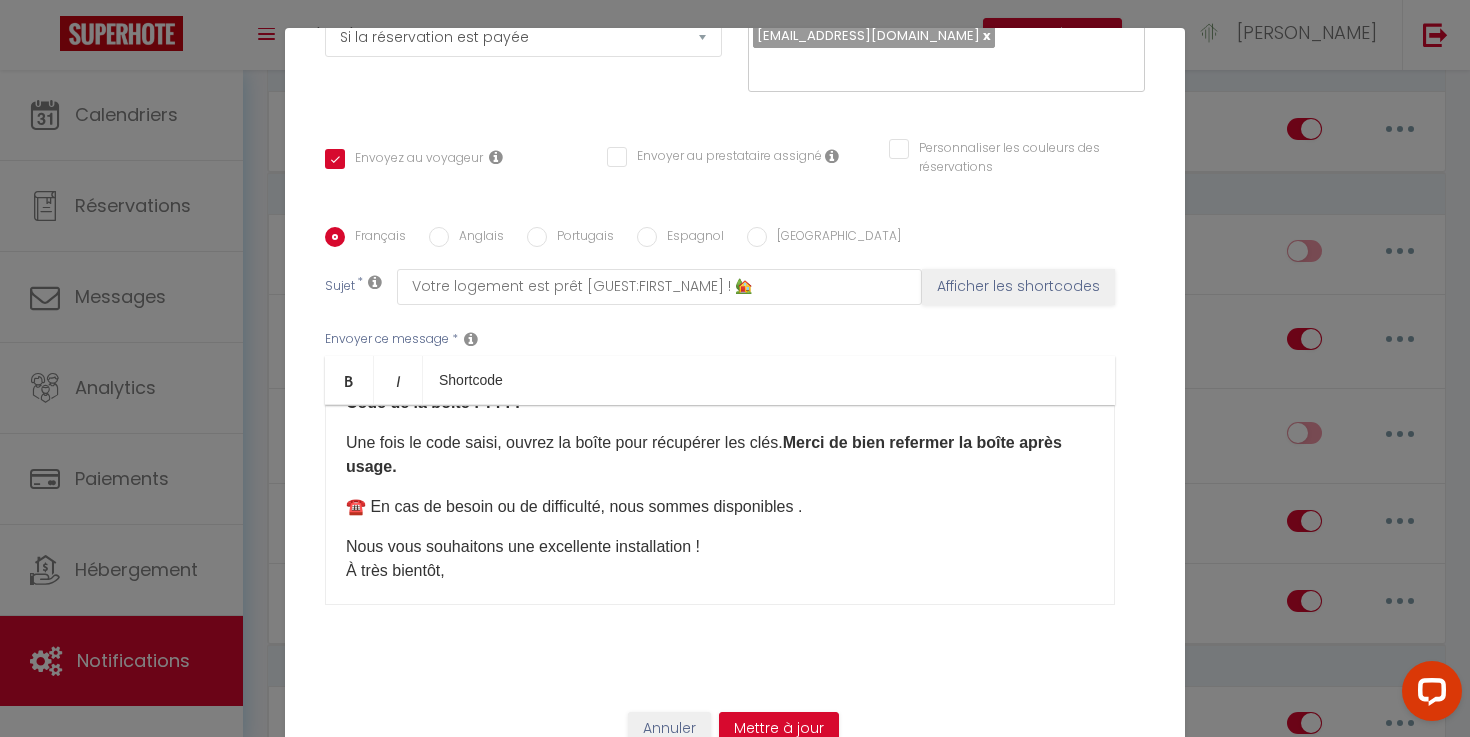 click on "Bonjour {guest_first_name} 😊 Voici toutes les infos pour une arrivée en toute autonomie :​ 🕒 Heure d’arrivée : [RENTAL:ARRIVAL_TIME]​
🔐 Accès via boîte à clés :   La boîte à clés est notre boîte au lettre automatique située  à gauche de notre portail.
Code de la boîte : ????
Une fois le code saisi, ouvrez la boîte pour récupérer les clés.  Merci de bien refermer la boîte après usage. ​☎️ En cas de besoin ou de difficulté, nous sommes disponibles . Nous vous souhaitons une excellente installation !   À très bientôt,   [RENTAL:HOSTFIRSTNAME]​ ​" at bounding box center [720, 505] 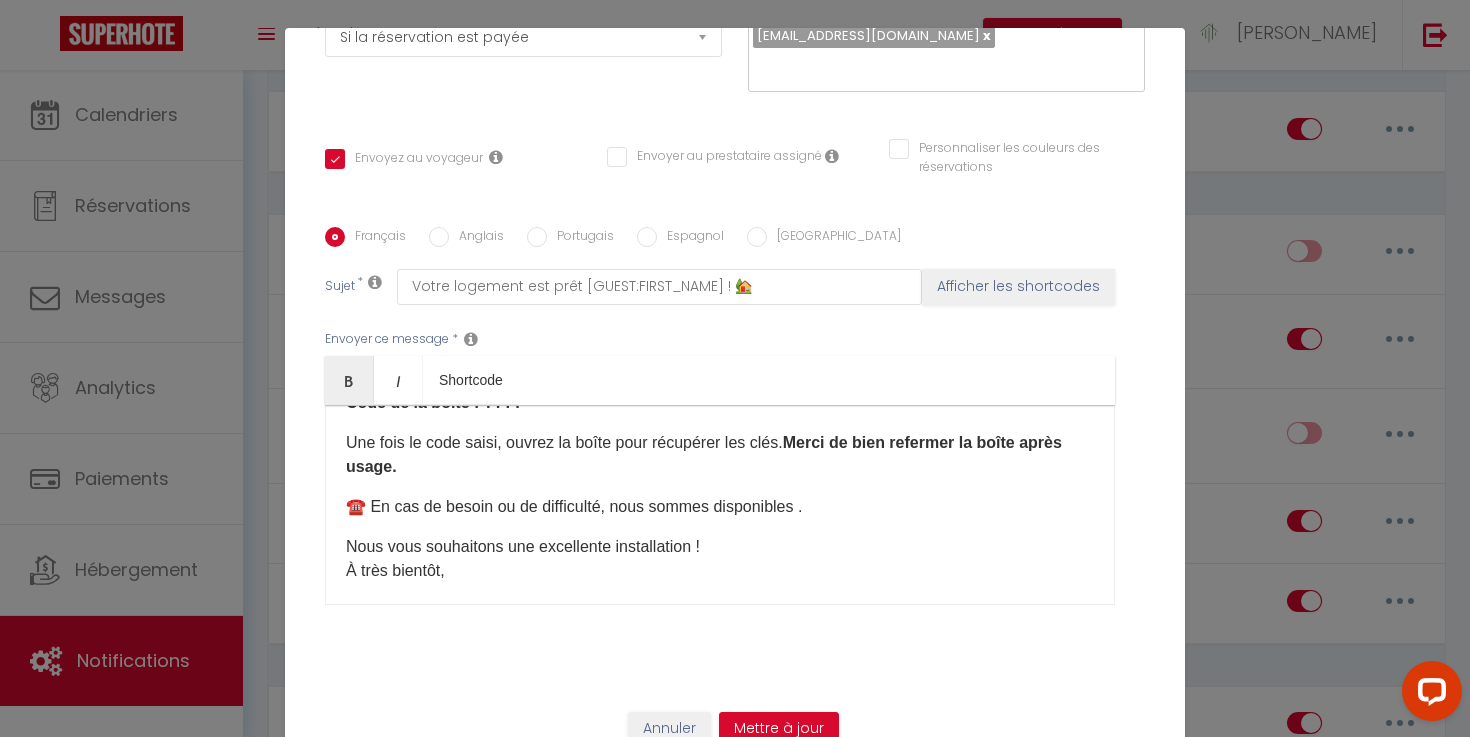 type 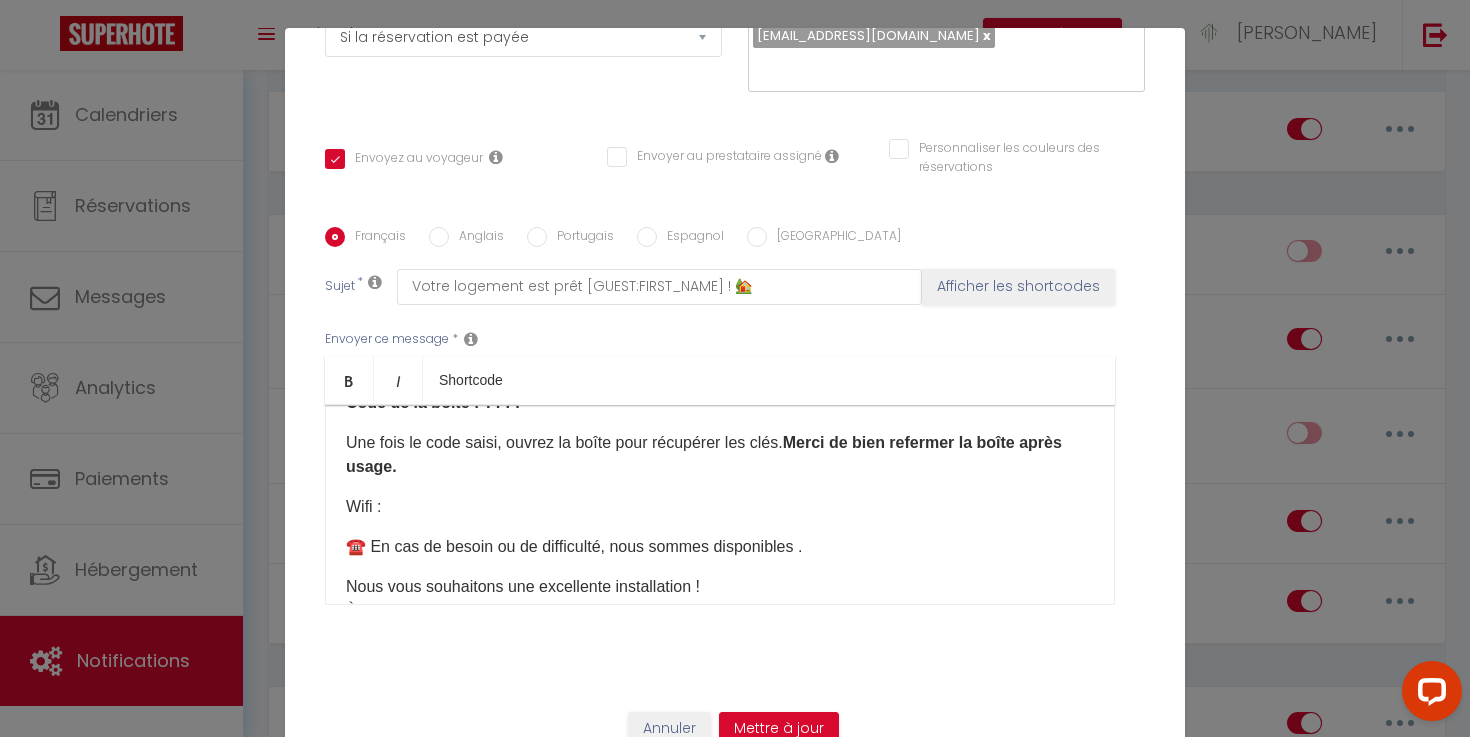 click on "​Wifi :" at bounding box center (720, 507) 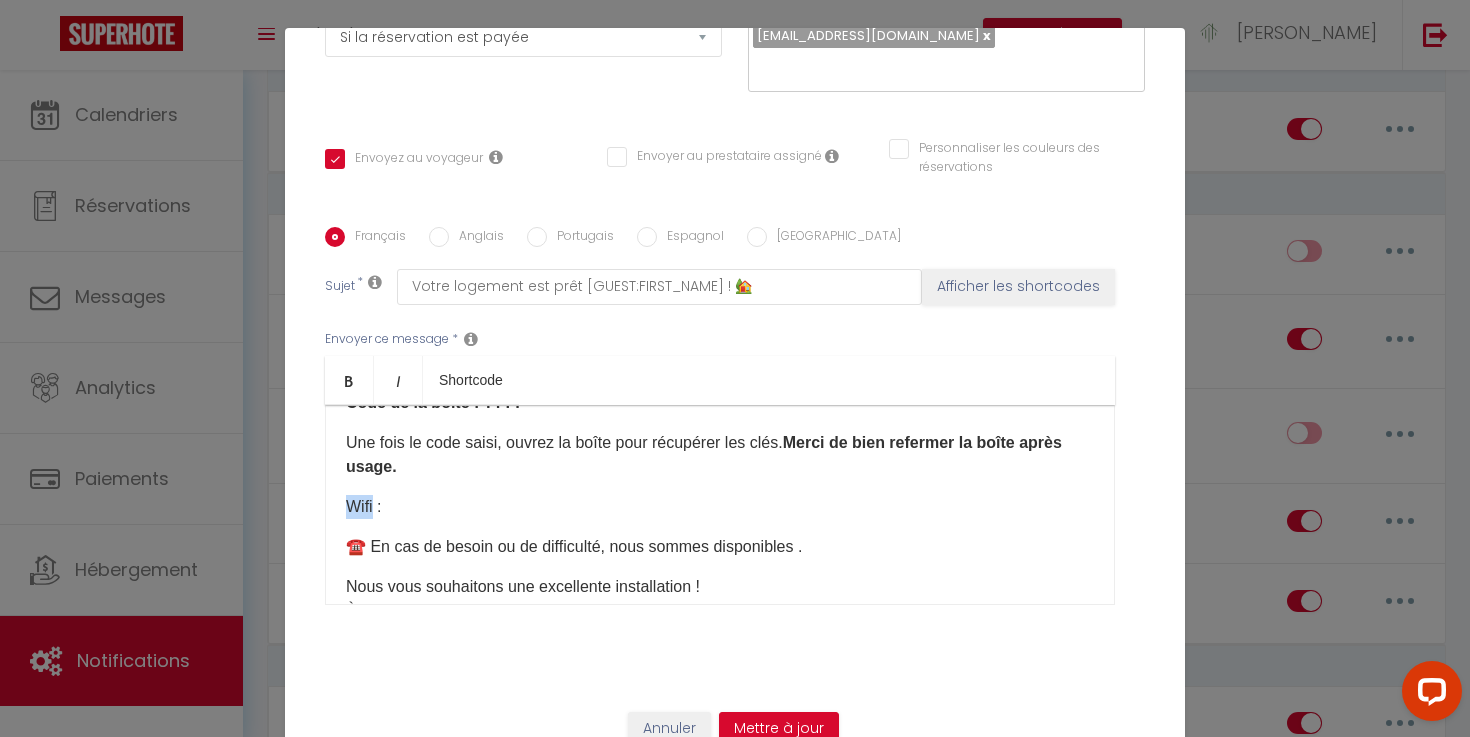 click on "​Wifi :" at bounding box center [720, 507] 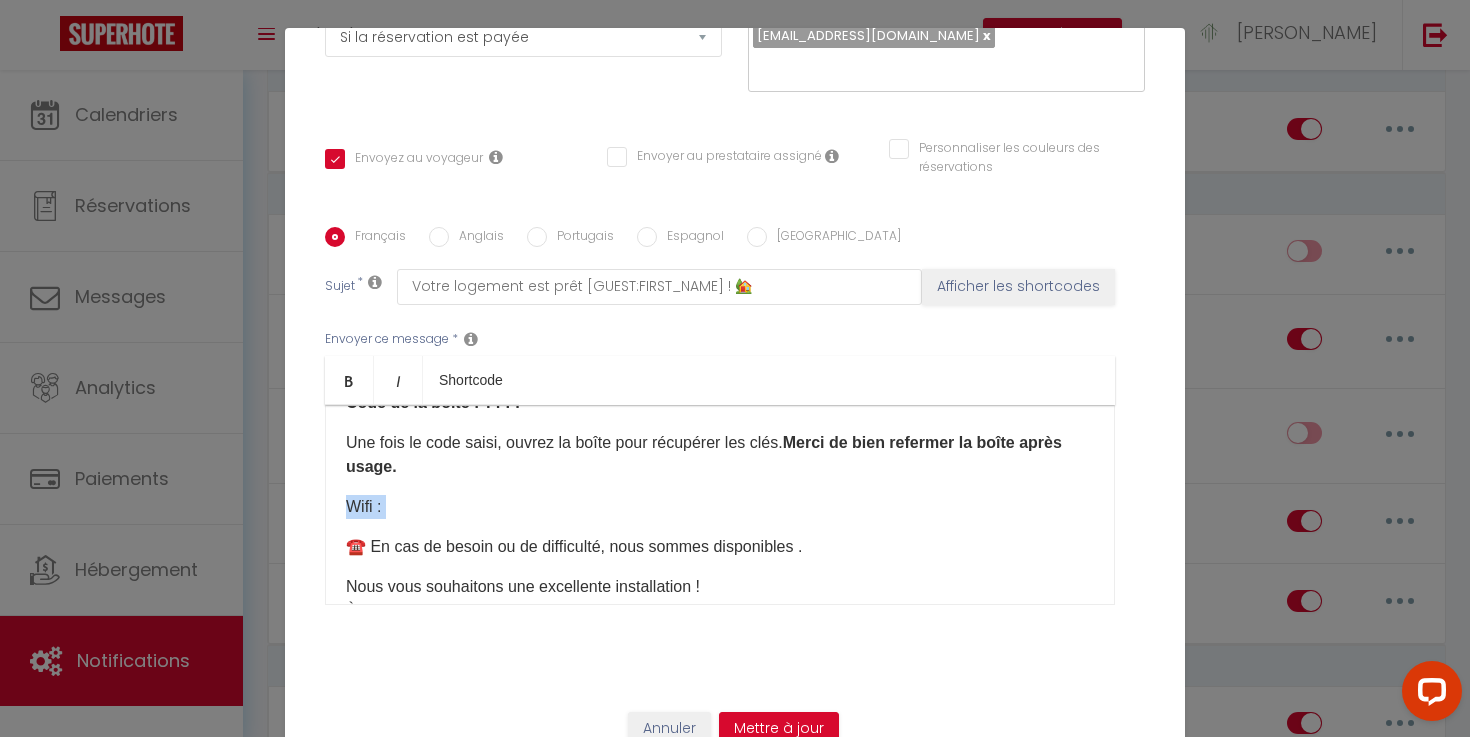 click on "​Wifi :" at bounding box center (720, 507) 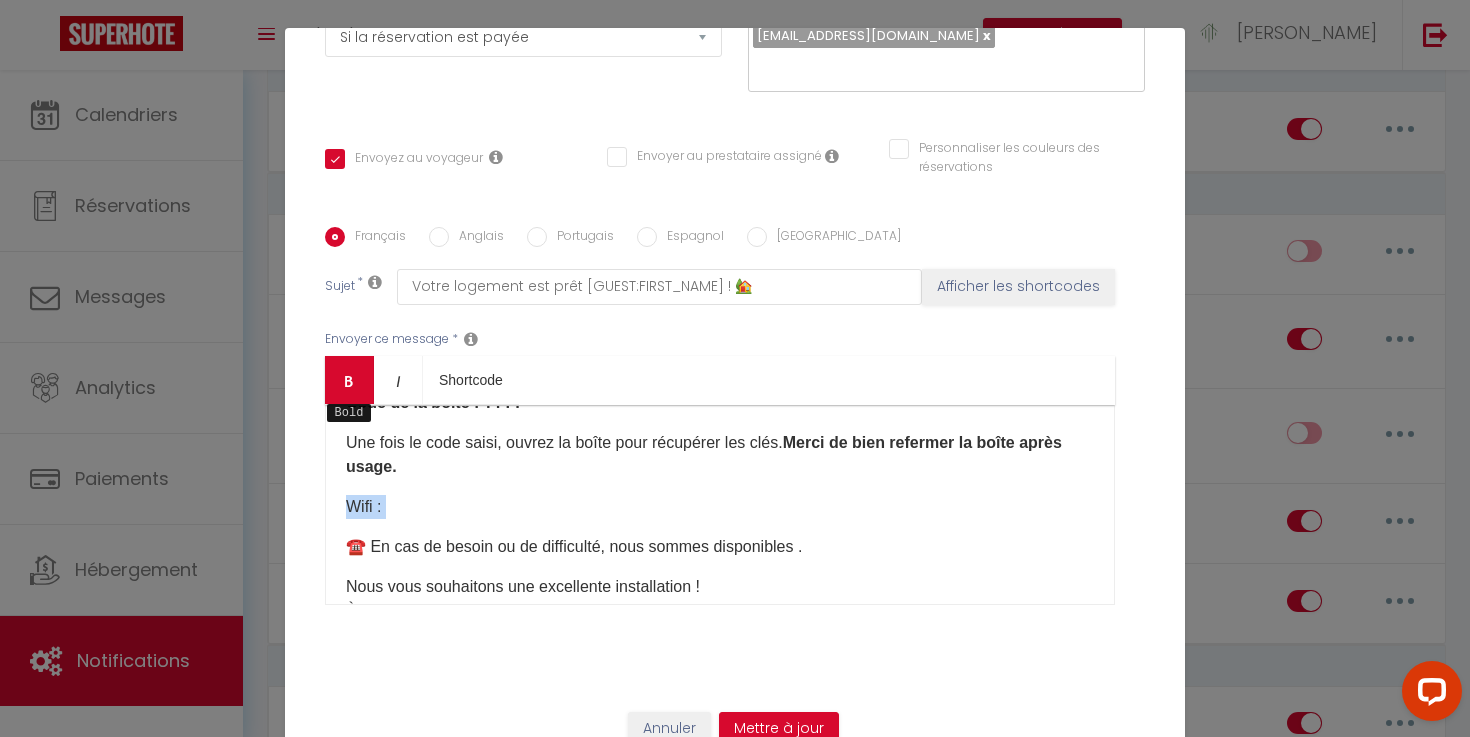 click at bounding box center [349, 381] 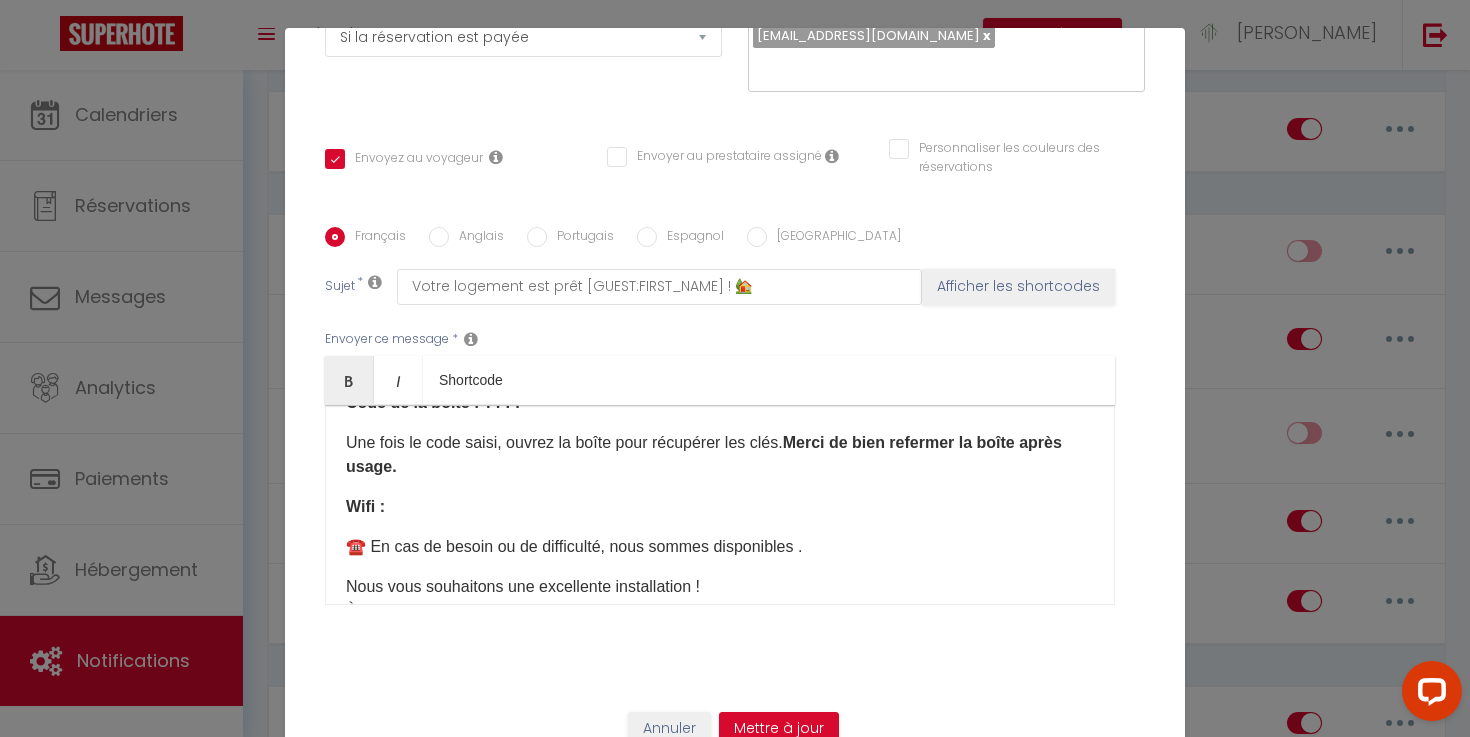 click on "​Wifi :" at bounding box center (720, 507) 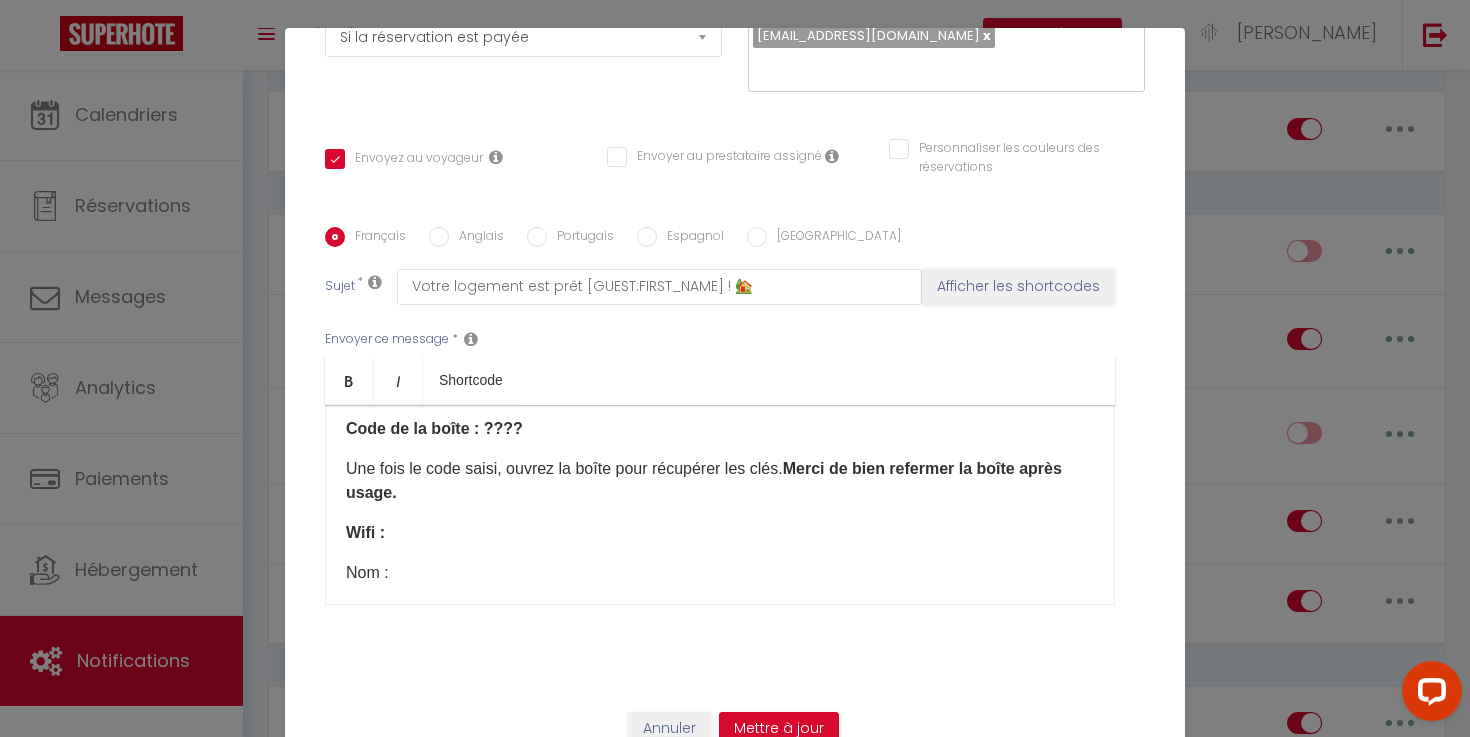 scroll, scrollTop: 211, scrollLeft: 0, axis: vertical 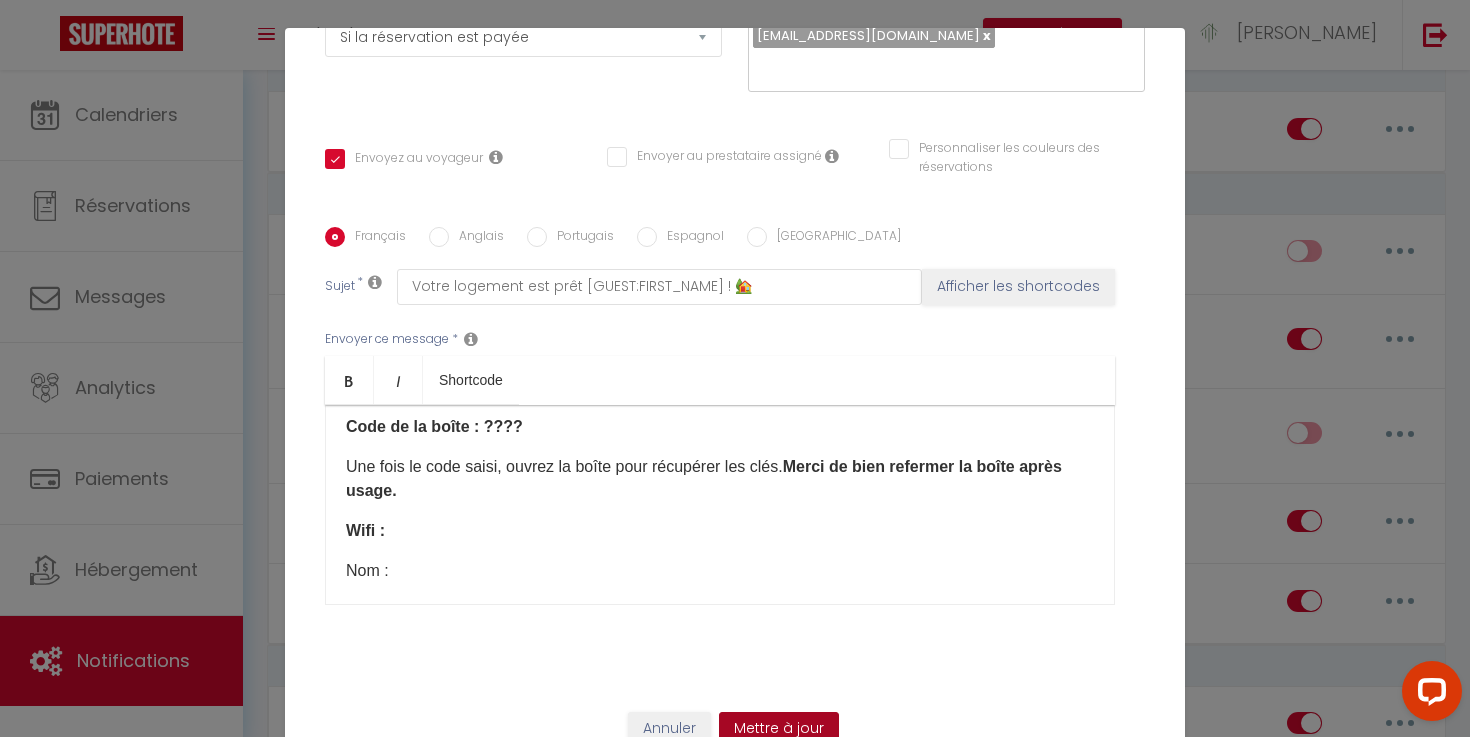 click on "Mettre à jour" at bounding box center (779, 729) 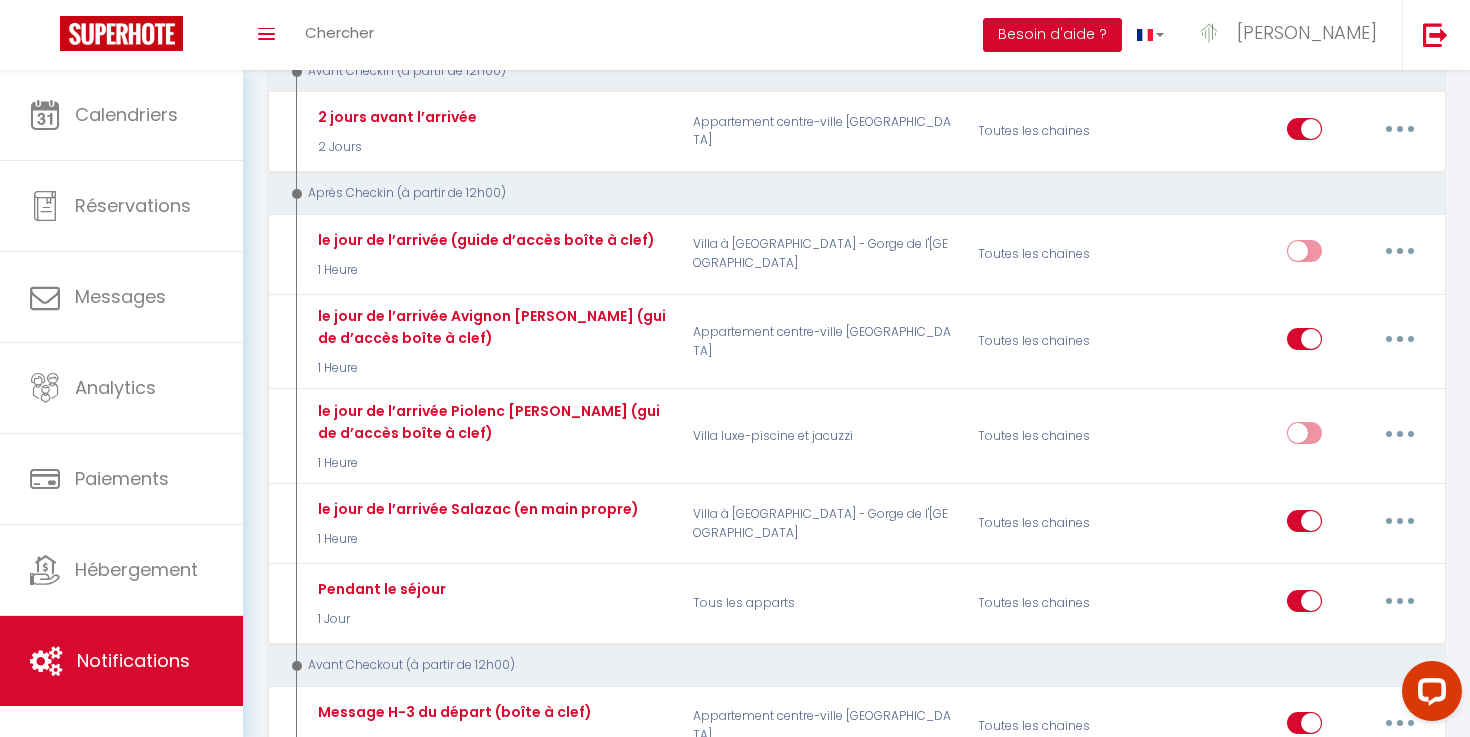 click on "Besoin d'aide ?" at bounding box center (1052, 35) 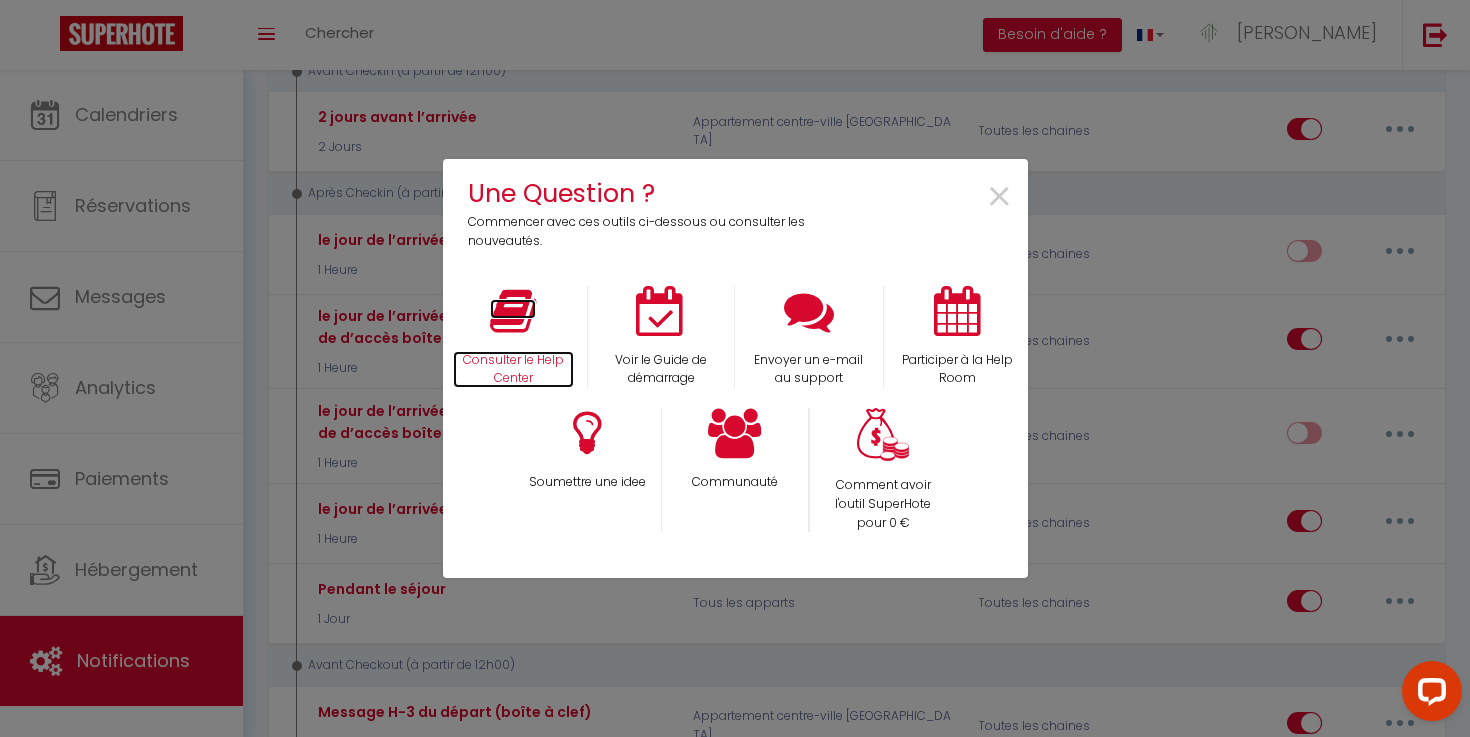click at bounding box center [513, 311] 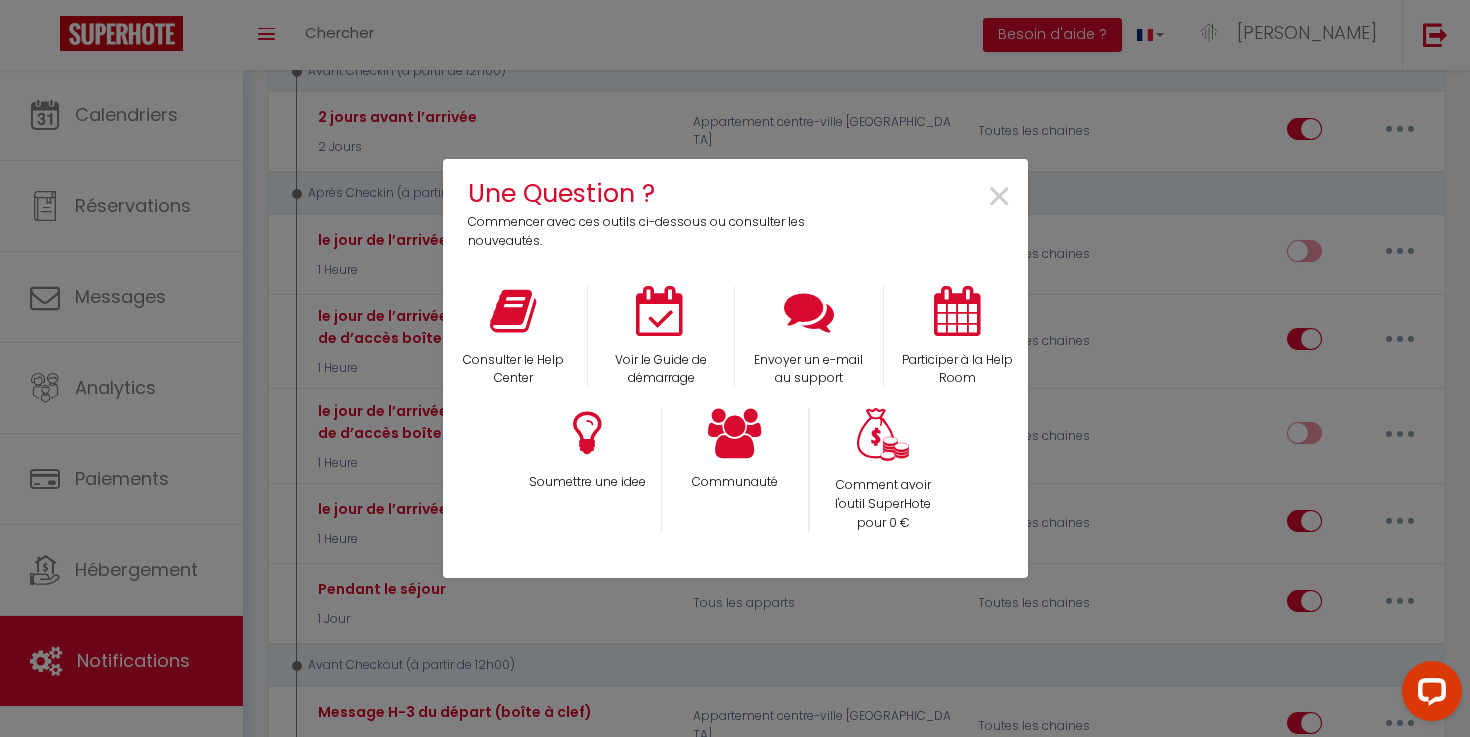 click on "Une Question ?   Commencer avec ces outils ci-dessous ou consulter les nouveautés.   ×     Consulter le Help Center     Voir le Guide de démarrage     Envoyer un e-mail au support     Participer à la Help Room     Soumettre une idee     Communauté     Comment avoir l'outil SuperHote pour 0 €" at bounding box center [735, 368] 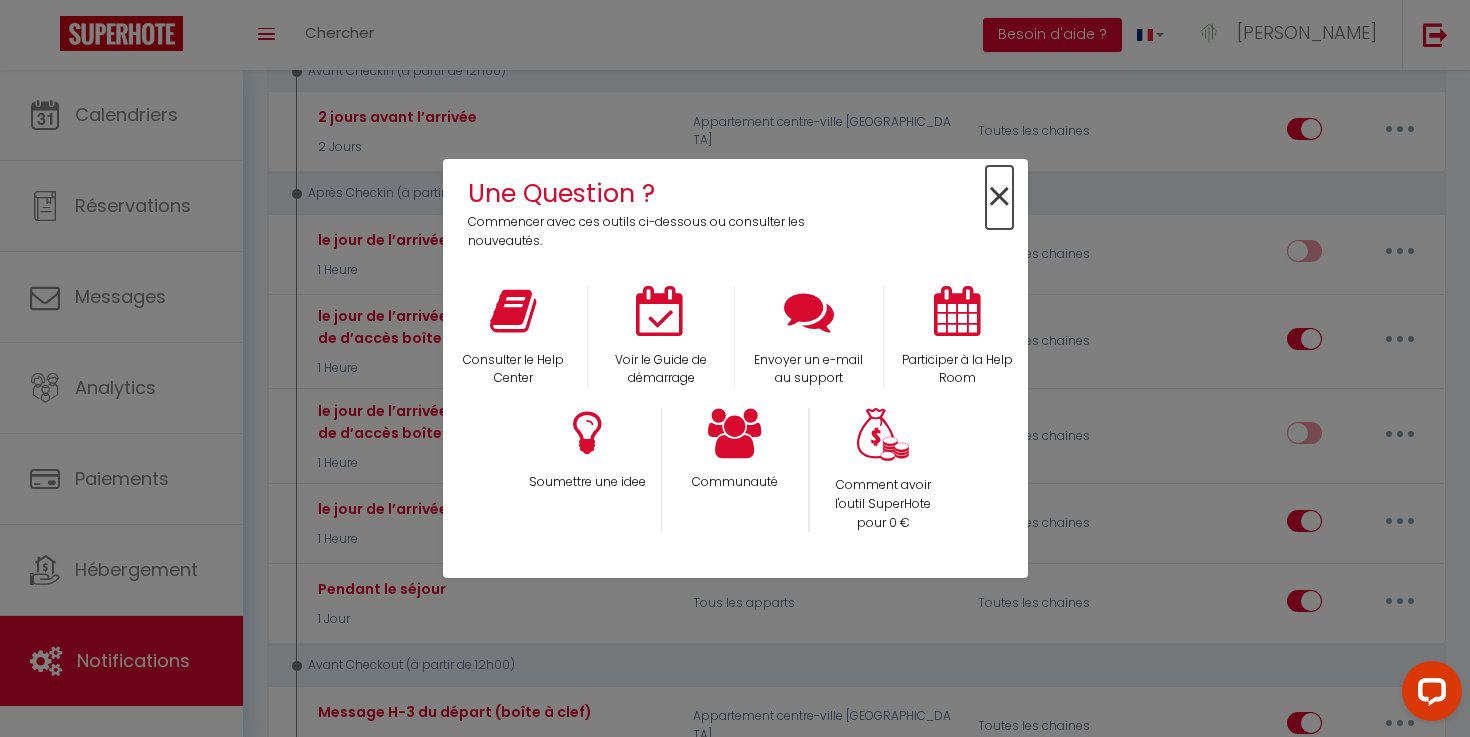 click on "×" at bounding box center (999, 197) 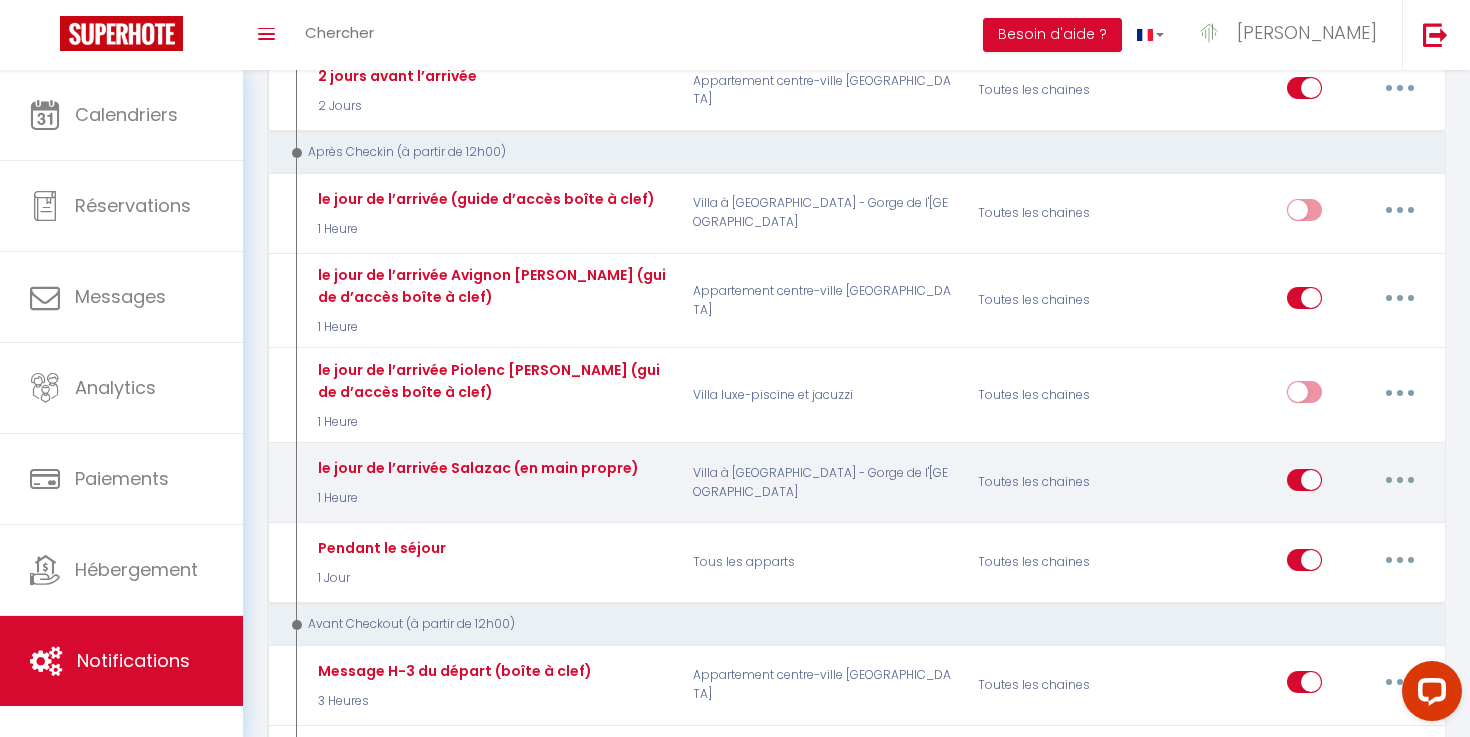 scroll, scrollTop: 571, scrollLeft: 0, axis: vertical 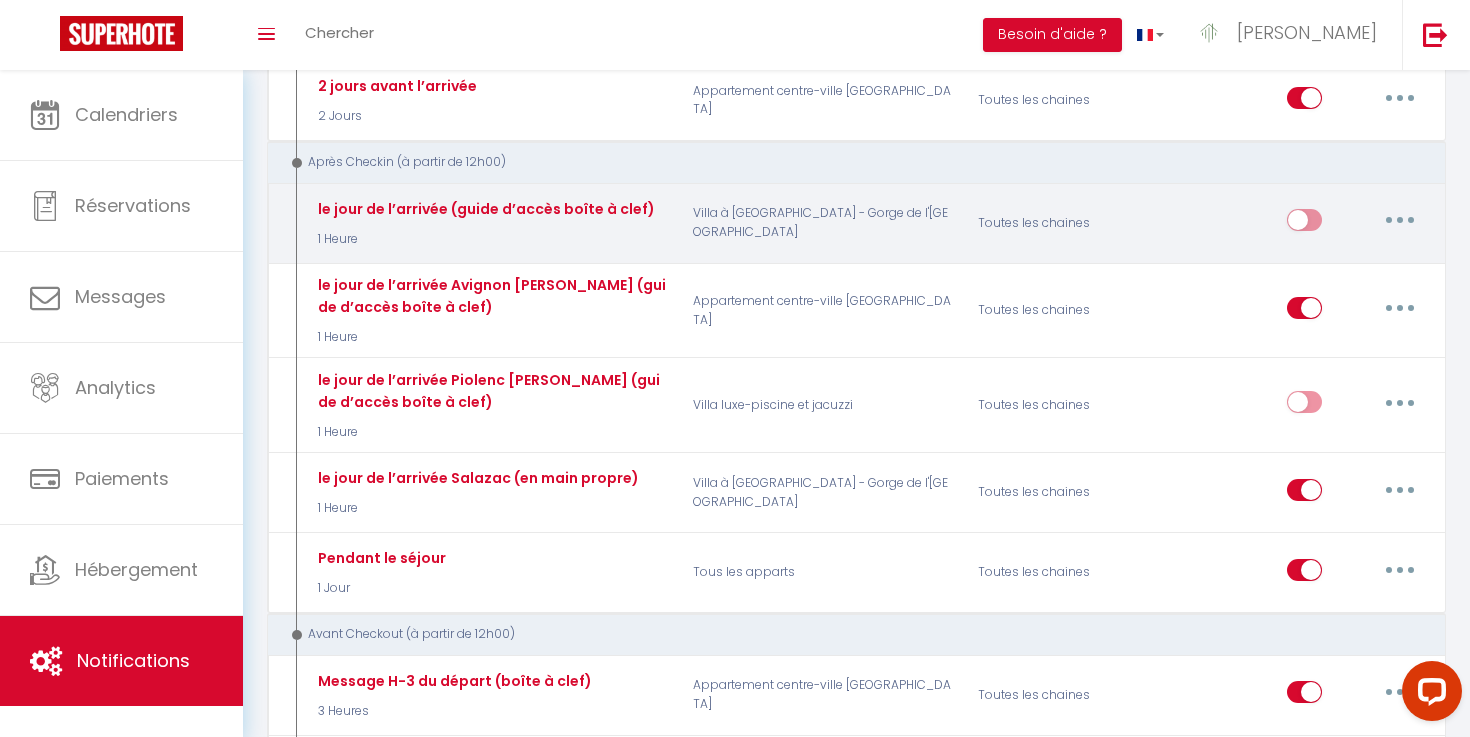 click at bounding box center (1400, 220) 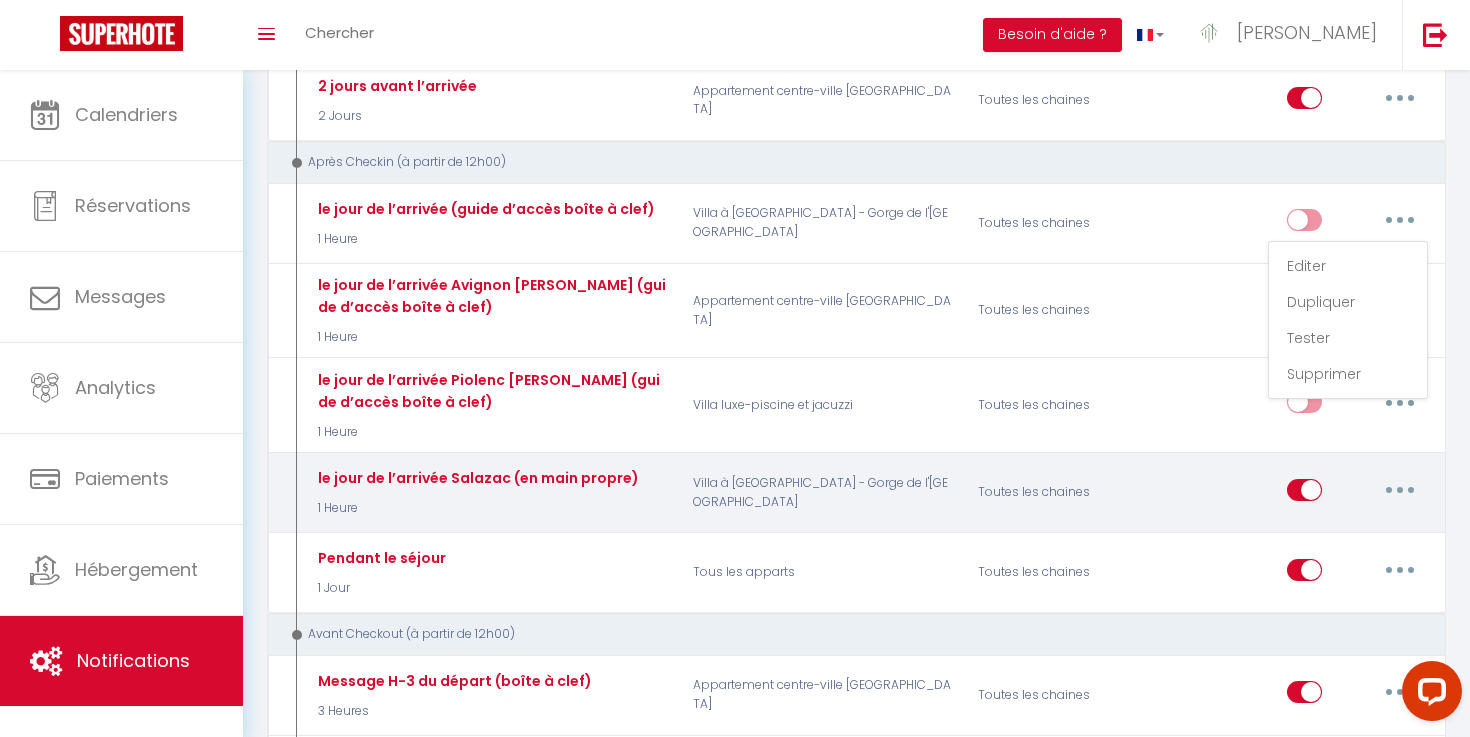 click on "Toutes les chaines" at bounding box center (1060, 493) 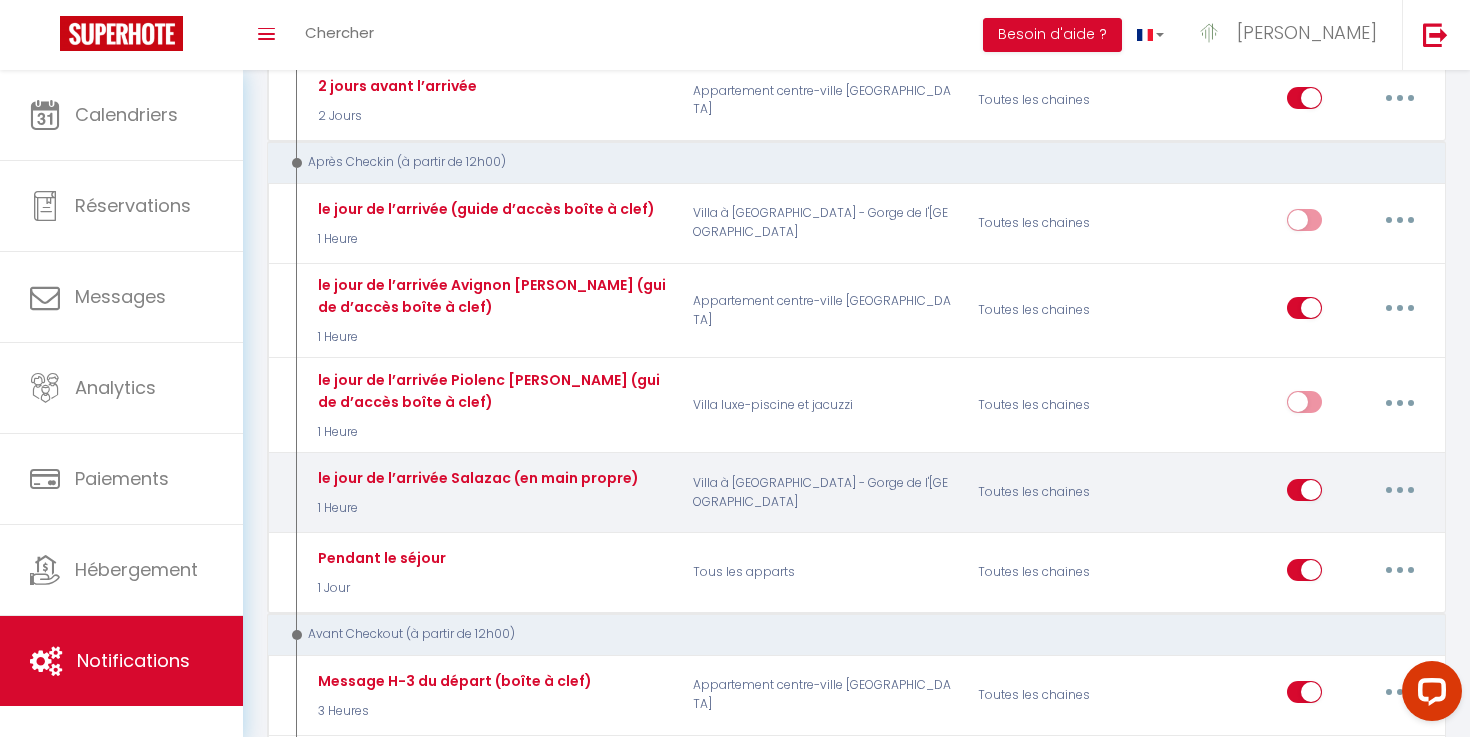 click at bounding box center (1400, 490) 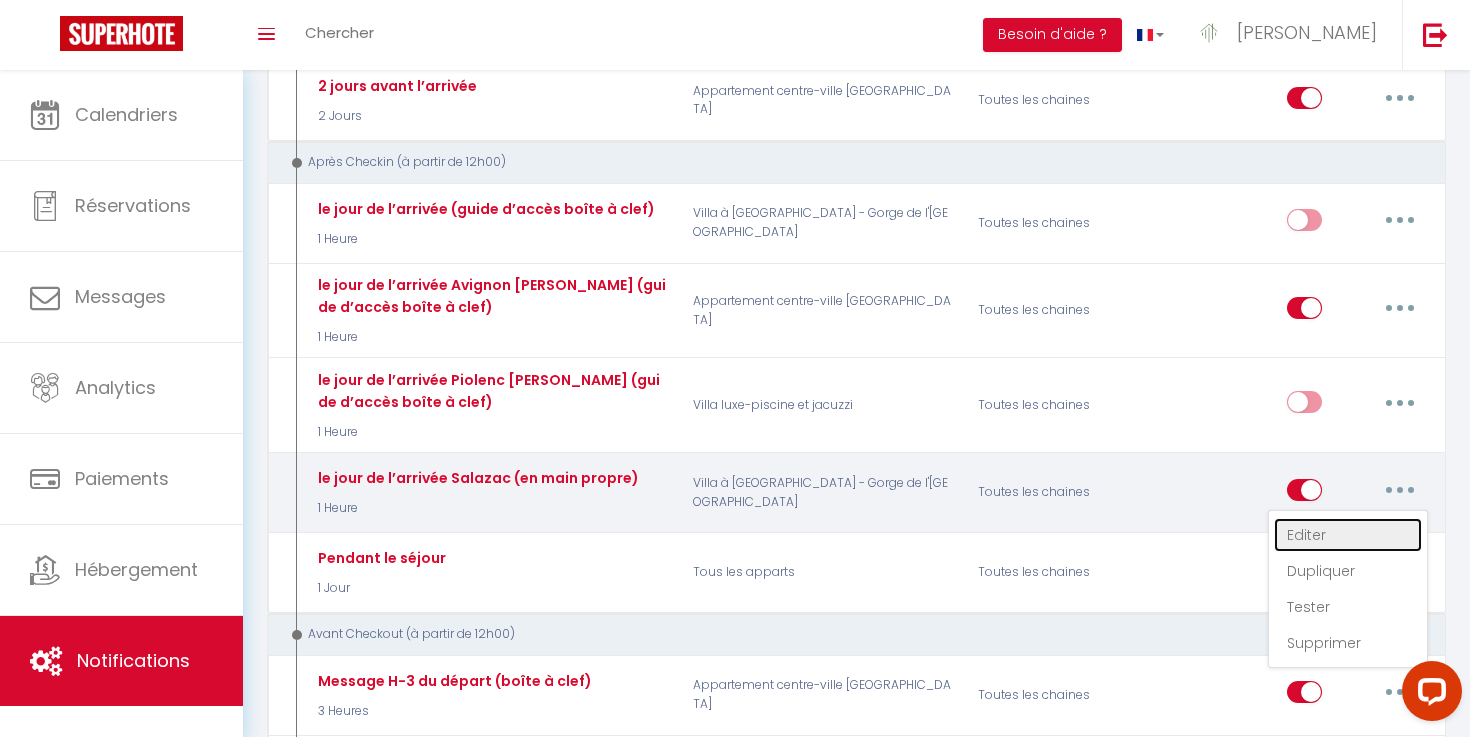 click on "Editer" at bounding box center [1348, 535] 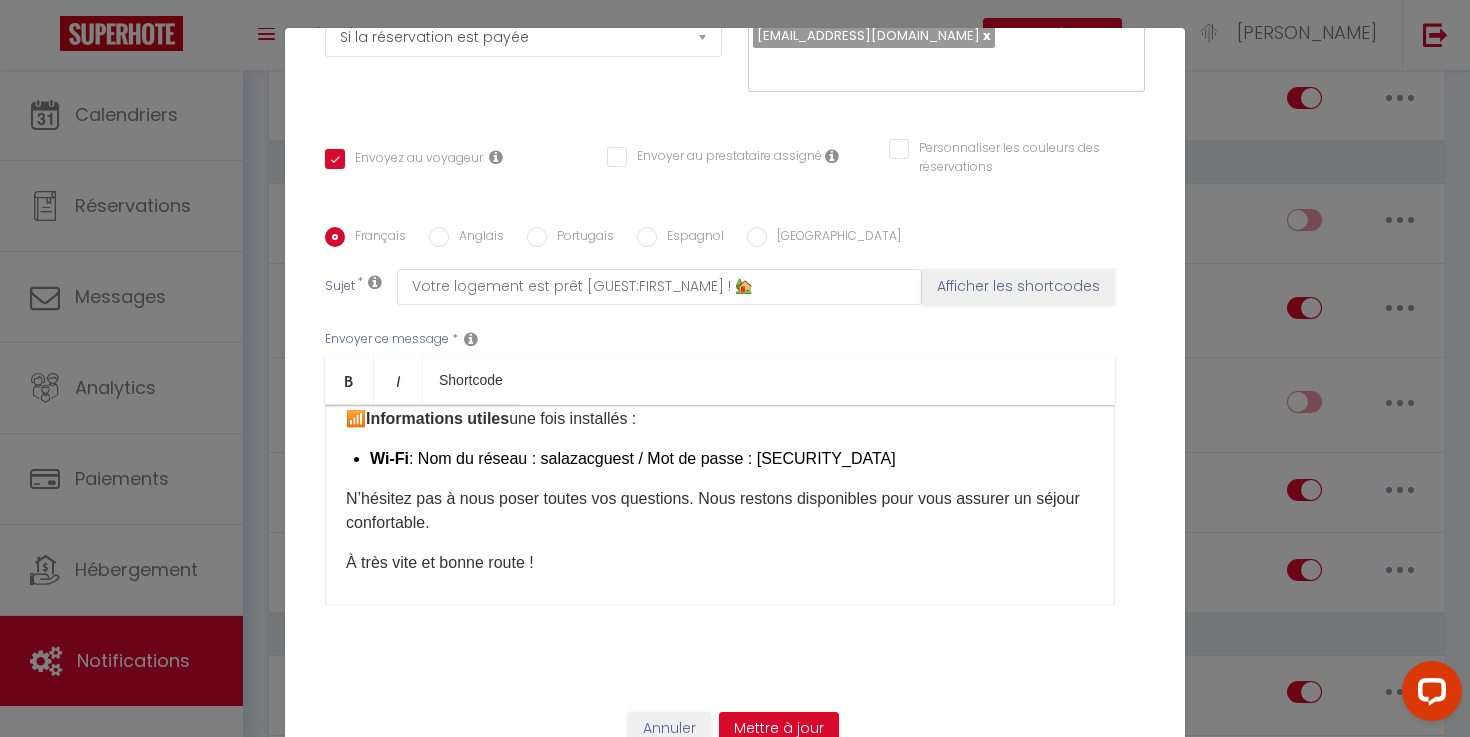 scroll, scrollTop: 302, scrollLeft: 0, axis: vertical 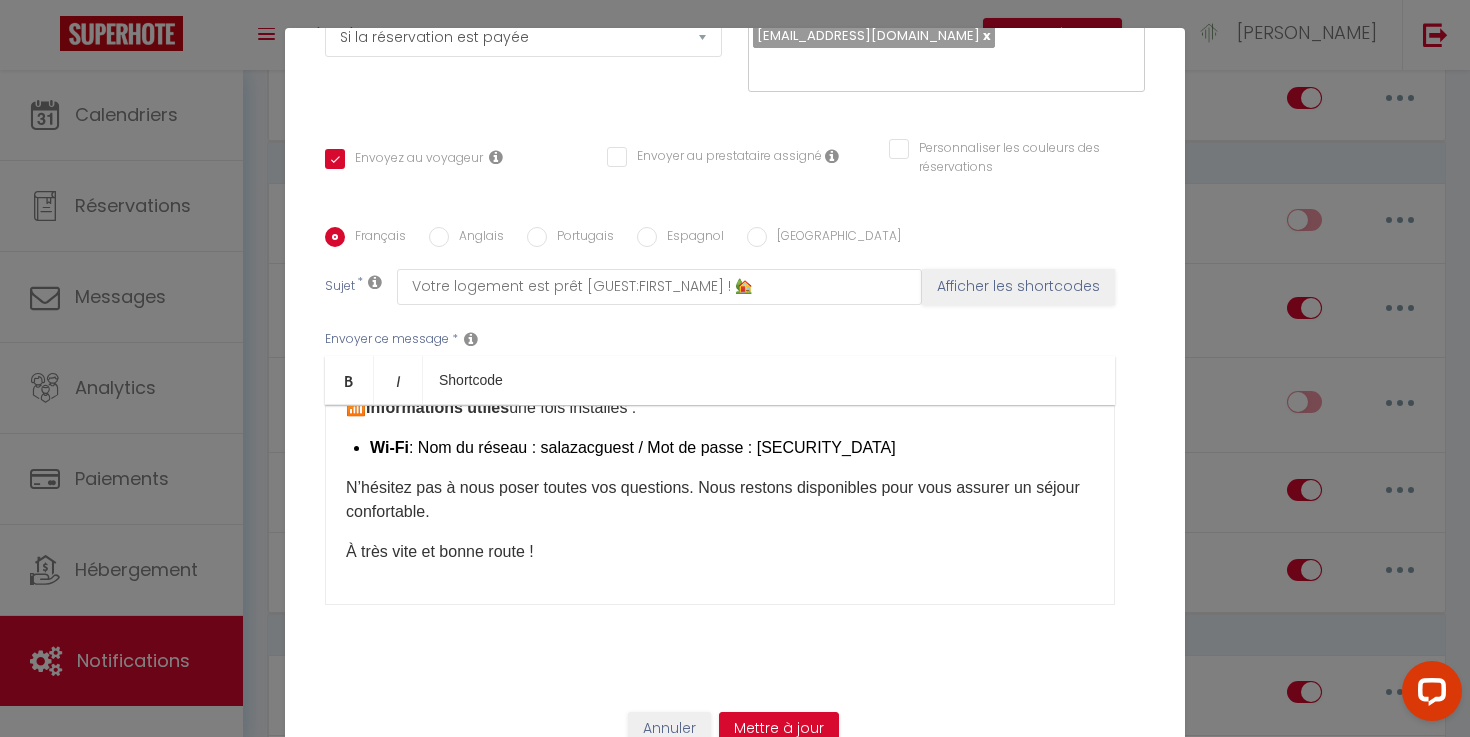 click on "Bonjour [GUEST:FIRST_NAME]​,
Nous espérons que votre trajet se passe bien ! 😊
Voici quelques informations importantes concernant votre arrivée :
🔑  Heure d’arrivée  : [RENTAL:ARRIVAL_TIME]. ​Nous sommes actuellement sur place, prêts à vous accueillir.
📍  Adresse du logement  : [RENTAL:ADDRESS] ​.
Si jamais vous ne trouvez pas l’adresse ou avez le moindre doute,  n’hésitez pas à m’appeler directement au [PHONE_NUMBER] .
📶  Informations utiles  une fois installés :
Wi-Fi  : Nom du réseau : salazacguest​ / Mot de passe : [SECURITY_DATA]
N’hésitez pas à nous poser toutes vos questions. Nous restons disponibles pour vous assurer un séjour confortable.
À très vite et bonne route !" at bounding box center (720, 505) 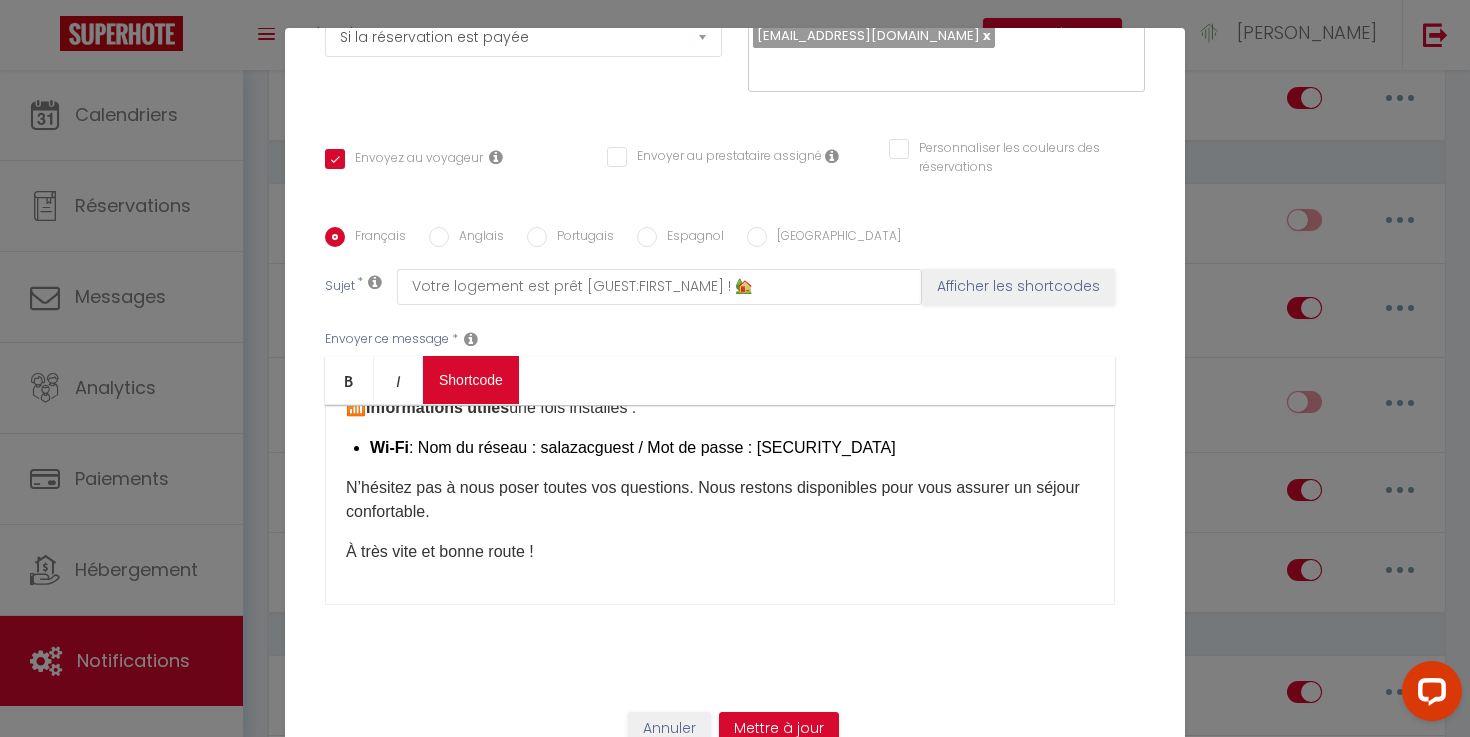 click on "Coaching SuperHote ce soir à 18h00, pour participer:  [URL][DOMAIN_NAME][SECURITY_DATA]   ×     Toggle navigation       Toggle Search     Toggle menubar     Chercher   BUTTON
Besoin d'aide ?
[PERSON_NAME]        Équipe     Résultat de la recherche   Aucun résultat     Calendriers     Réservations     Messages     Analytics      Paiements     Hébergement     Notifications                 Résultat de la recherche   Id   Appart   Voyageur    Checkin   Checkout   Nuits   Pers.   Plateforme   Statut     Résultat de la recherche   Aucun résultat          Notifications
Actions
Nouvelle Notification    Exporter    Importer    Tous les apparts    Appartement centre-ville [GEOGRAPHIC_DATA] Villa luxe-piscine et [GEOGRAPHIC_DATA] à [GEOGRAPHIC_DATA] - Gorge de l'Ardèche
Actions
Notifications" at bounding box center [735, 1387] 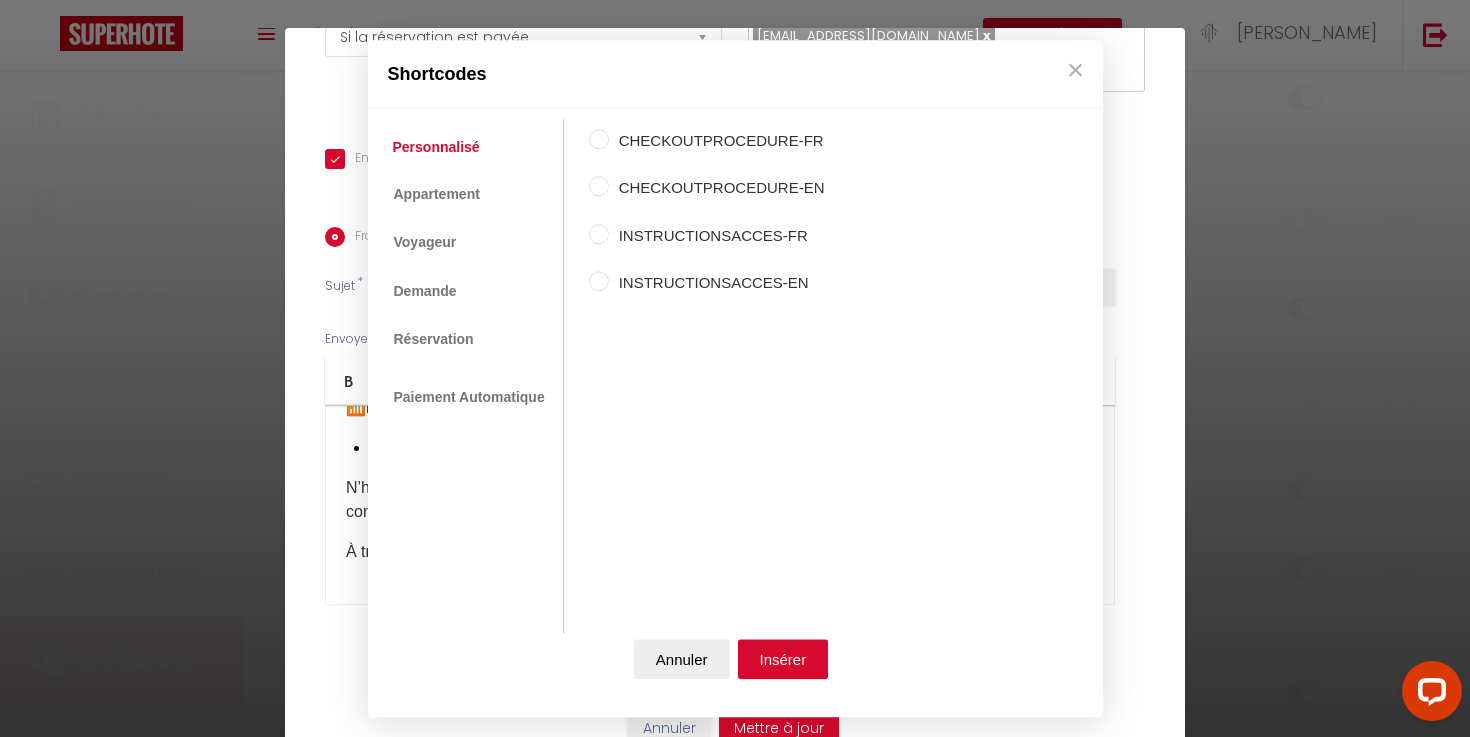 click on "Personnalisé
Appartement
Voyageur
Demande
Réservation
Lien De Paiement
Paiement Automatique" at bounding box center [471, 376] 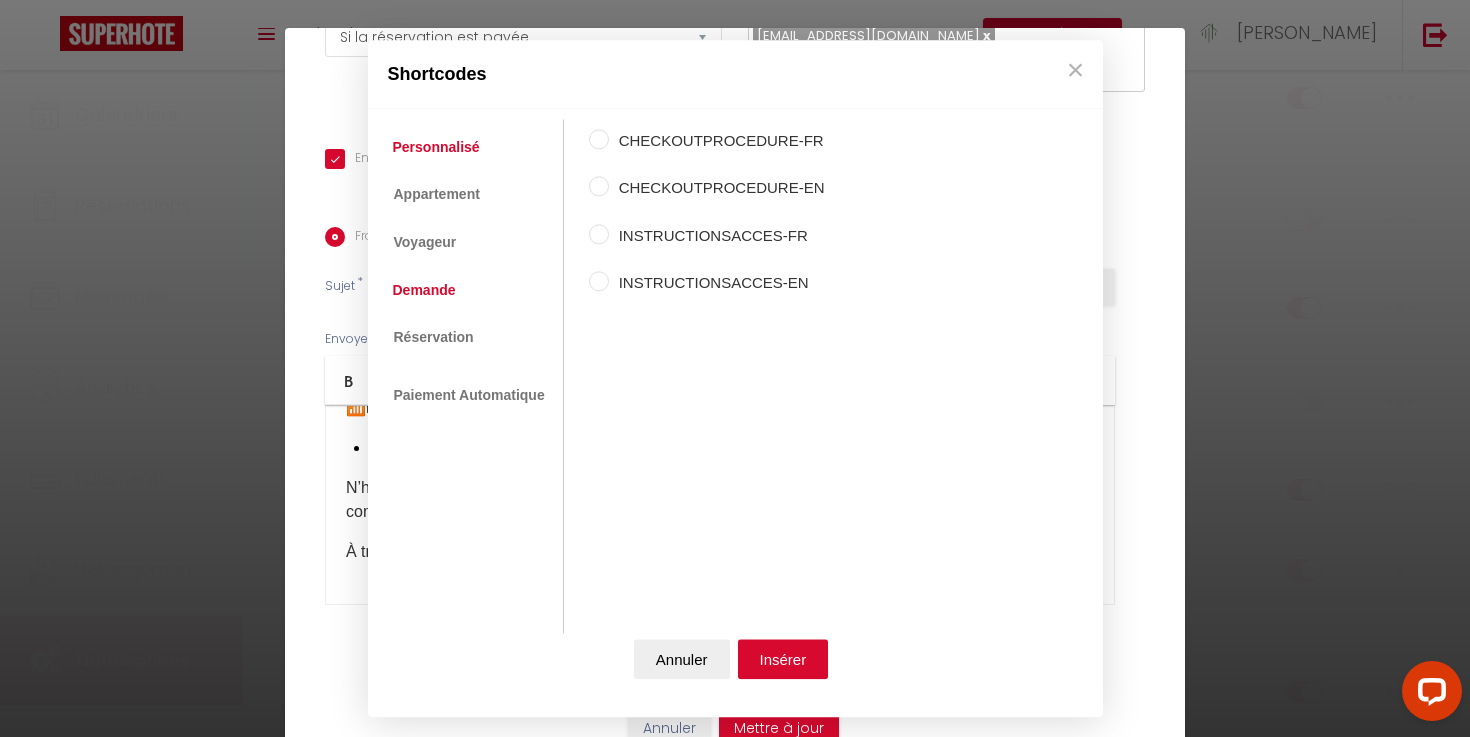 click on "Demande" at bounding box center [424, 290] 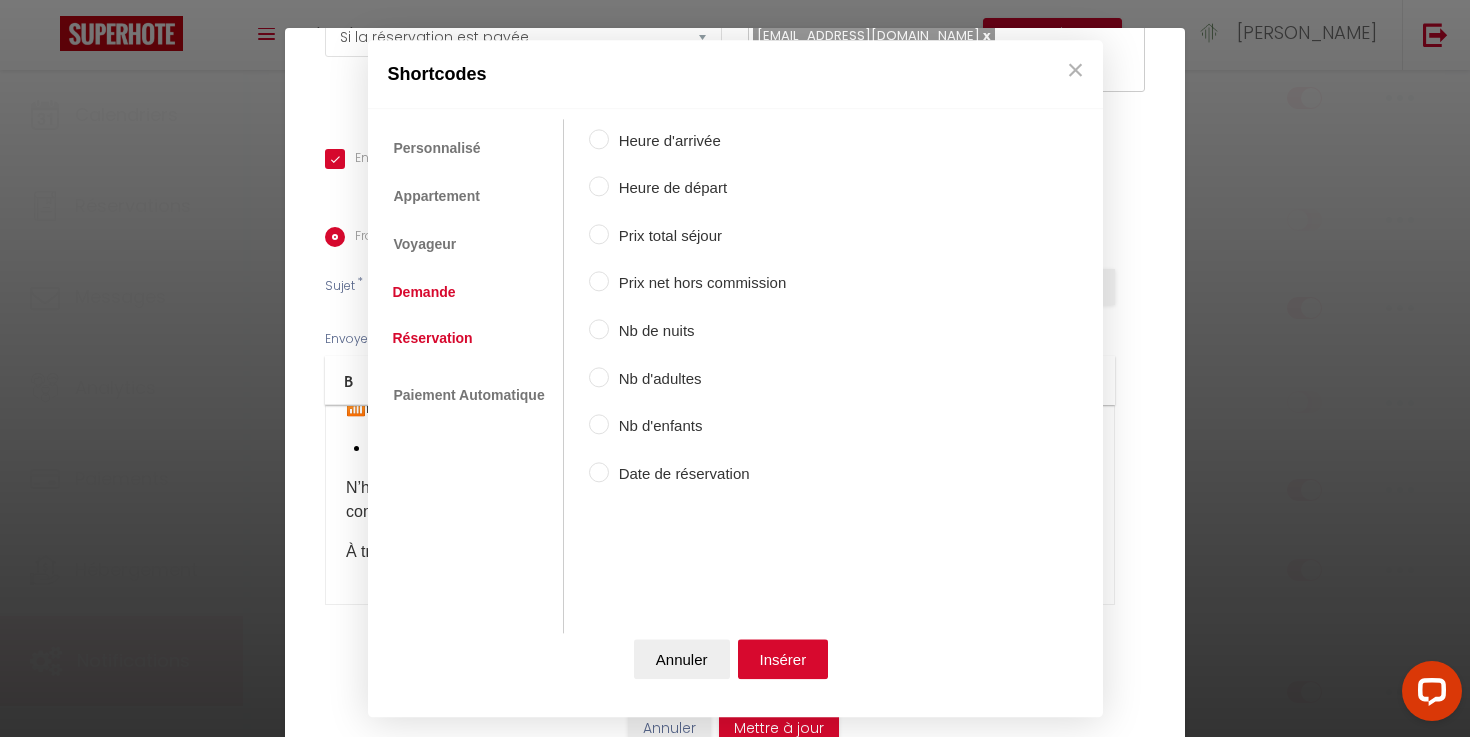 click on "Réservation" at bounding box center (433, 338) 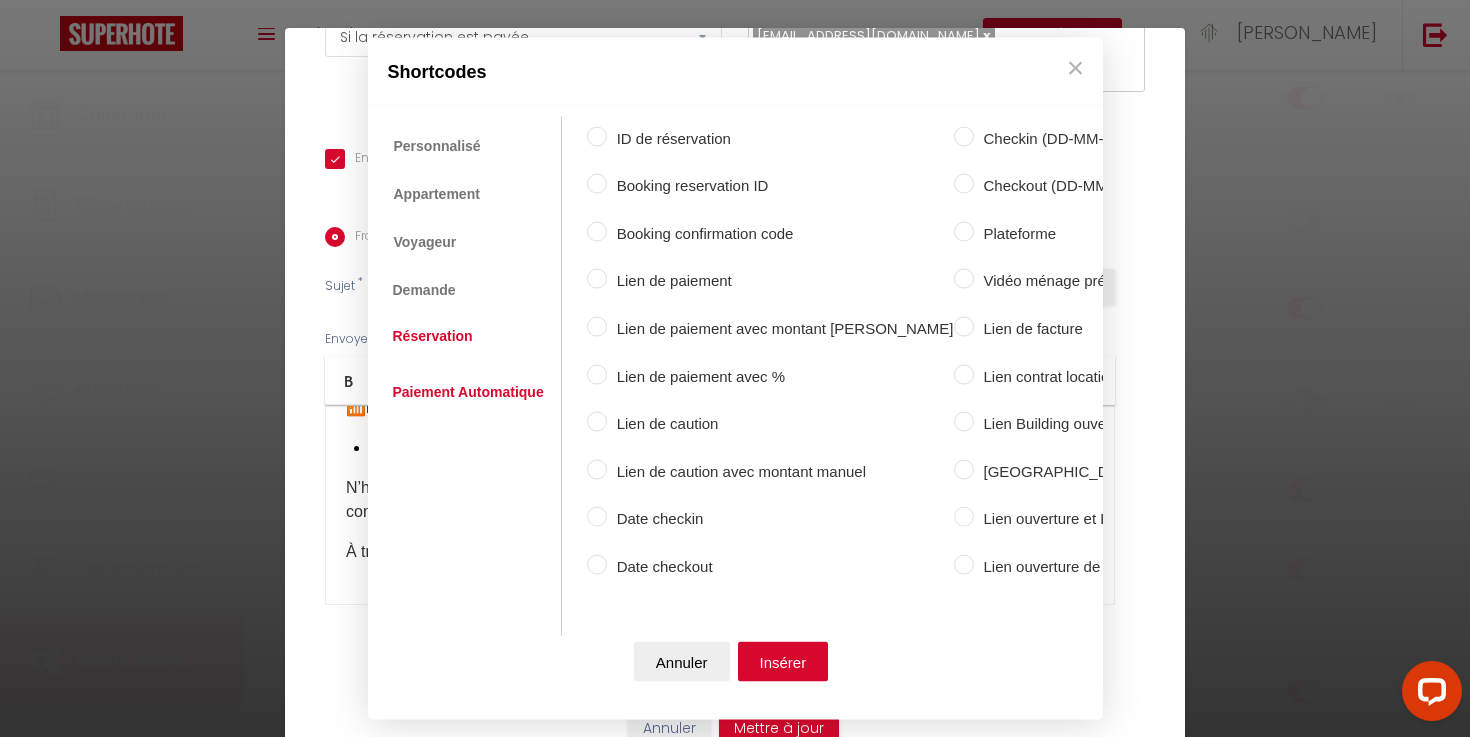 click on "Paiement Automatique" at bounding box center [468, 392] 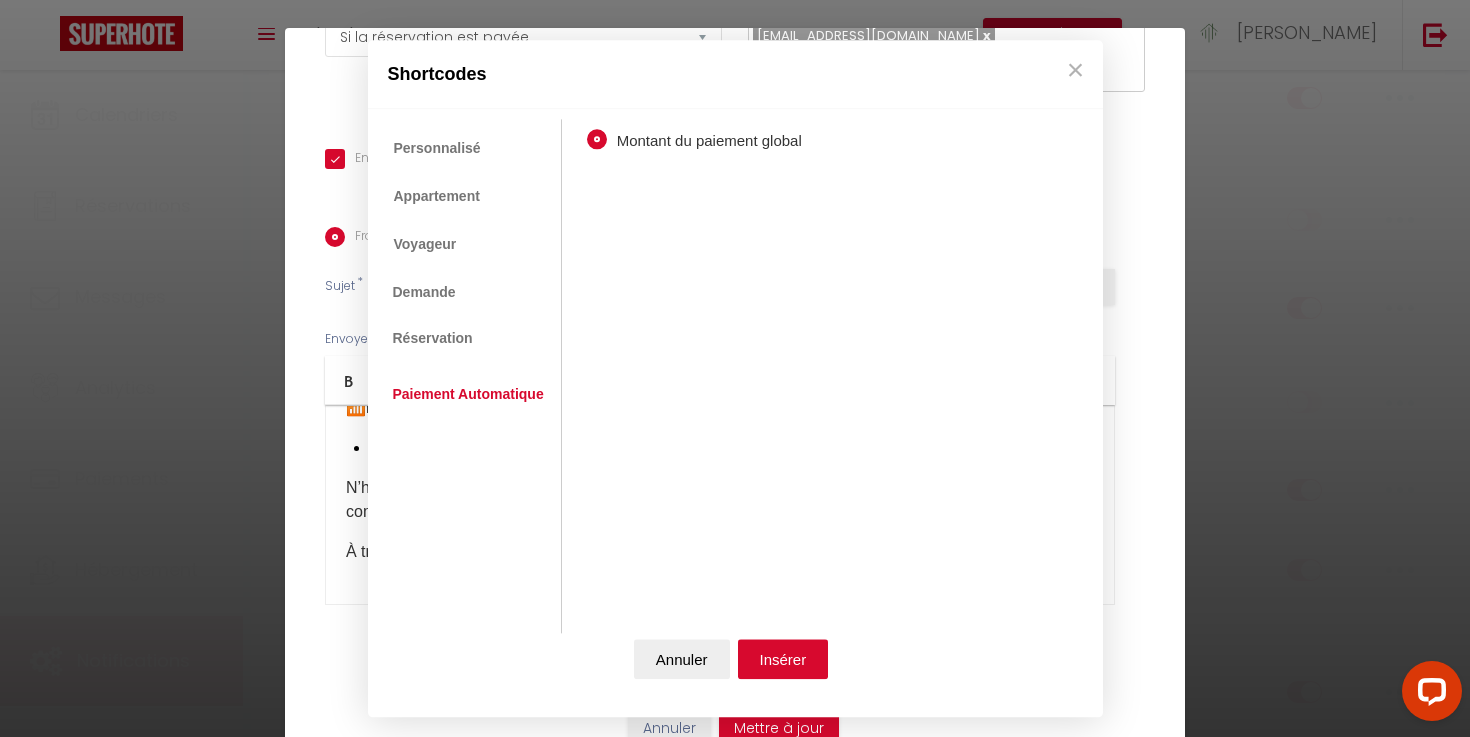 click on "Personnalisé
Appartement
Voyageur
Demande
Réservation
Lien De Paiement
Paiement Automatique" at bounding box center (470, 376) 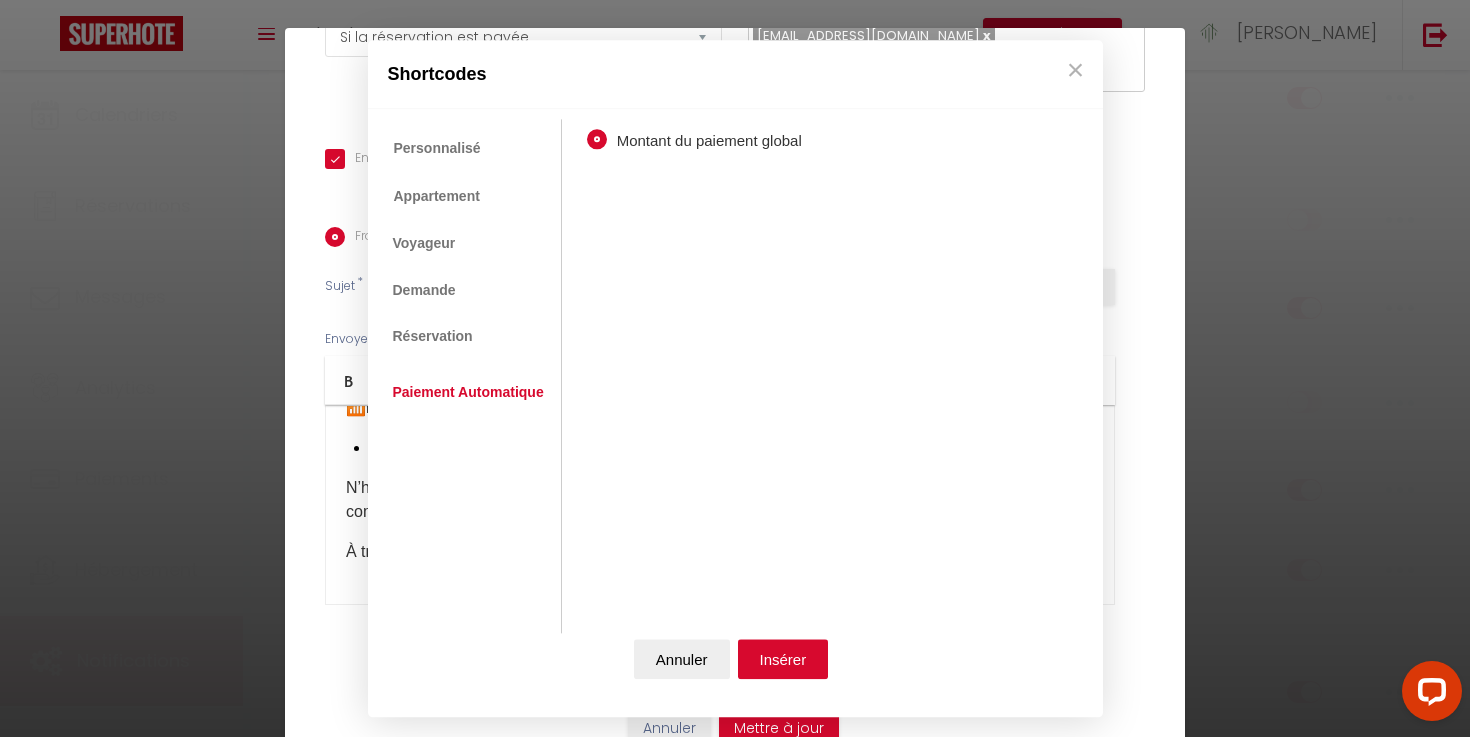 click on "Personnalisé
Appartement
Voyageur
Demande
Réservation
Lien De Paiement
Paiement Automatique" at bounding box center [470, 376] 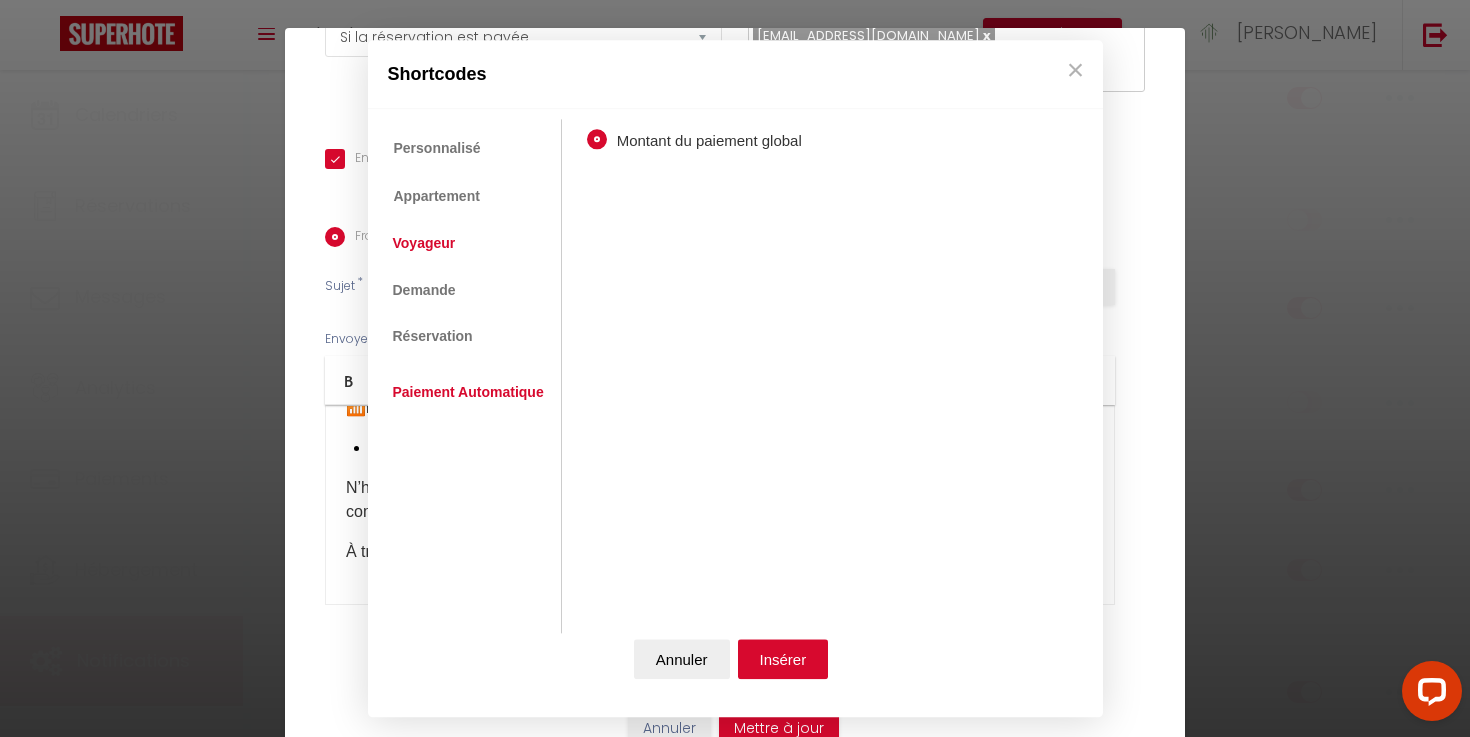 click on "Voyageur" at bounding box center [424, 244] 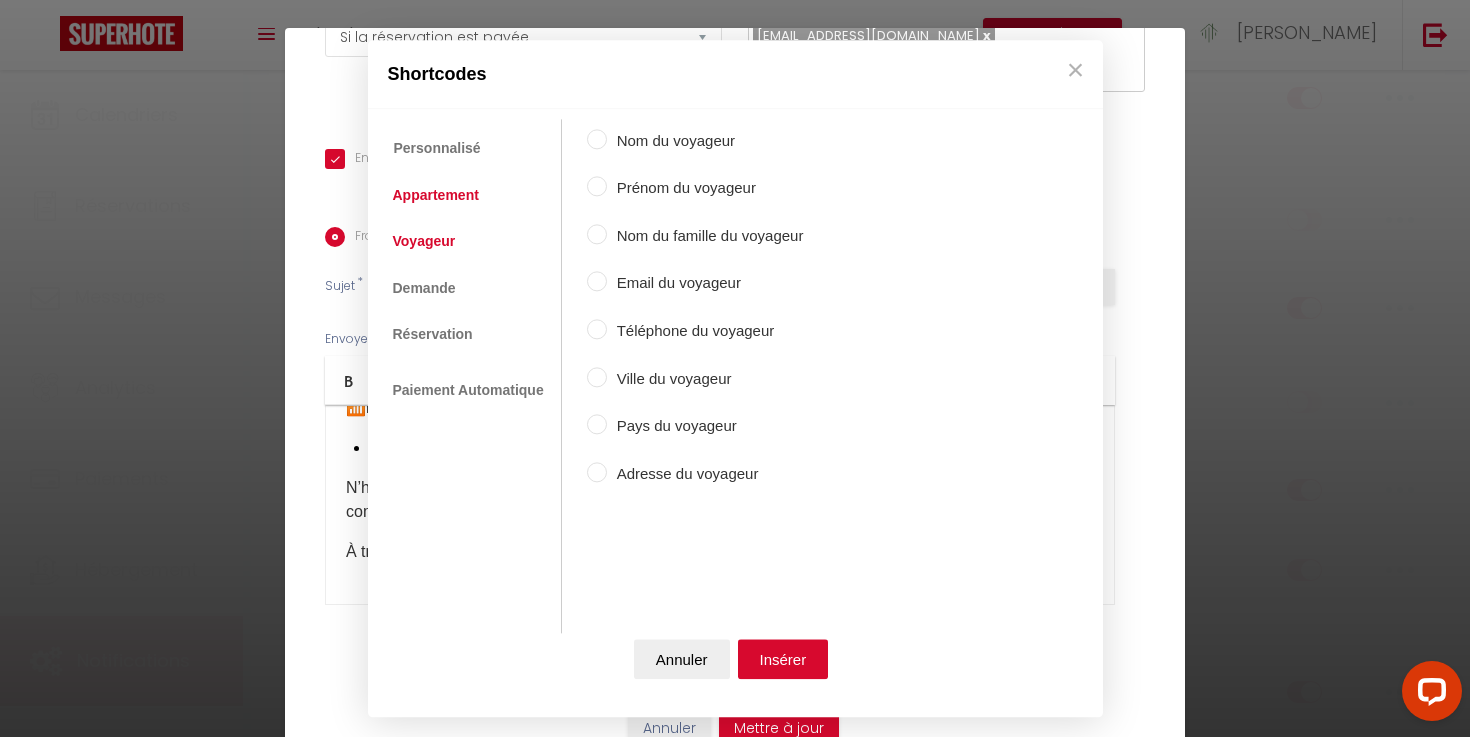 click on "Appartement" at bounding box center (436, 195) 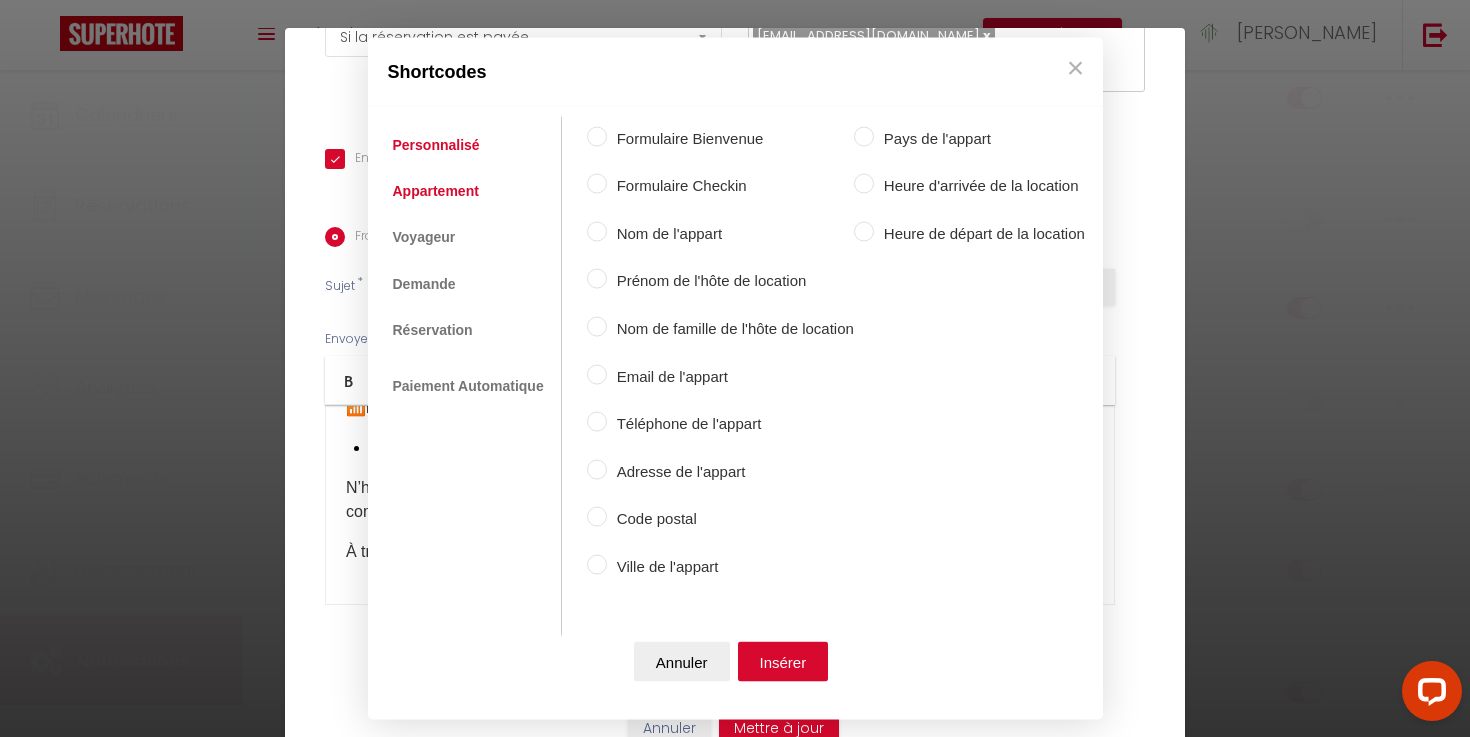 click on "Personnalisé" at bounding box center (436, 144) 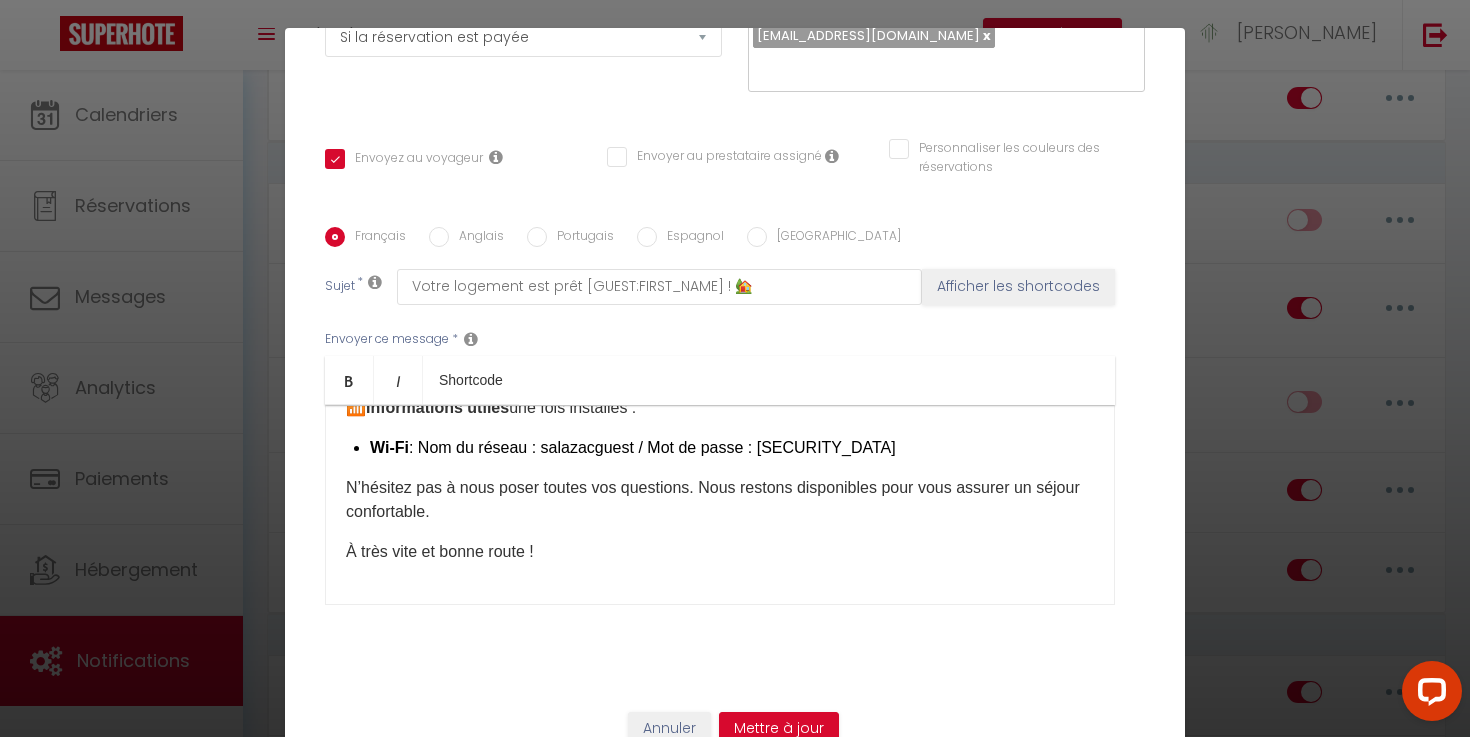 click on "×" at bounding box center (1076, 70) 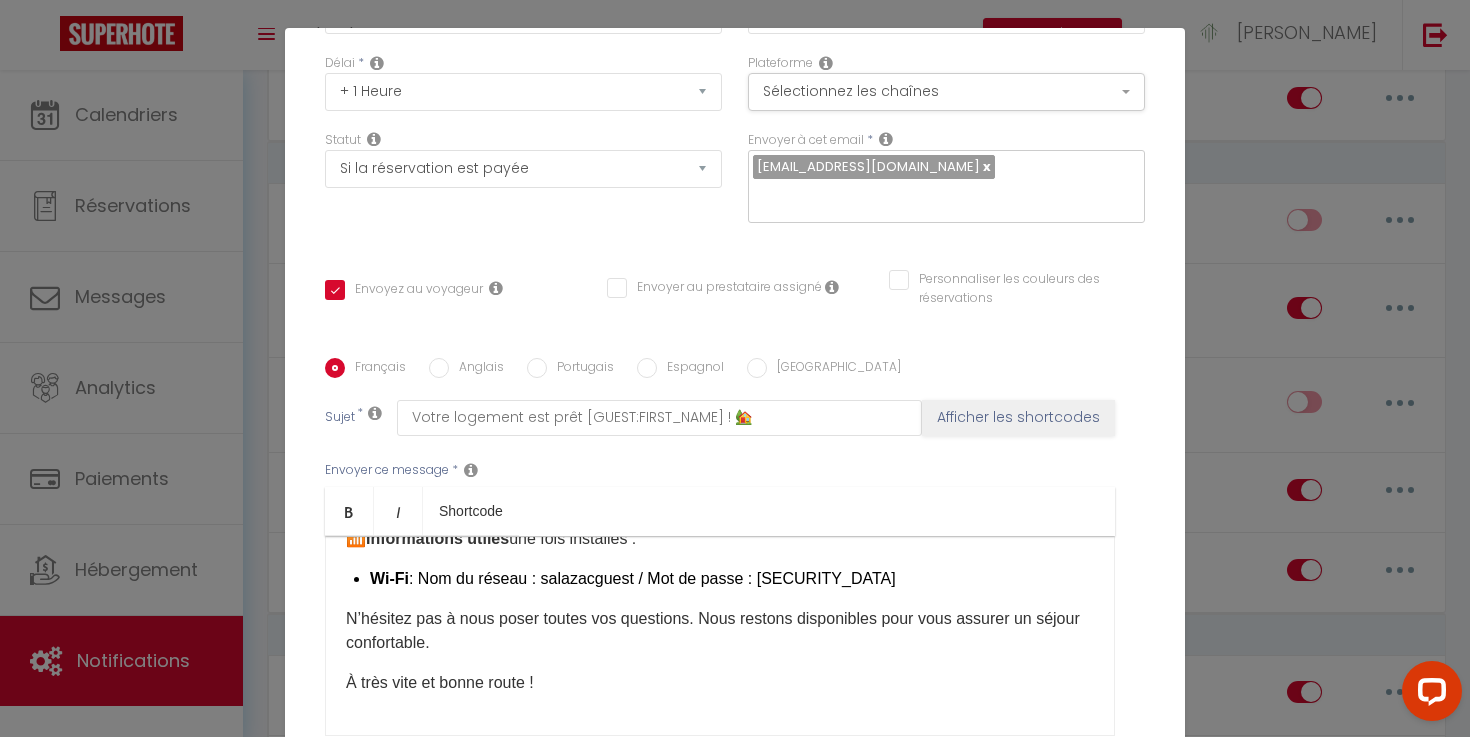 scroll, scrollTop: 0, scrollLeft: 0, axis: both 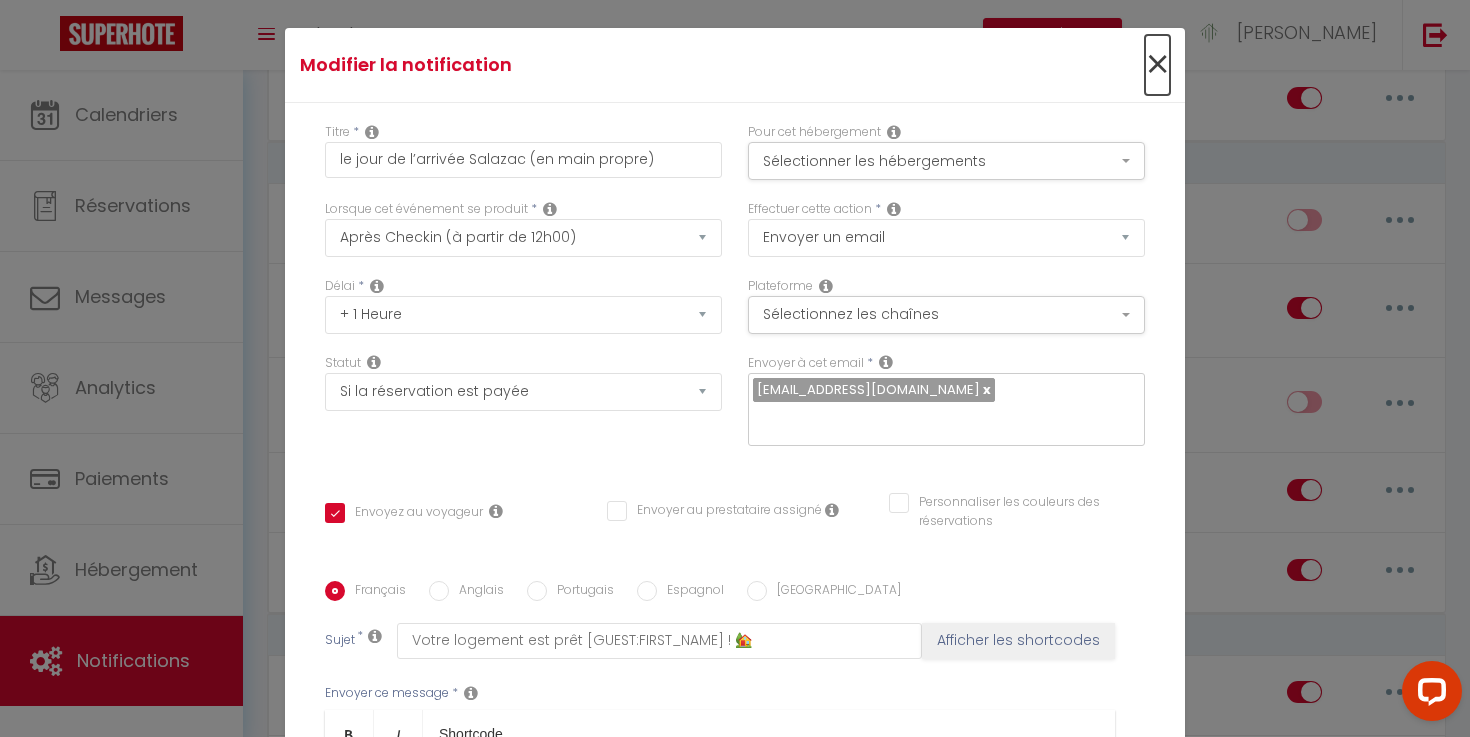 click on "×" at bounding box center (1157, 65) 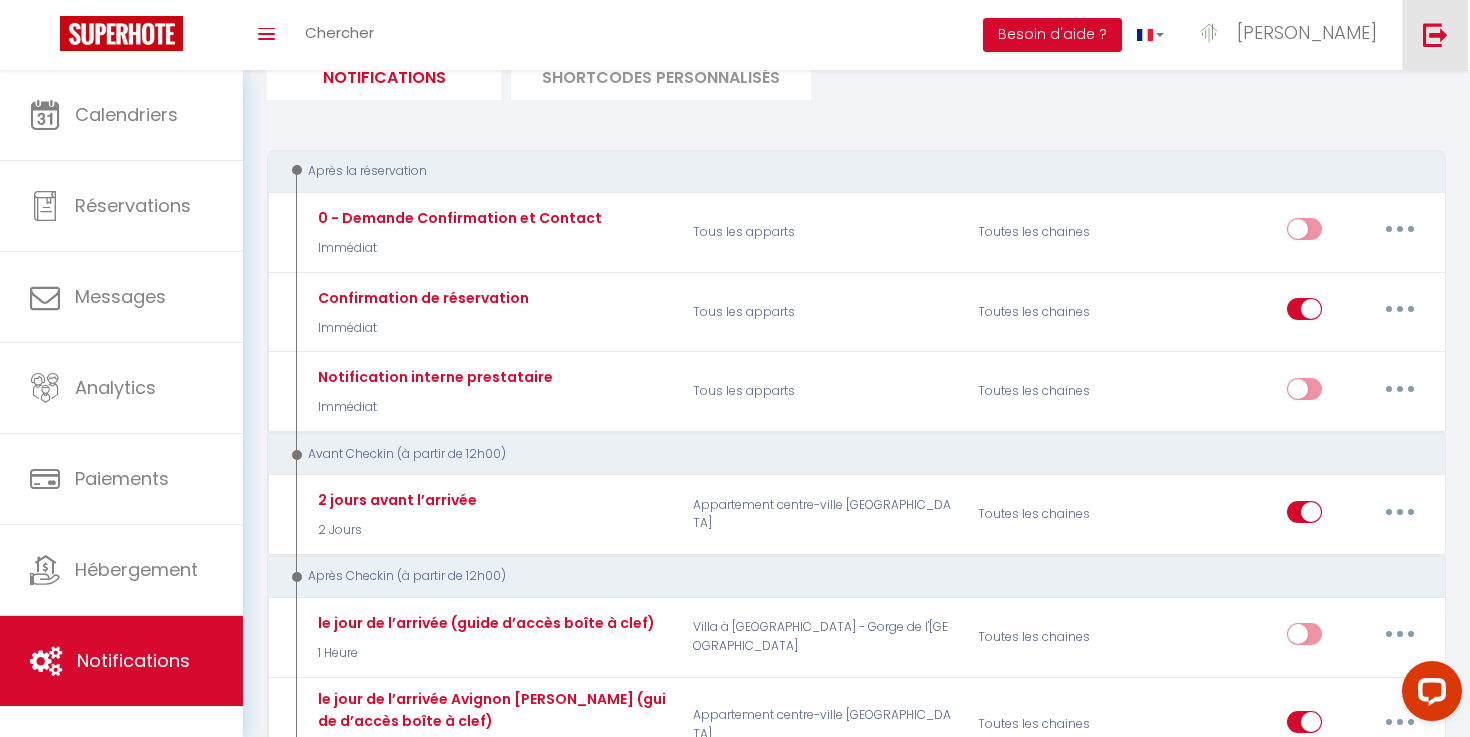 scroll, scrollTop: 0, scrollLeft: 0, axis: both 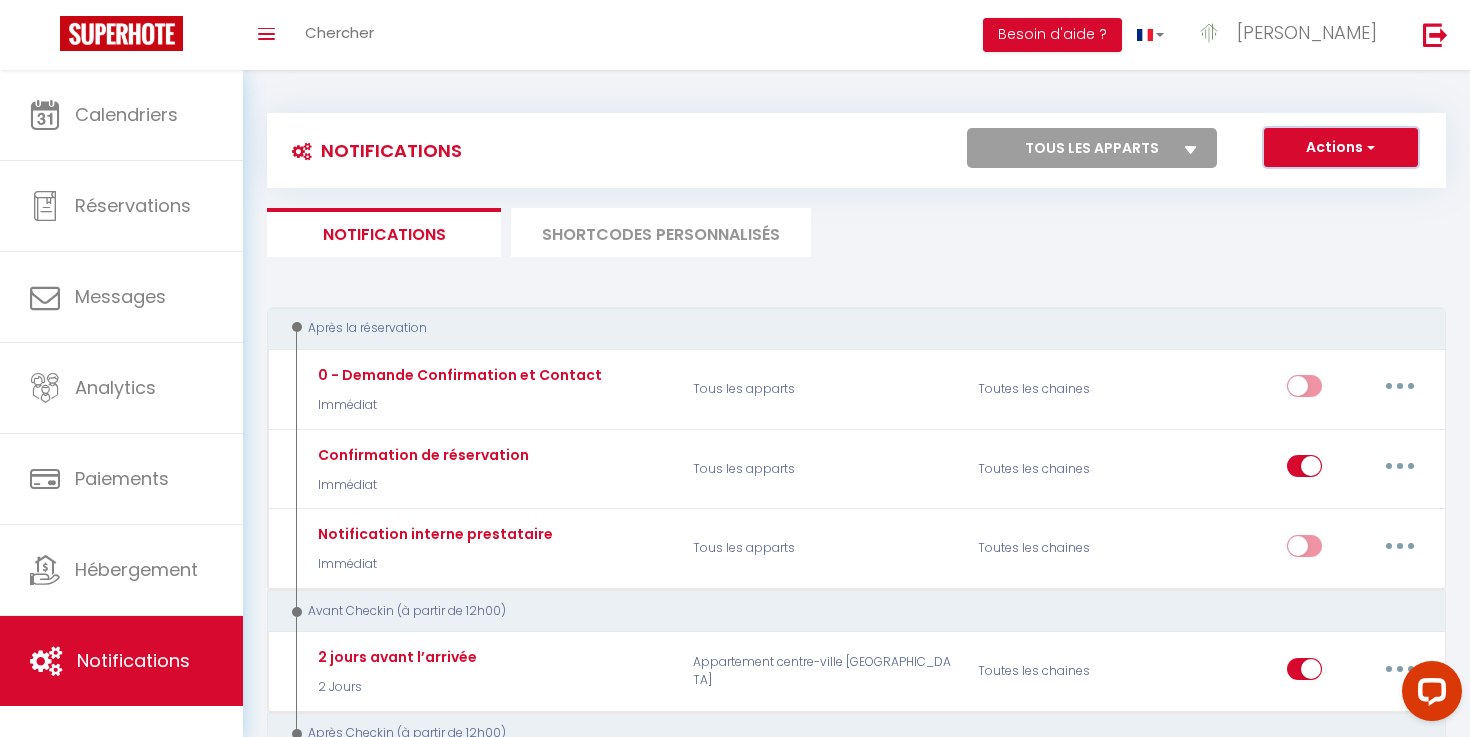 click on "Actions" at bounding box center [1341, 148] 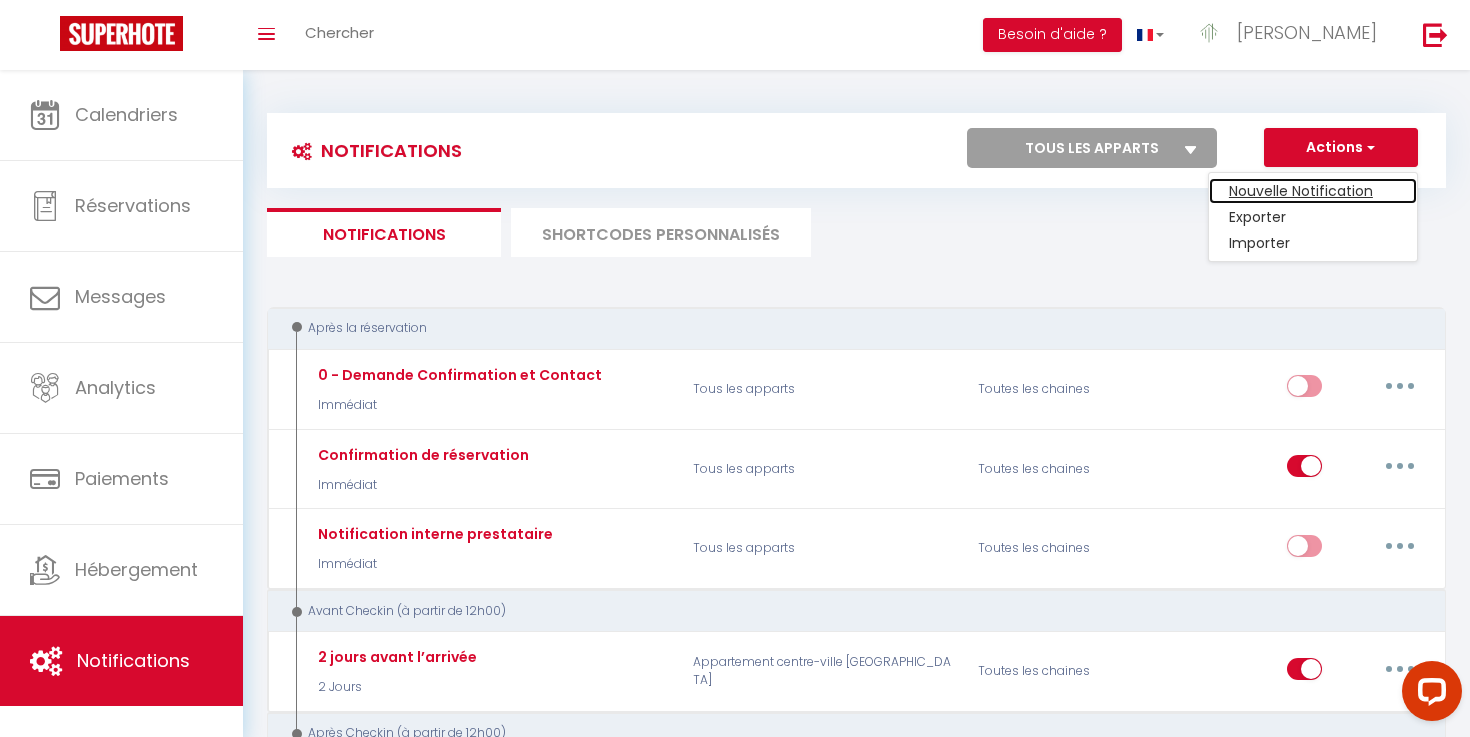 click on "Nouvelle Notification" at bounding box center (1313, 191) 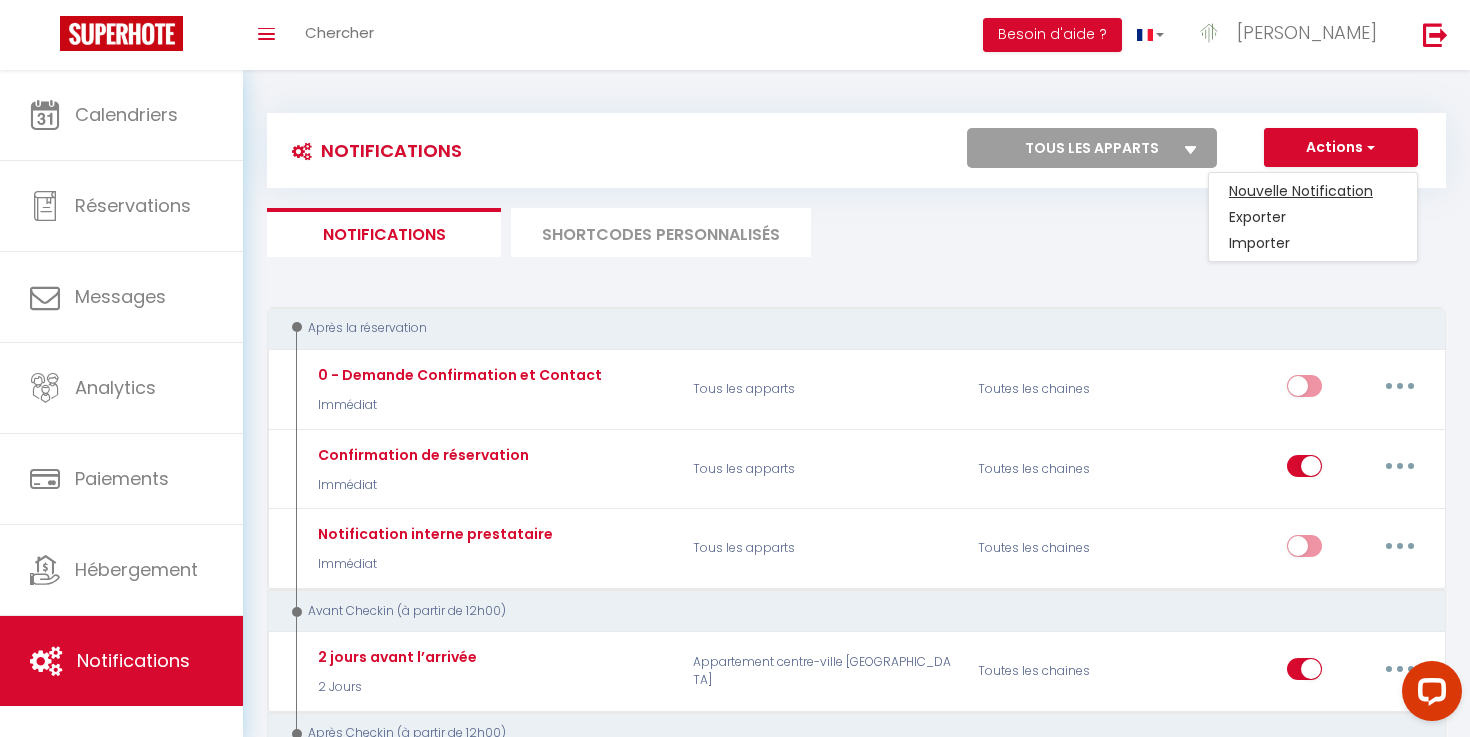 type 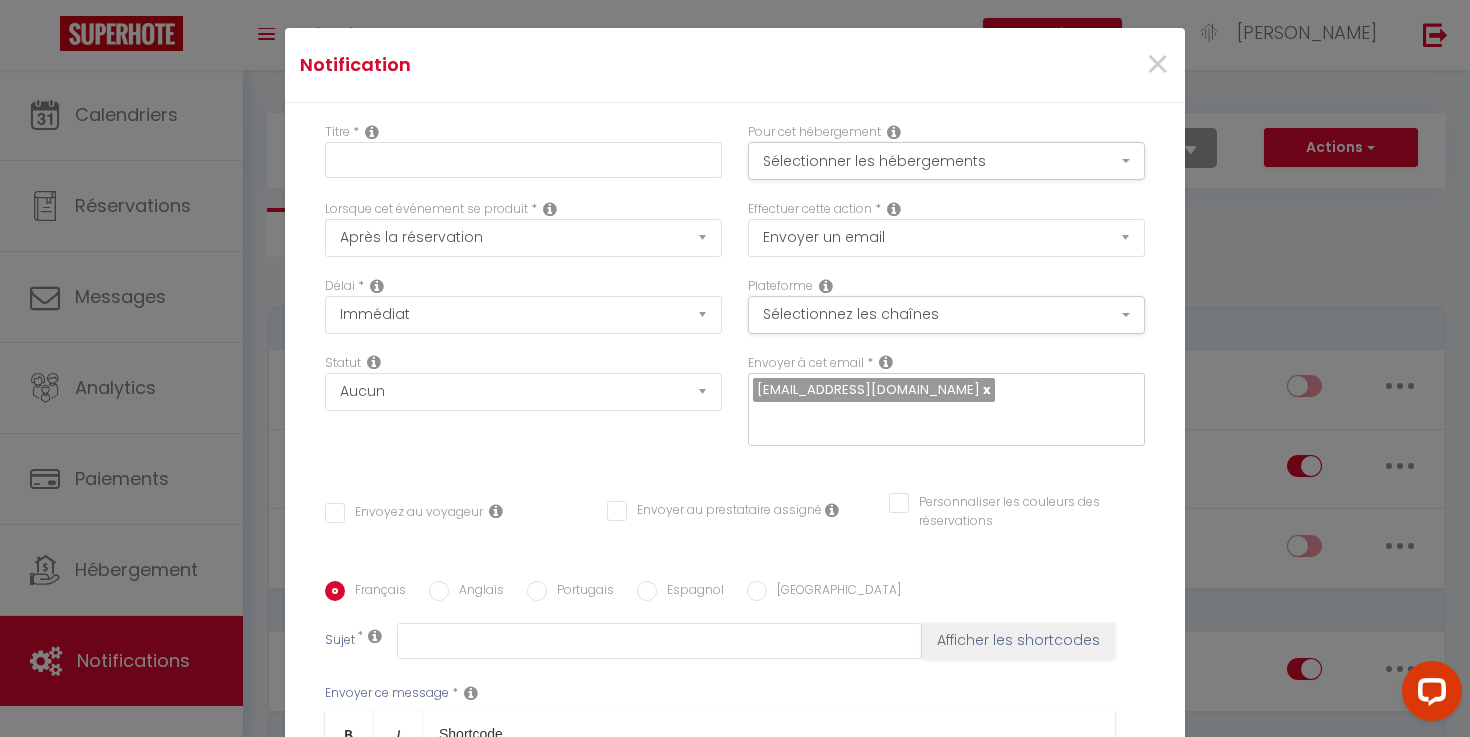 scroll, scrollTop: 0, scrollLeft: 0, axis: both 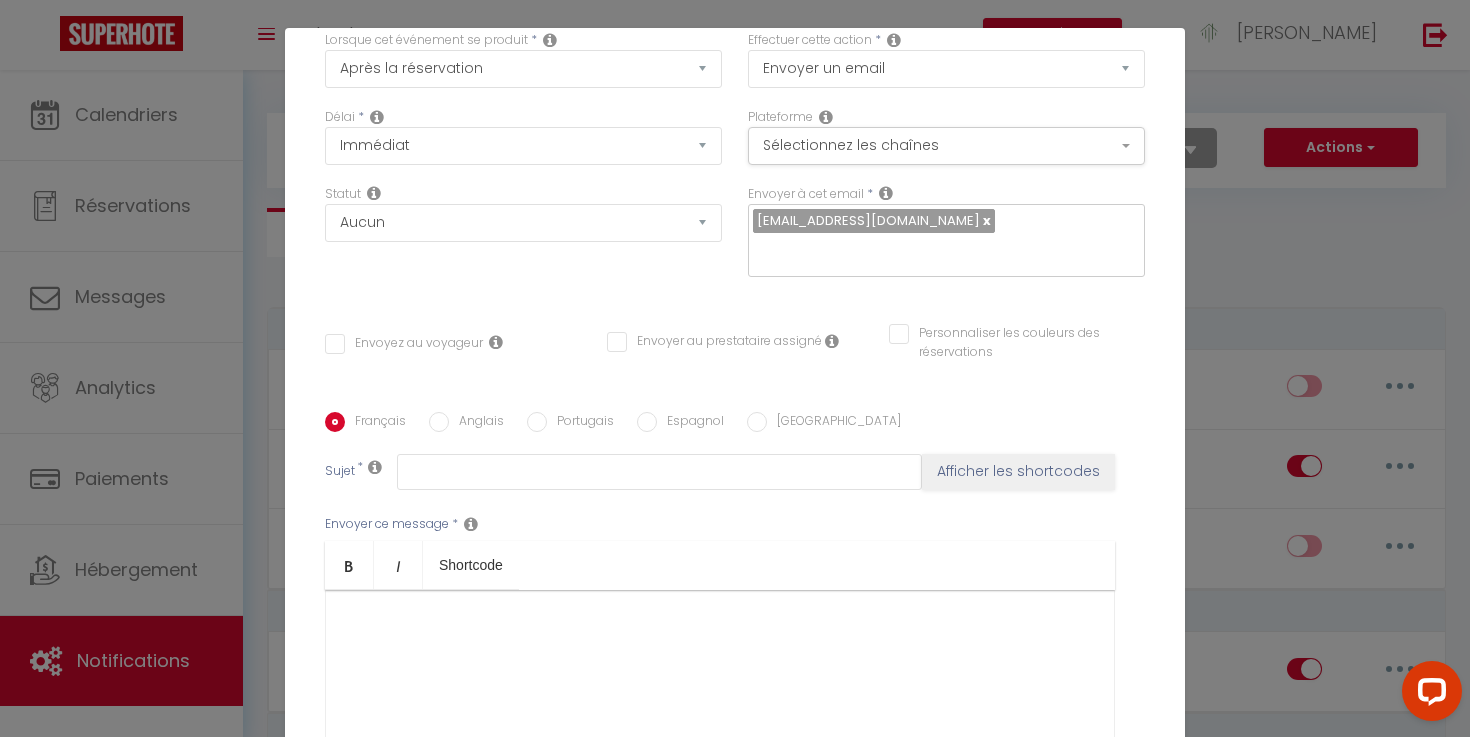 click at bounding box center [471, 524] 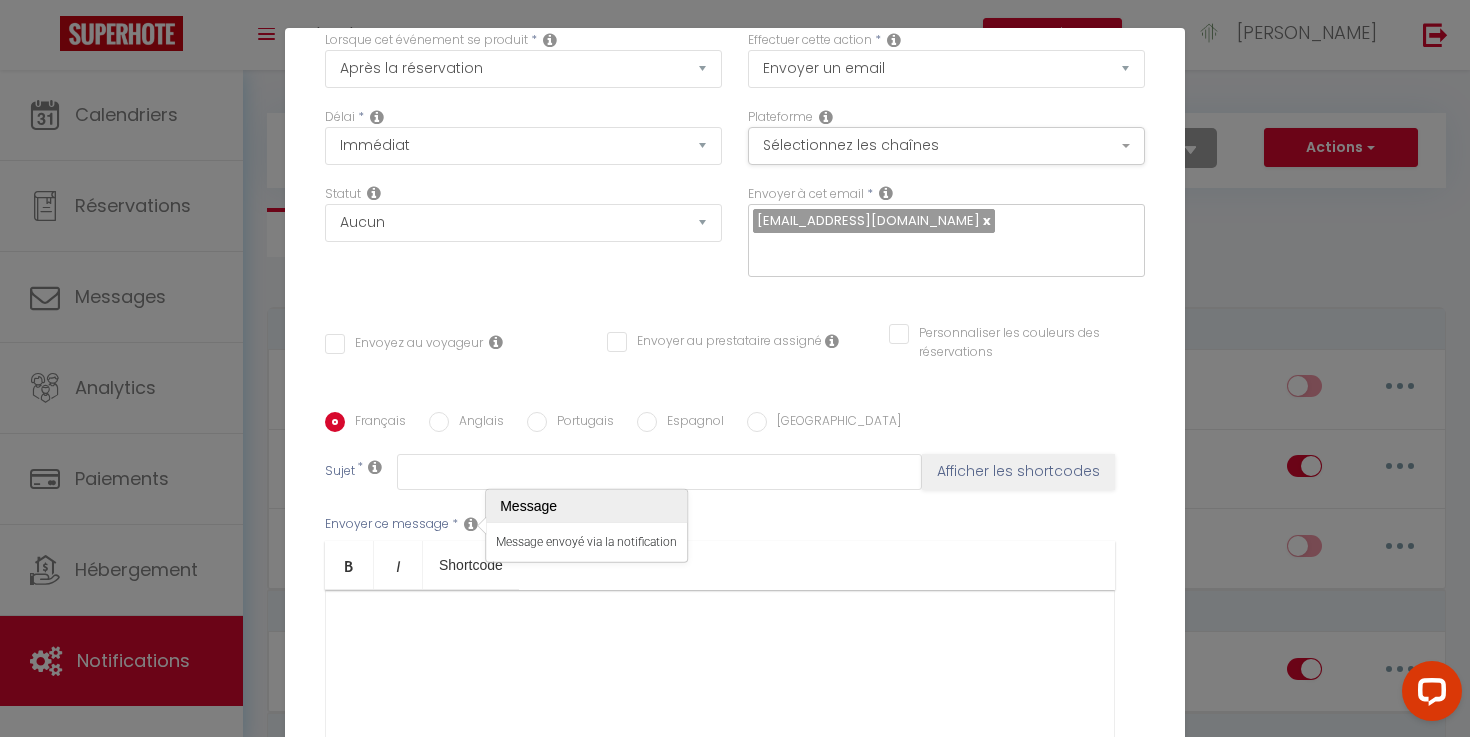 click on "Envoyer ce message" at bounding box center [387, 524] 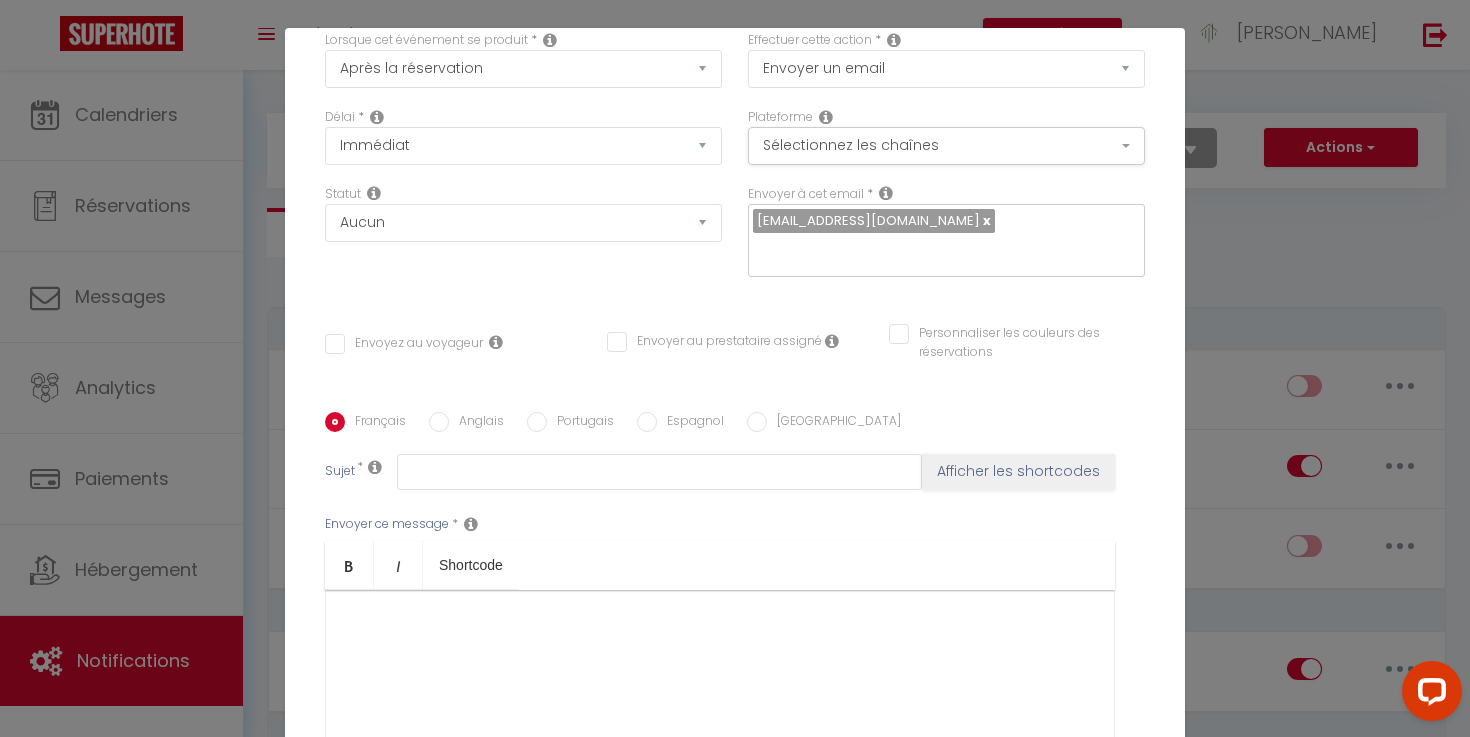 click at bounding box center [471, 524] 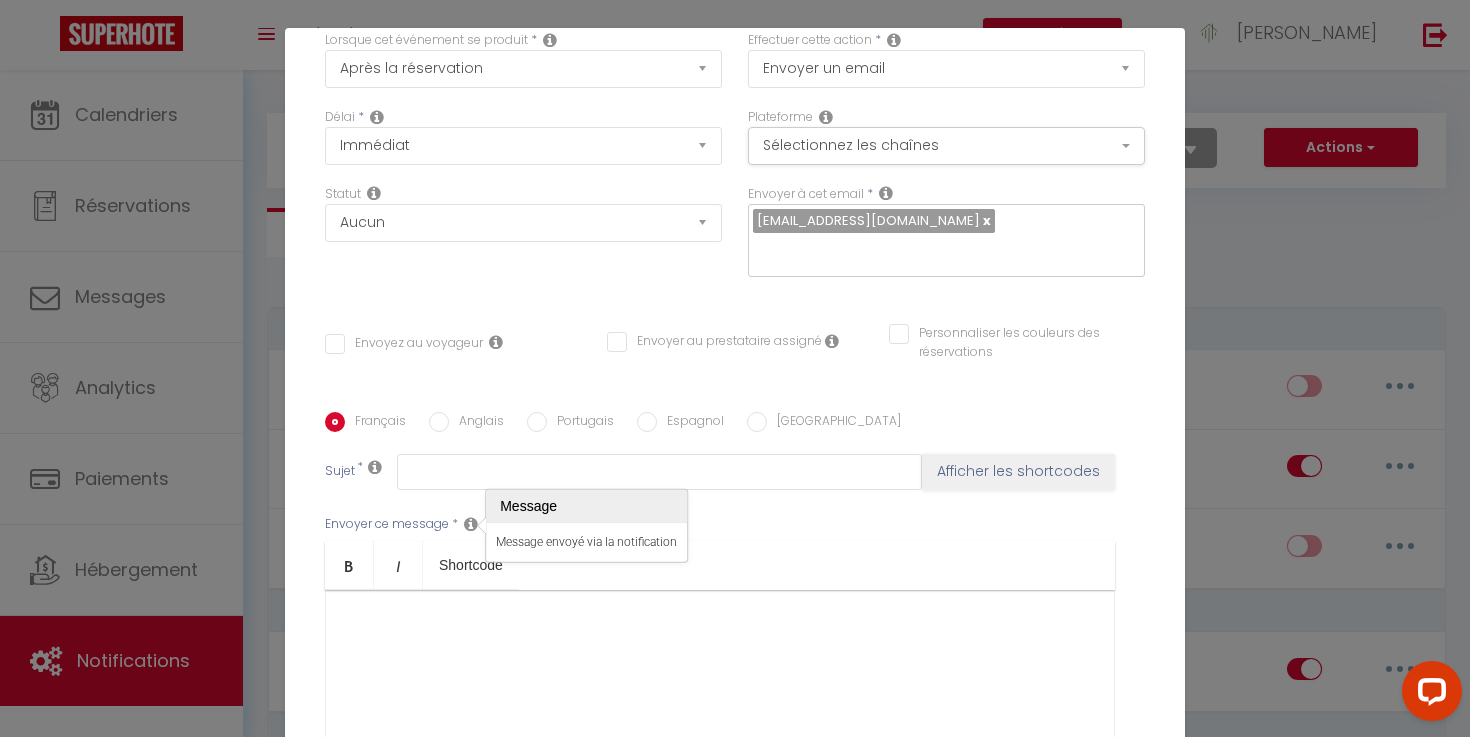 click at bounding box center (471, 524) 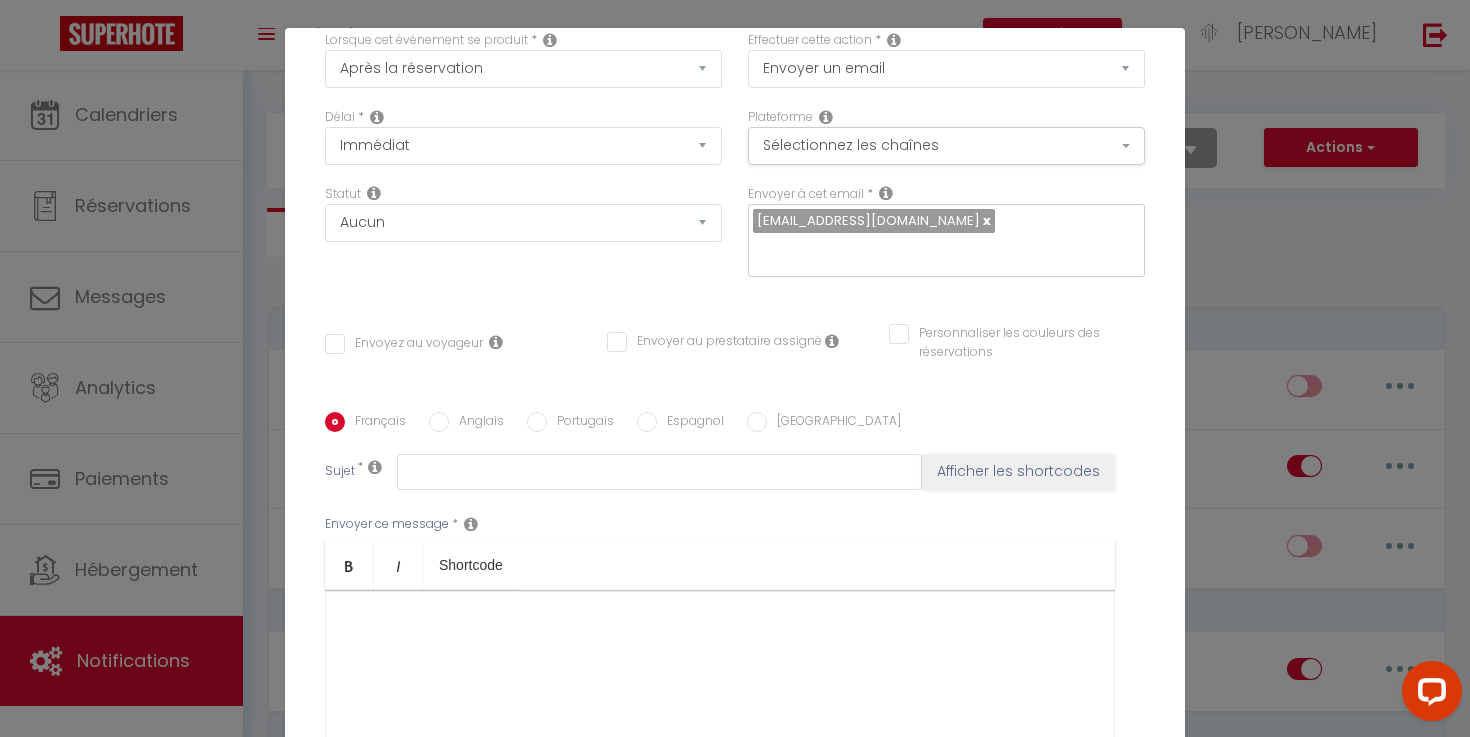click on "Personnaliser les couleurs des réservations" at bounding box center (1014, 343) 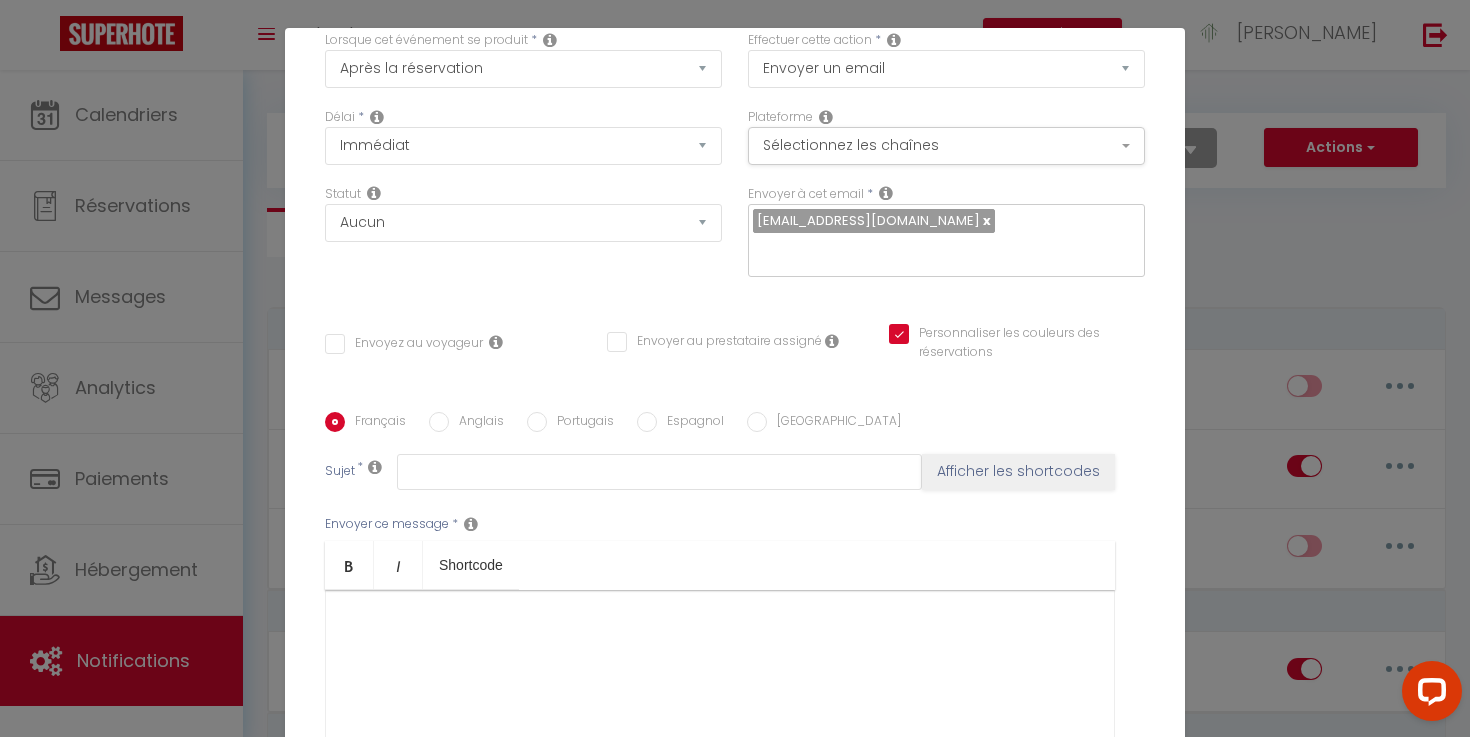 checkbox on "false" 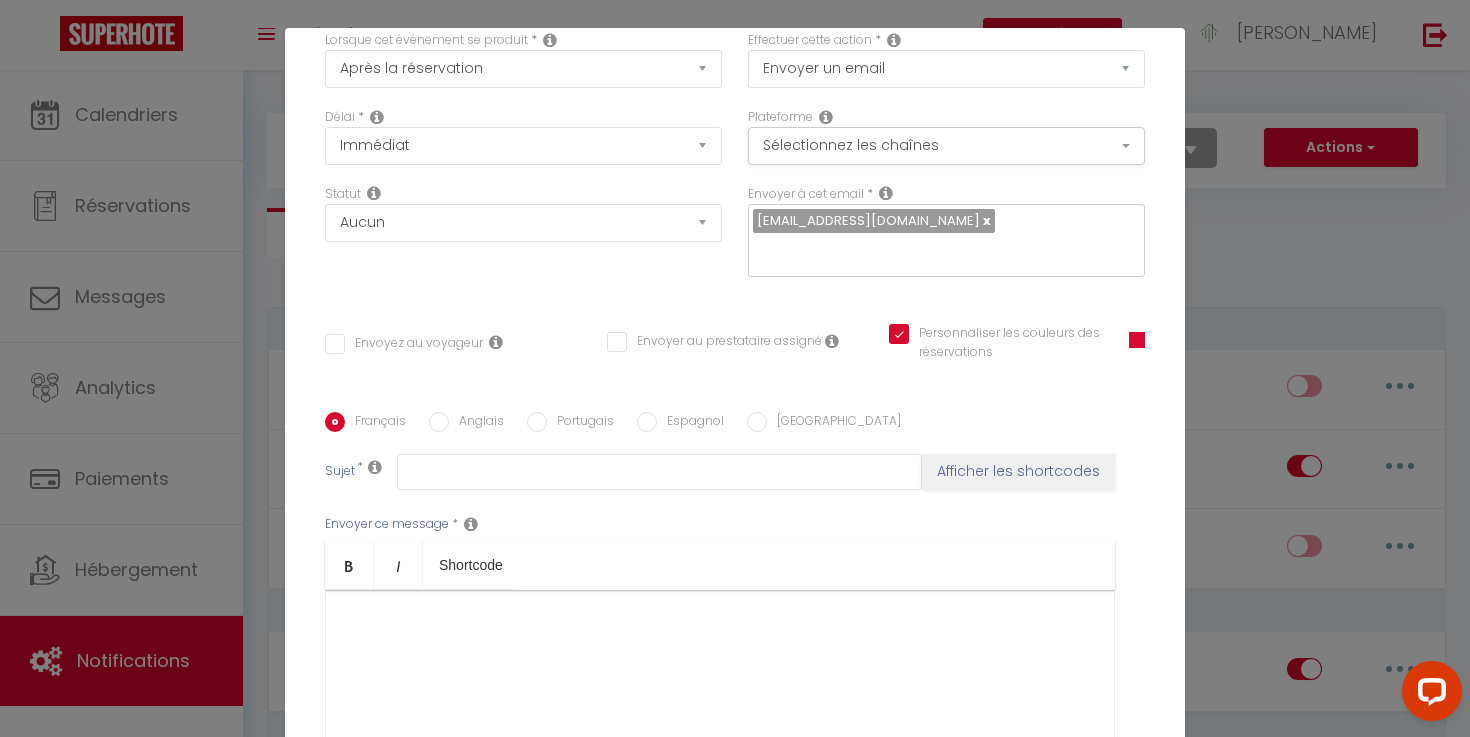 click on "Personnaliser les couleurs des réservations" at bounding box center [1006, 343] 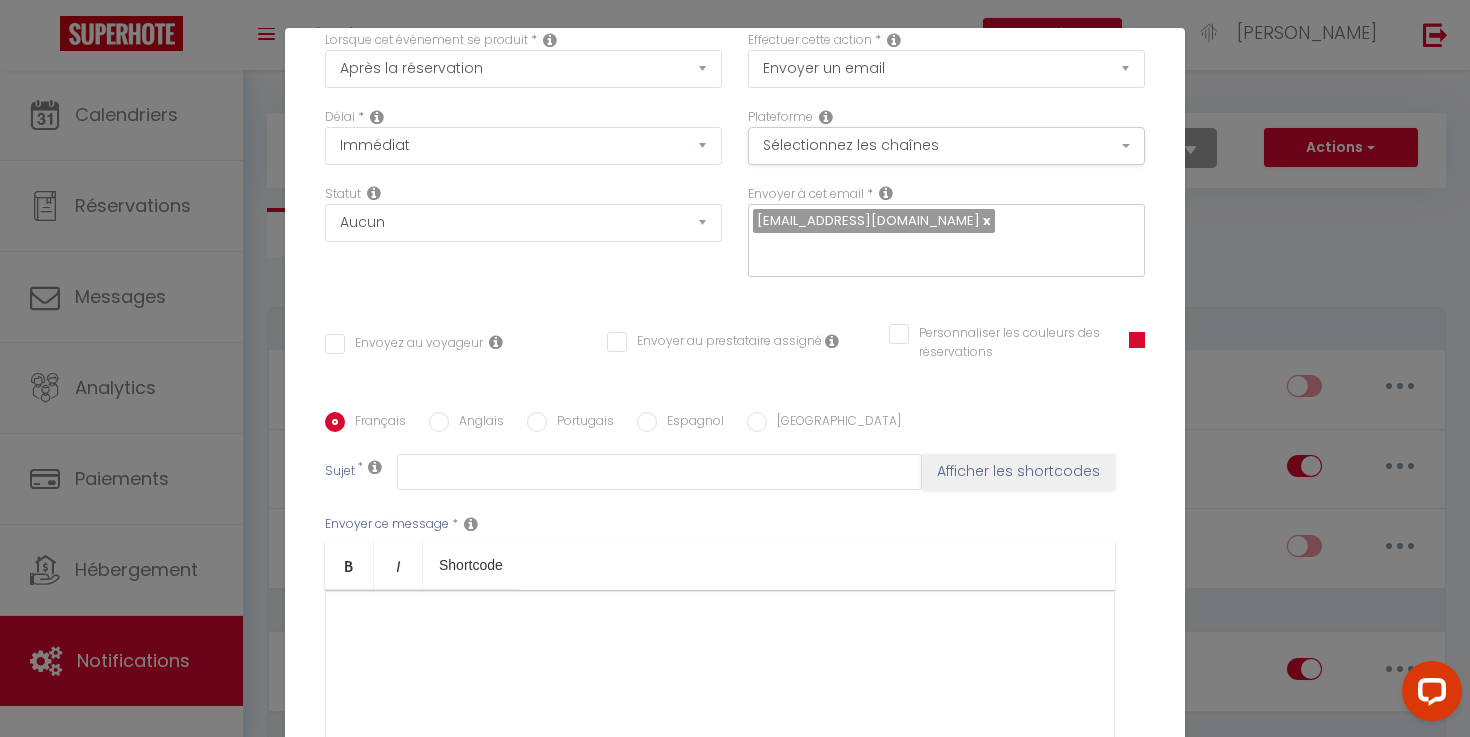 checkbox on "false" 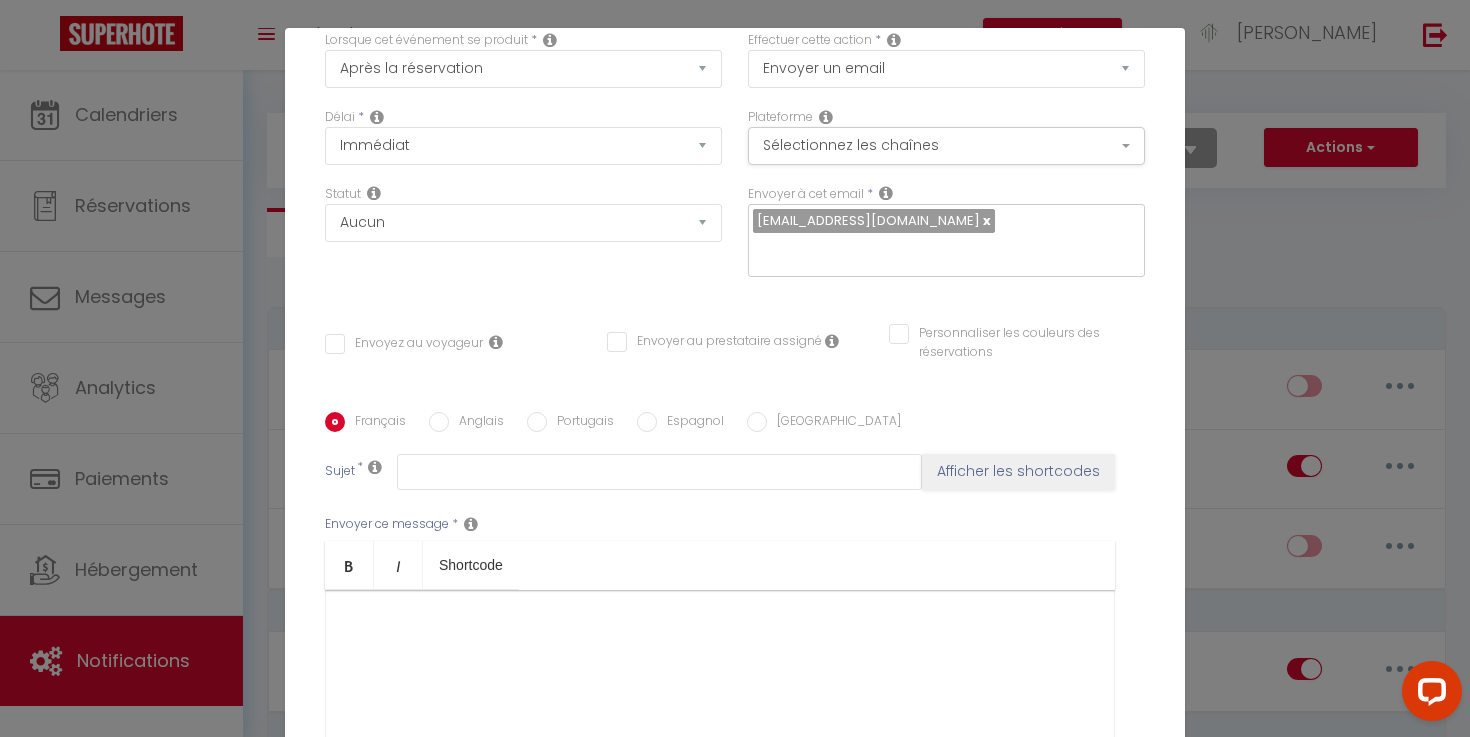 click on "Envoyer au prestataire assigné" at bounding box center (714, 342) 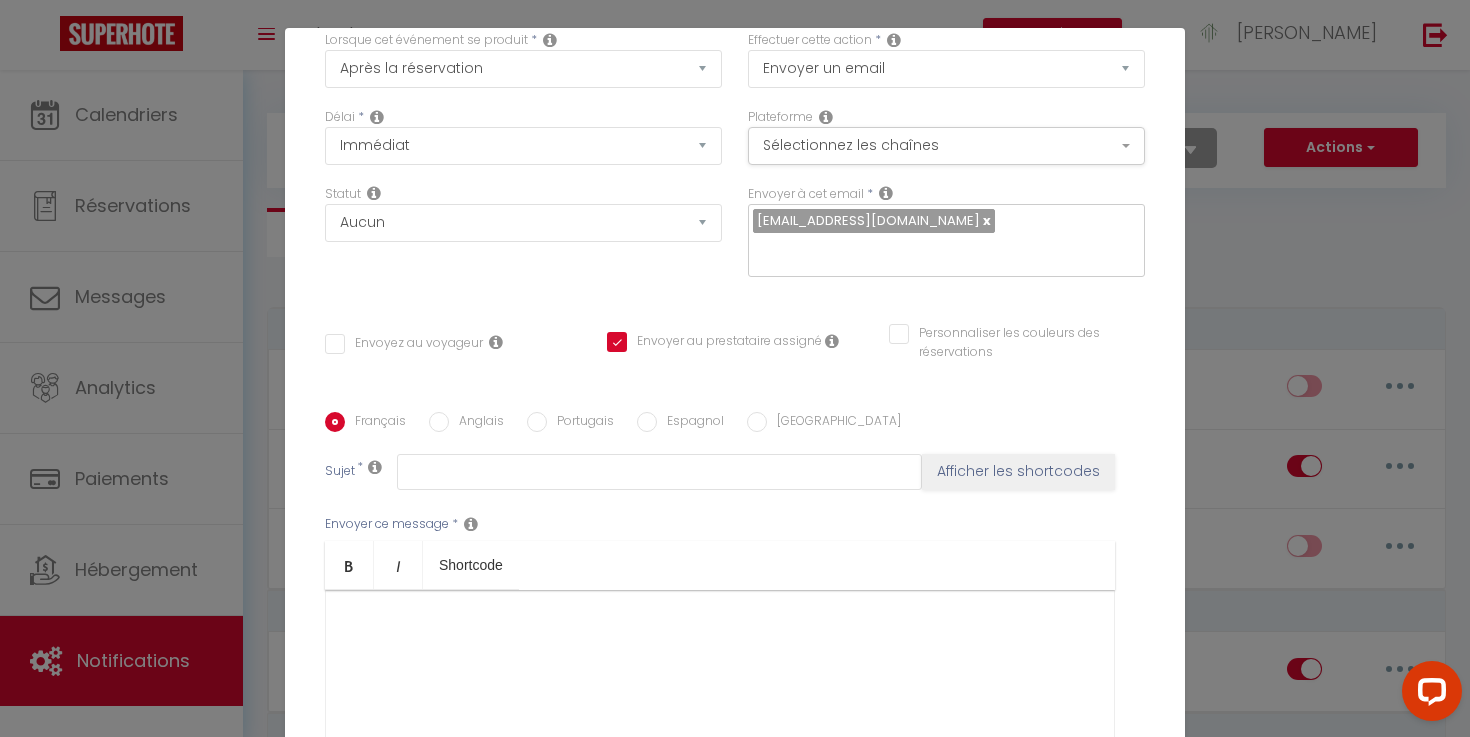 click on "Envoyez au voyageur" at bounding box center (404, 344) 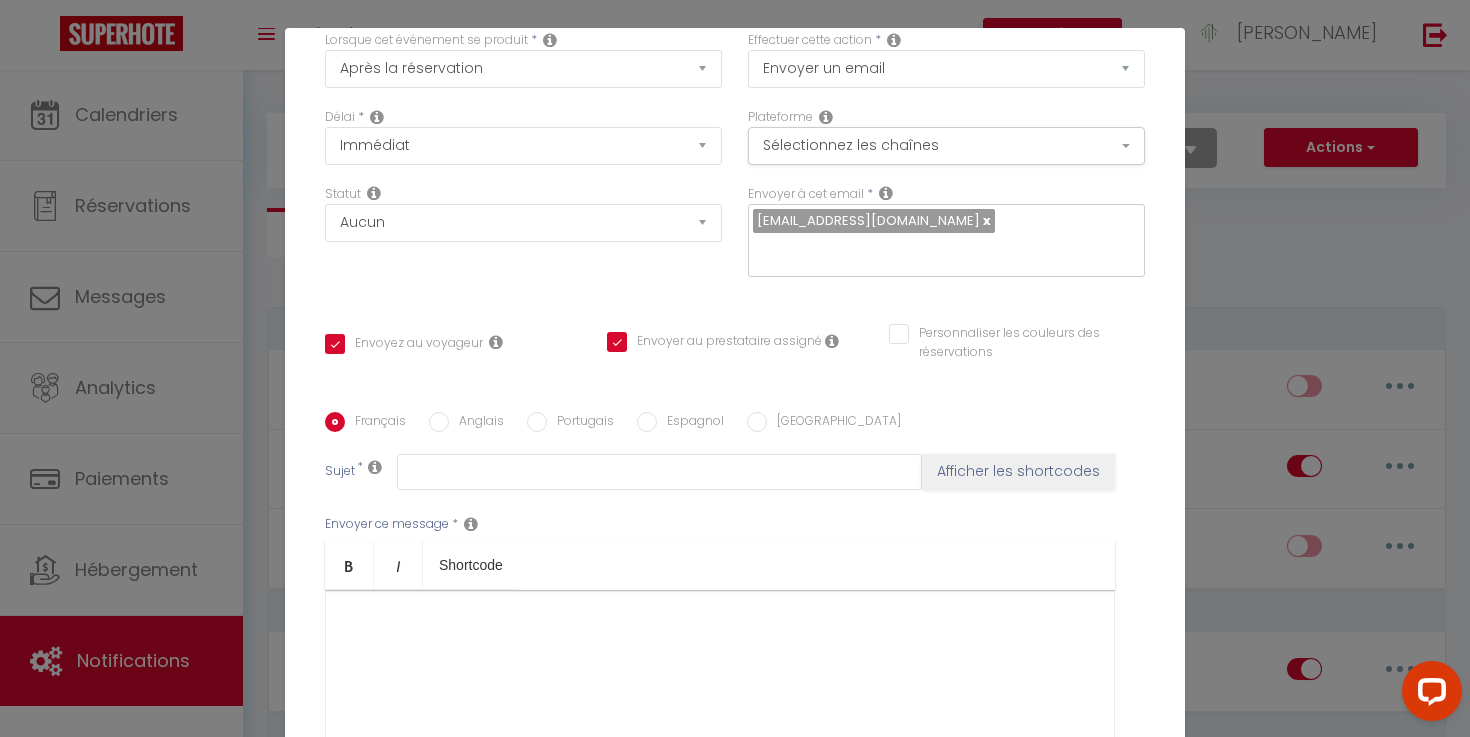 click on "Envoyer au prestataire assigné" at bounding box center [714, 342] 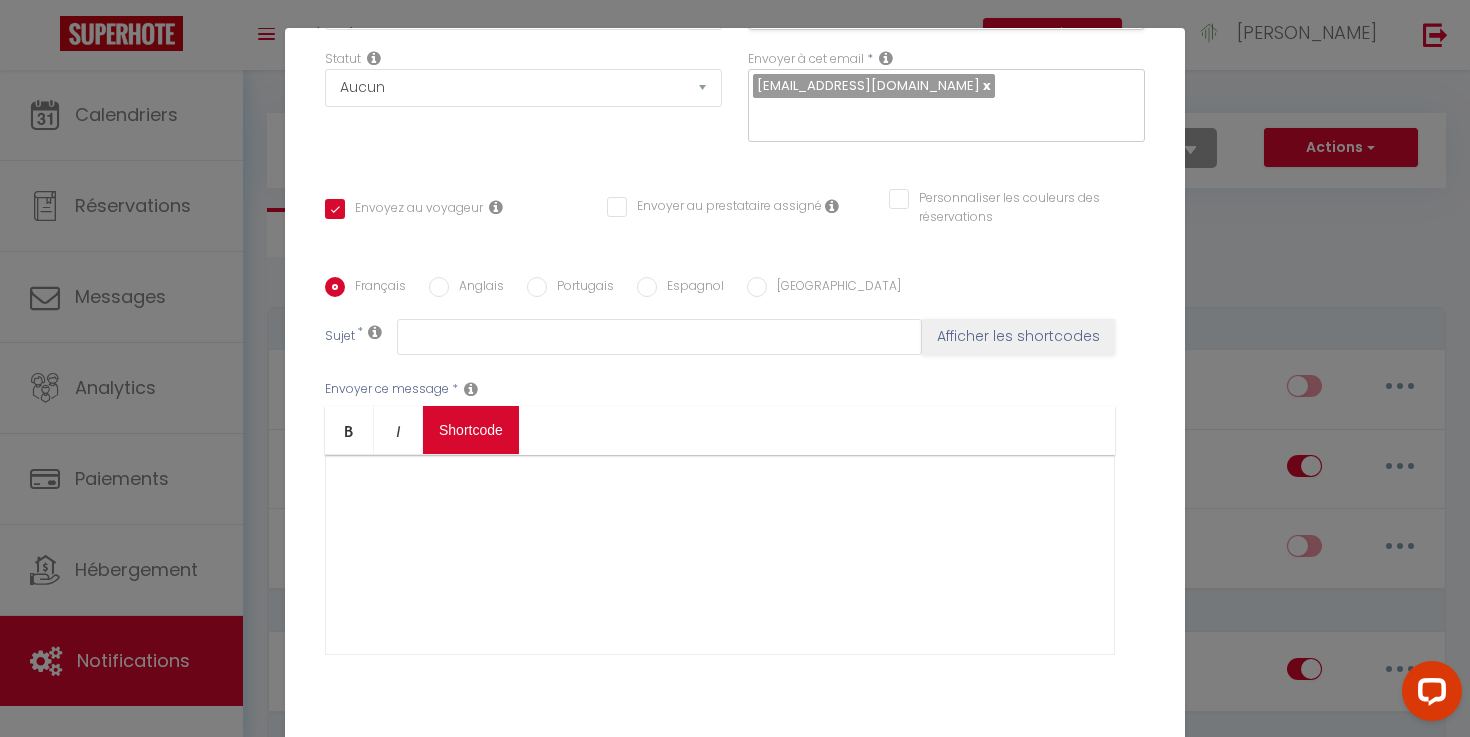 scroll, scrollTop: 356, scrollLeft: 0, axis: vertical 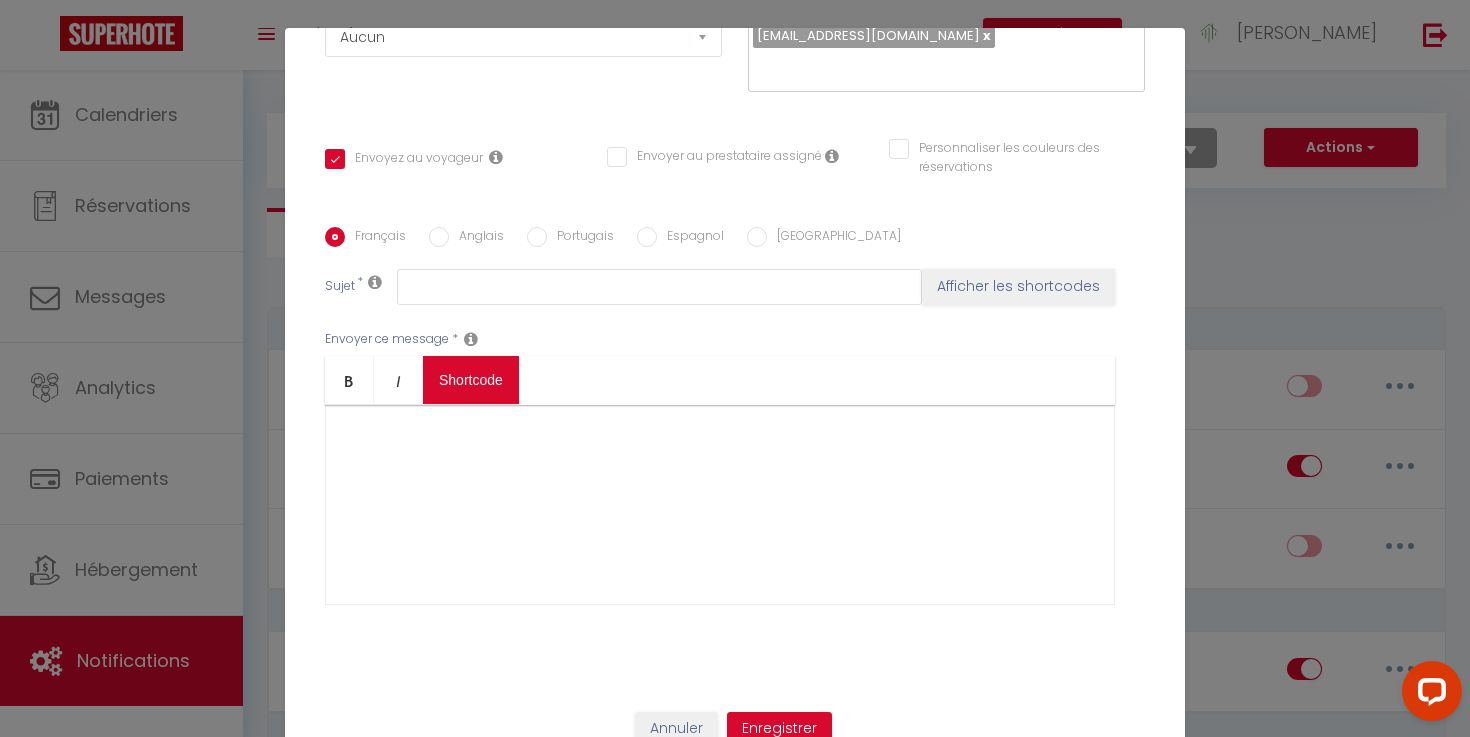 click on "Coaching SuperHote ce soir à 18h00, pour participer:  [URL][DOMAIN_NAME][SECURITY_DATA]   ×     Toggle navigation       Toggle Search     Toggle menubar     Chercher   BUTTON
Besoin d'aide ?
[PERSON_NAME]        Équipe     Résultat de la recherche   Aucun résultat     Calendriers     Réservations     Messages     Analytics      Paiements     Hébergement     Notifications                 Résultat de la recherche   Id   Appart   Voyageur    Checkin   Checkout   Nuits   Pers.   Plateforme   Statut     Résultat de la recherche   Aucun résultat          Notifications
Actions
Nouvelle Notification    Exporter    Importer    Tous les apparts    Appartement centre-ville [GEOGRAPHIC_DATA] Villa luxe-piscine et [GEOGRAPHIC_DATA] à [GEOGRAPHIC_DATA] - Gorge de l'Ardèche
Actions
Notifications" at bounding box center (735, 1958) 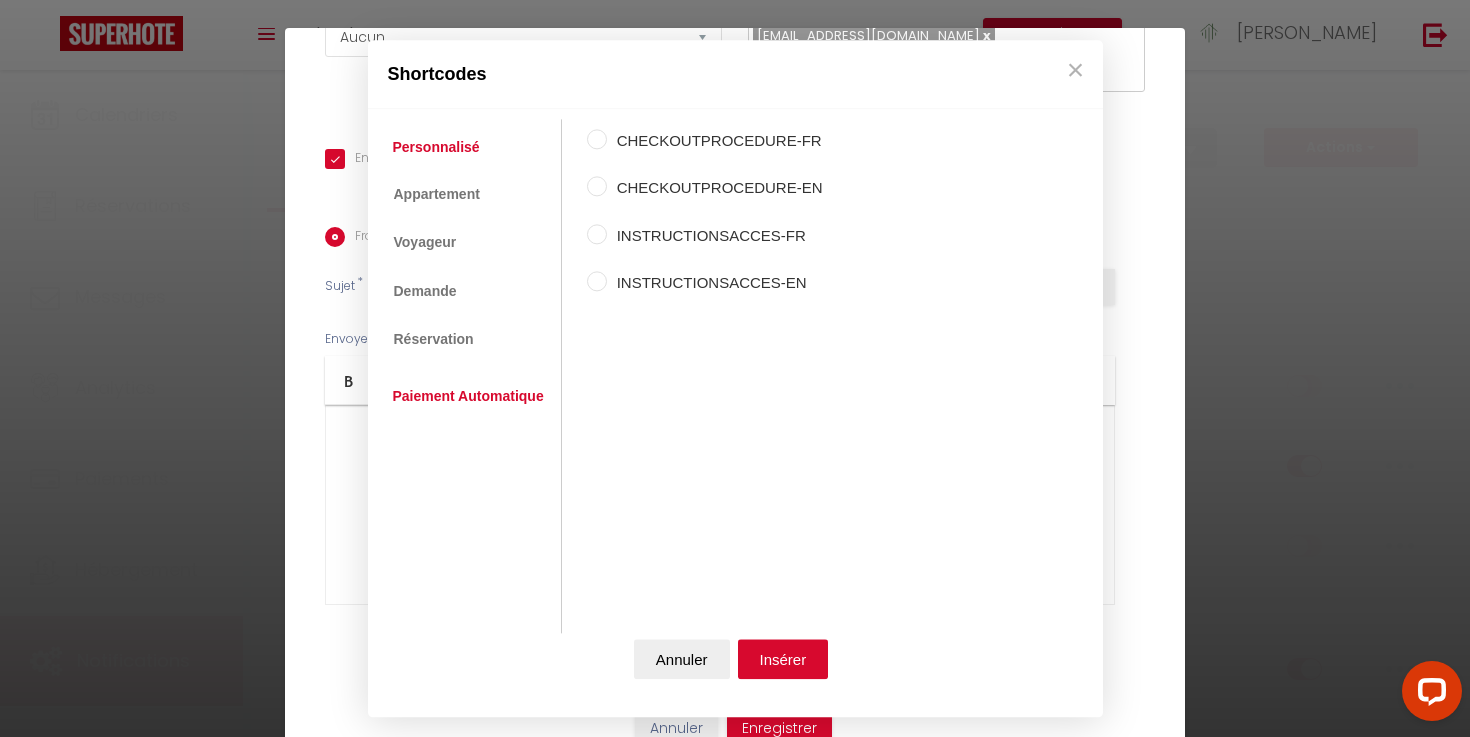 click on "Paiement Automatique" at bounding box center [468, 397] 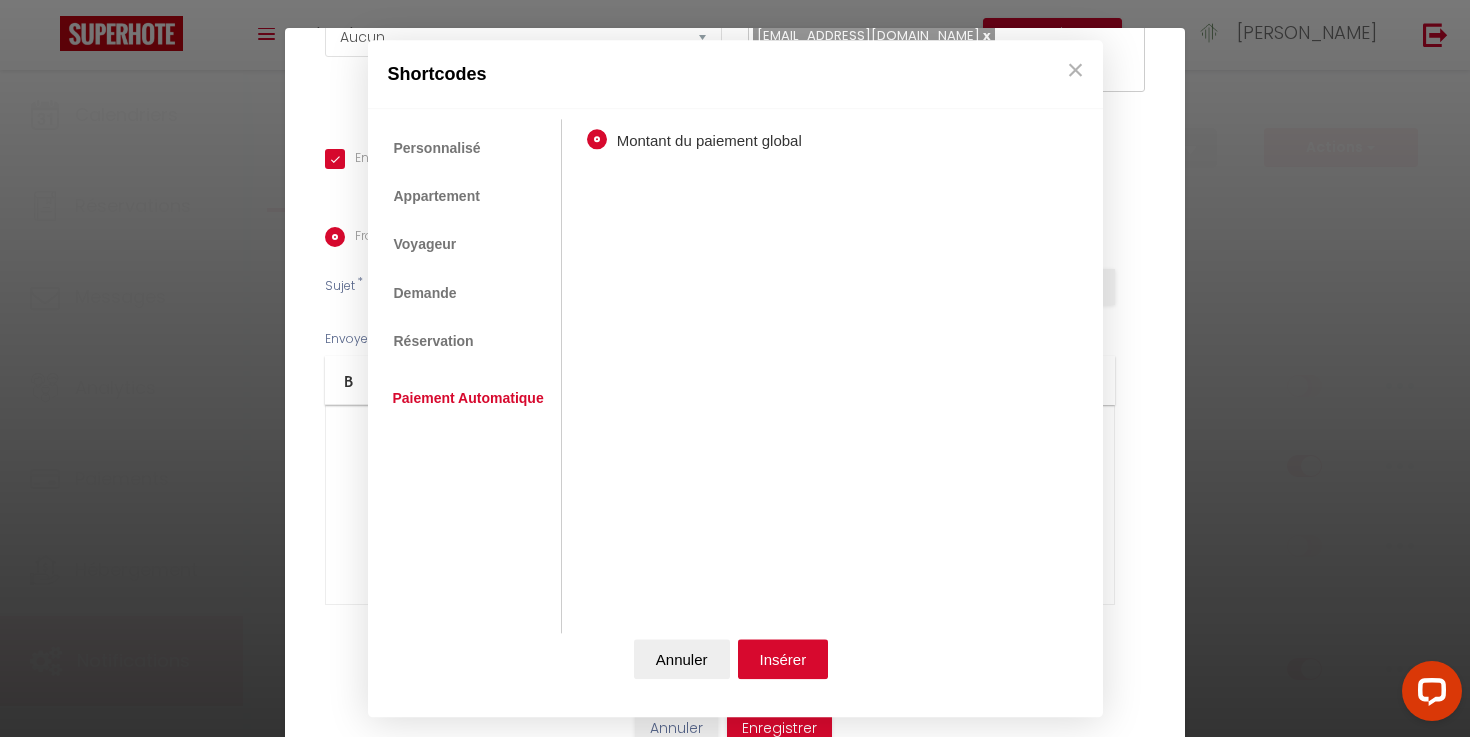 click on "Personnalisé
Appartement
Voyageur
Demande
Réservation
Lien De Paiement
Paiement Automatique" at bounding box center (470, 376) 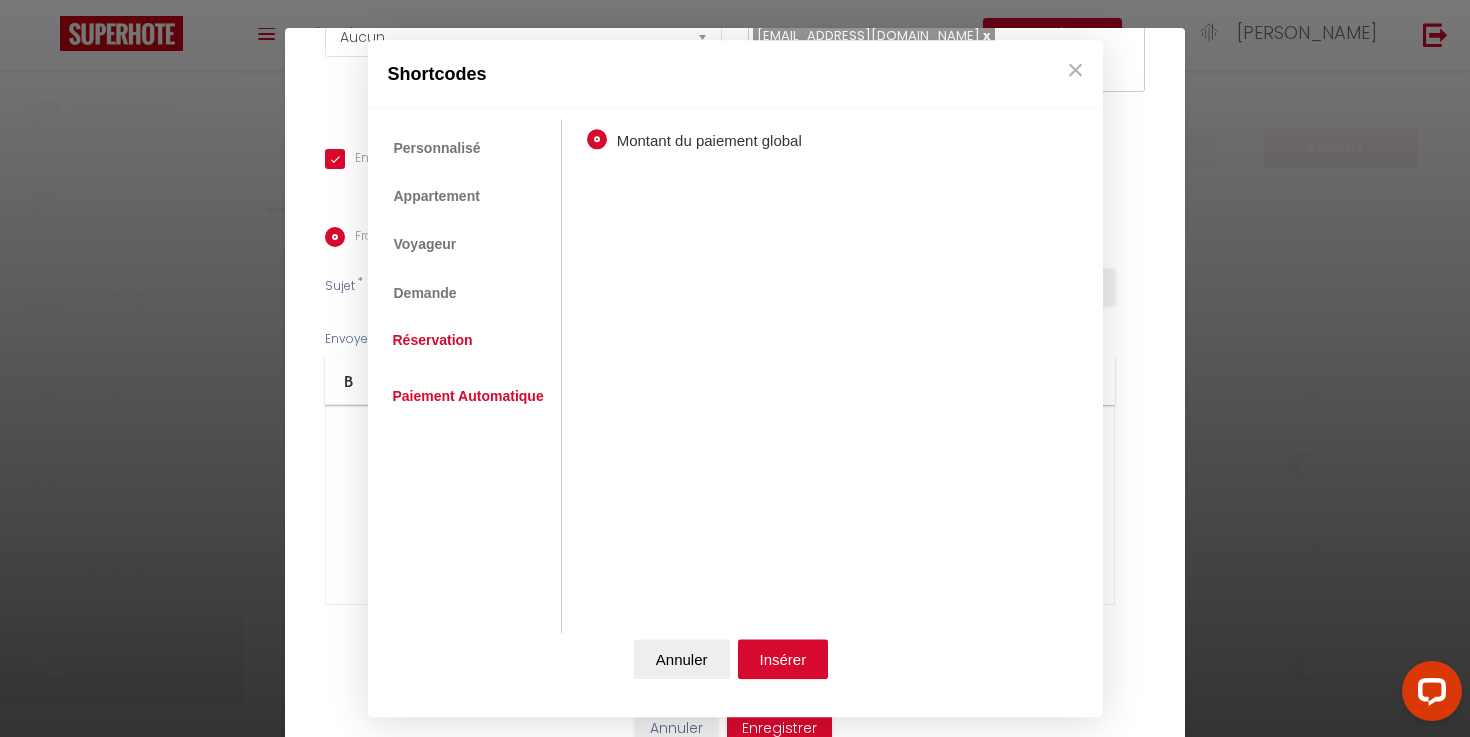 click on "Réservation" at bounding box center (433, 340) 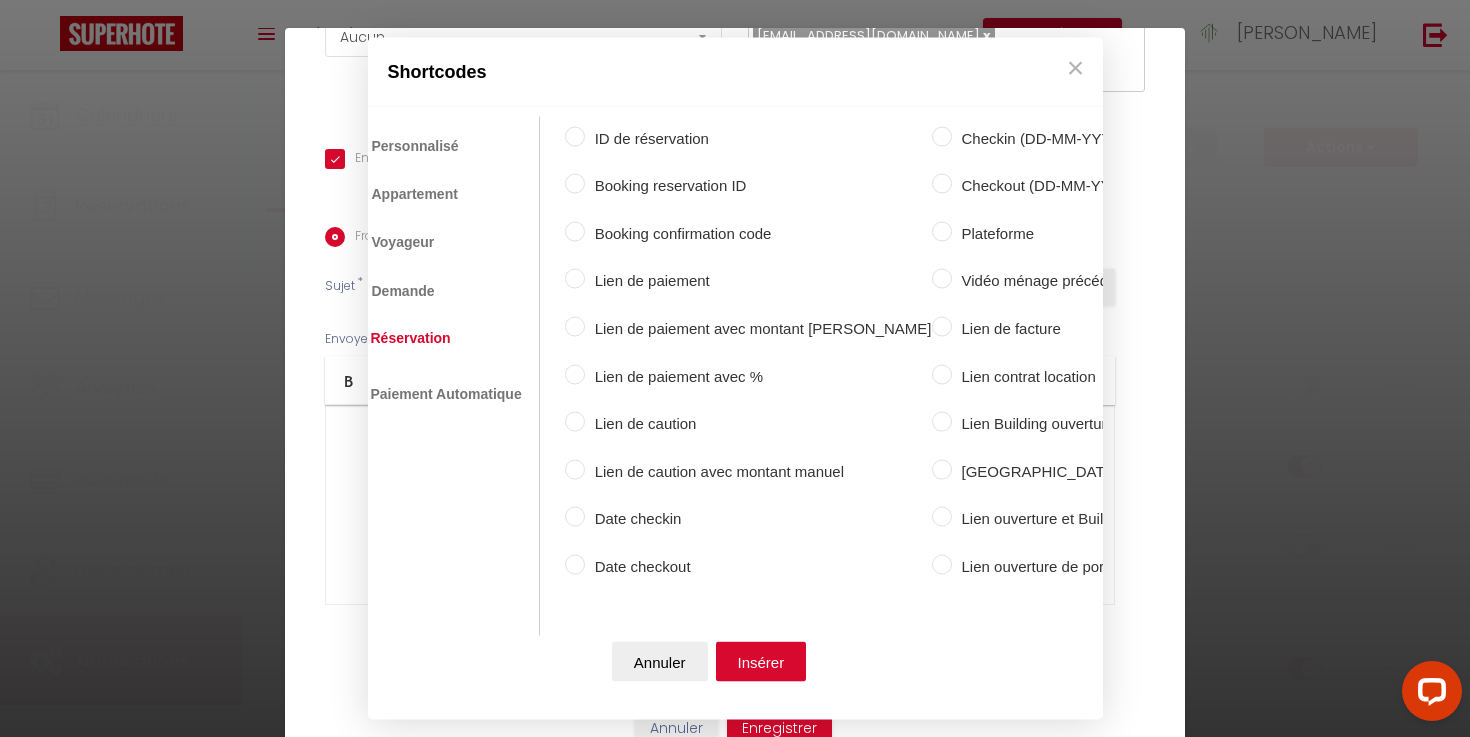 scroll, scrollTop: 0, scrollLeft: 0, axis: both 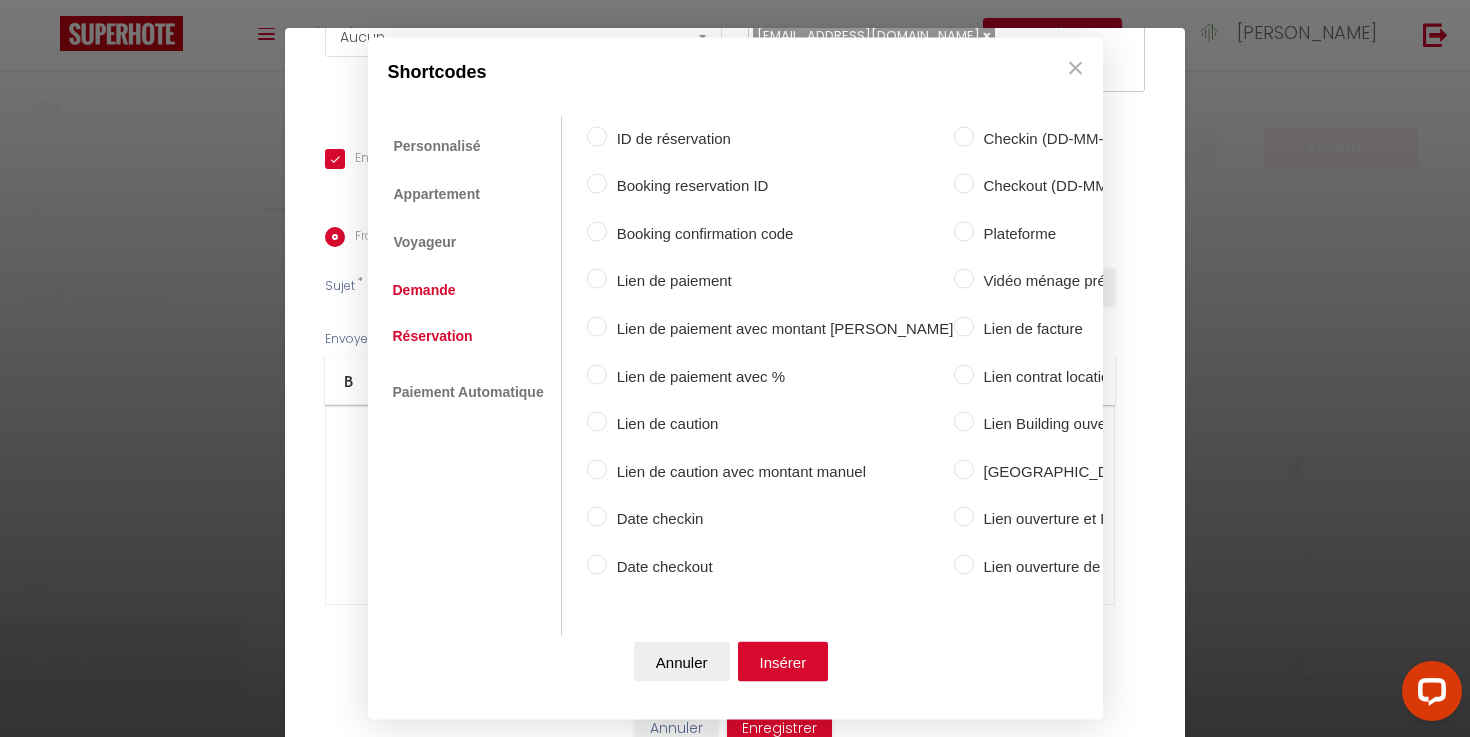 click on "Demande" at bounding box center (424, 289) 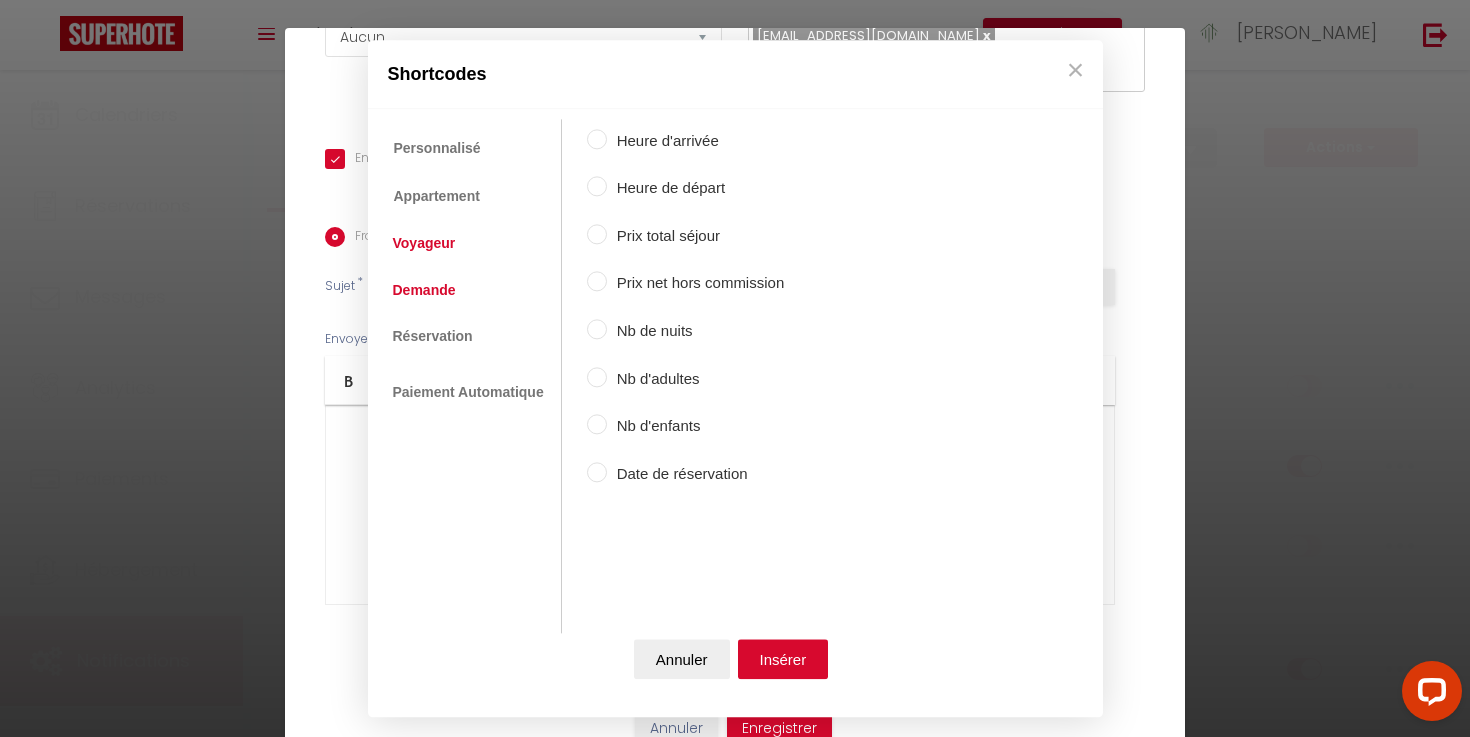 click on "Voyageur" at bounding box center [424, 244] 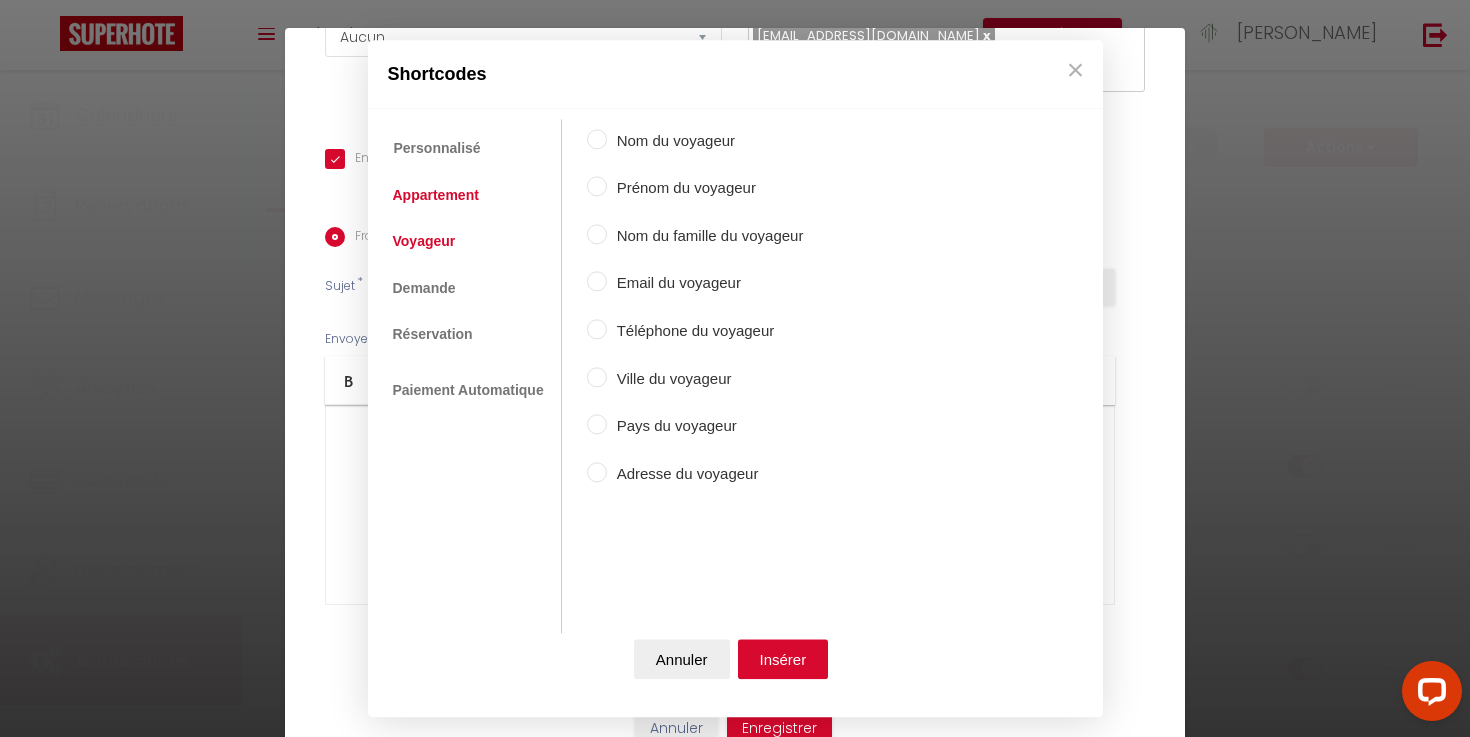 click on "Appartement" at bounding box center (436, 195) 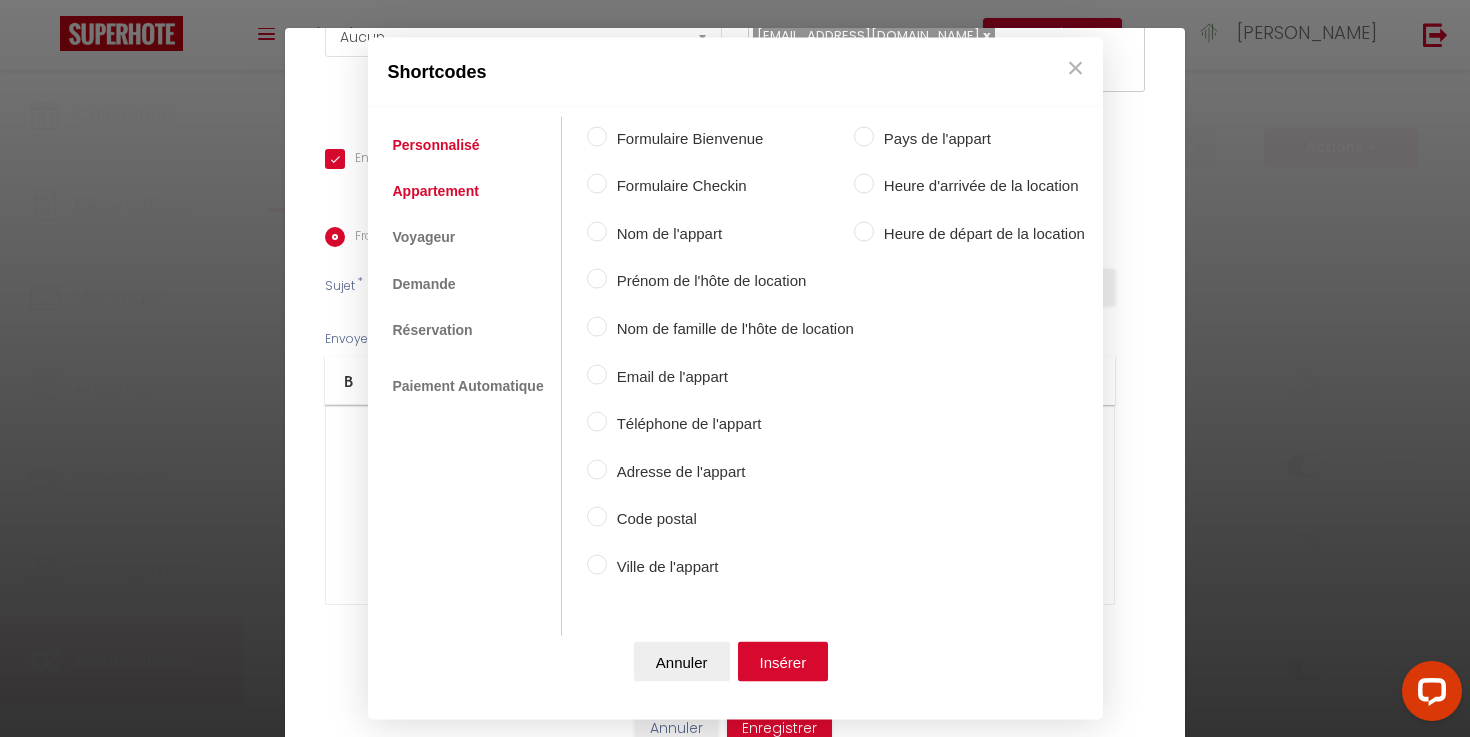 click on "Personnalisé" at bounding box center (436, 144) 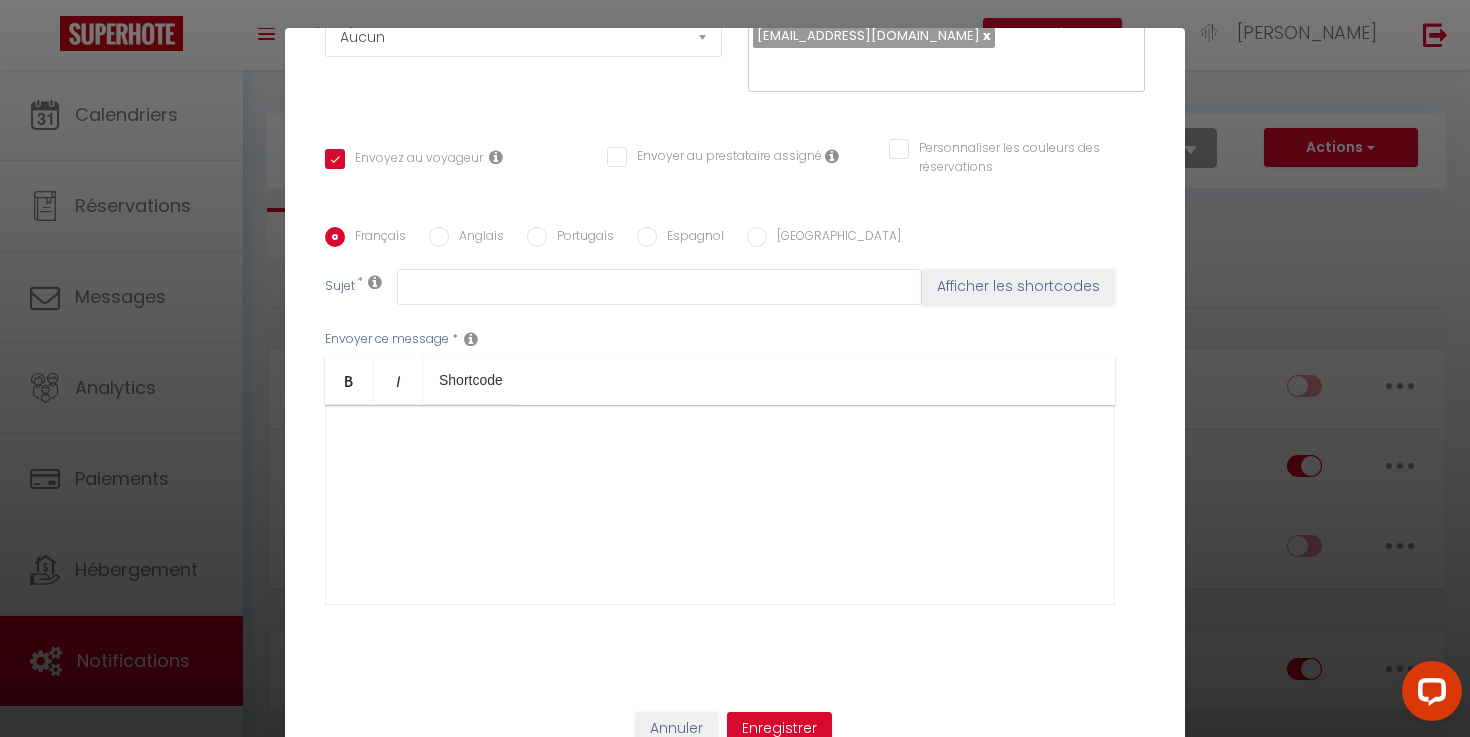 click on "×" at bounding box center (1076, 70) 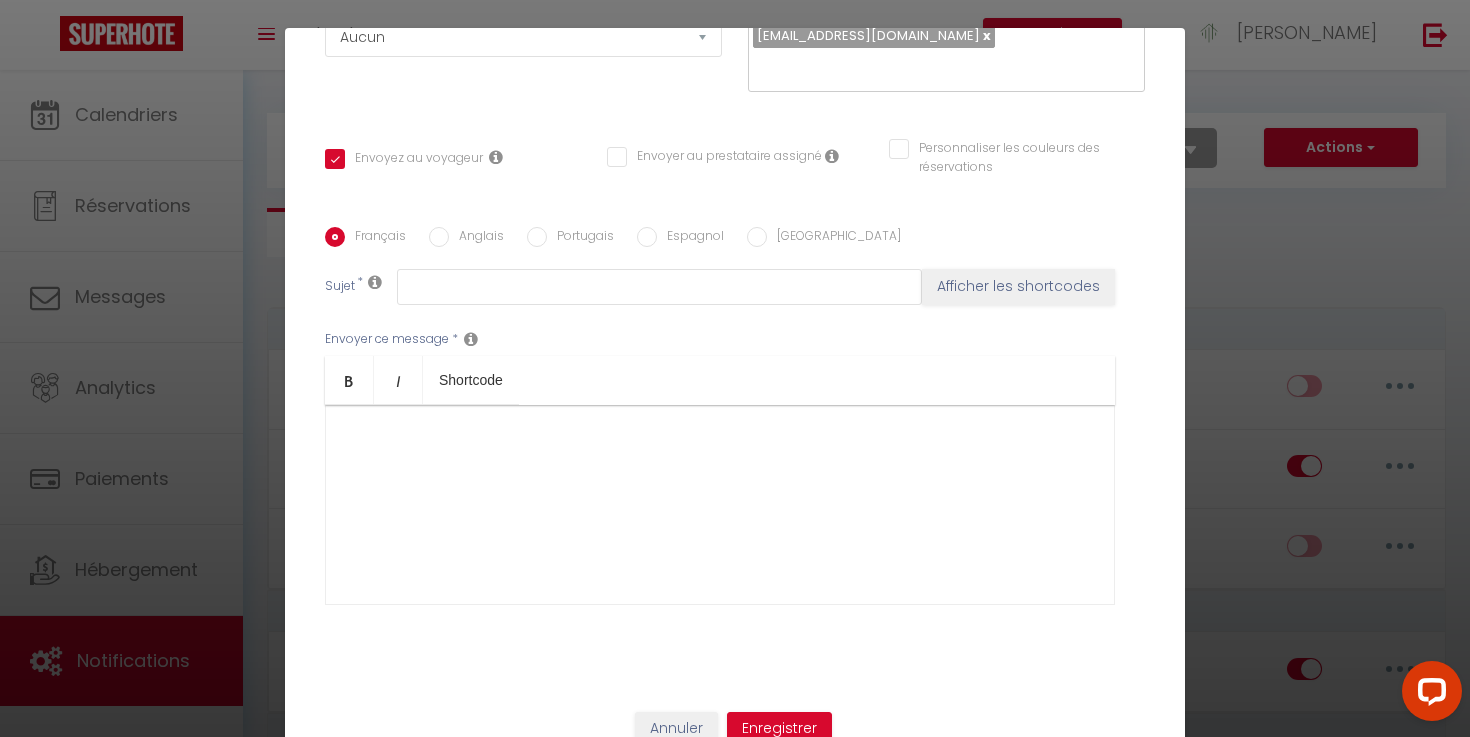scroll, scrollTop: 0, scrollLeft: 0, axis: both 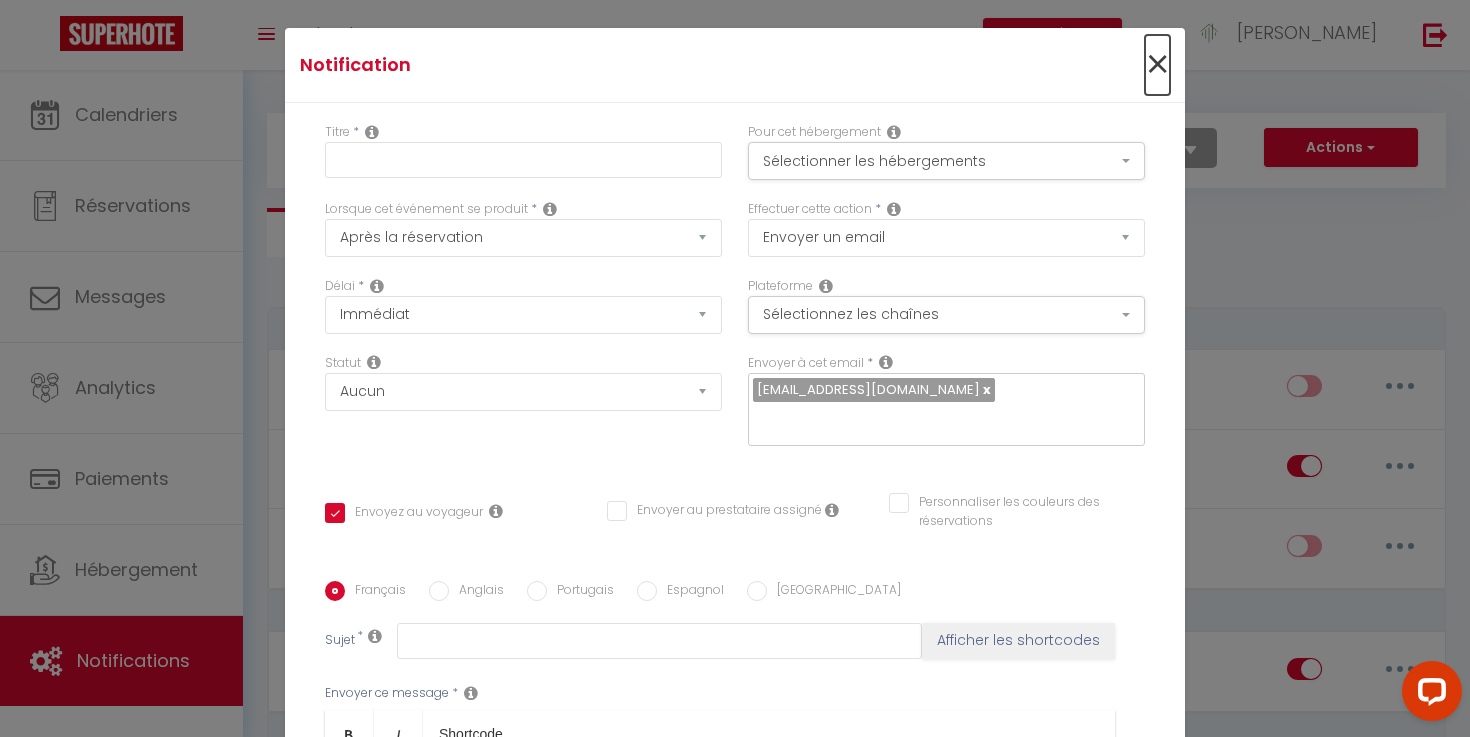 click on "×" at bounding box center [1157, 65] 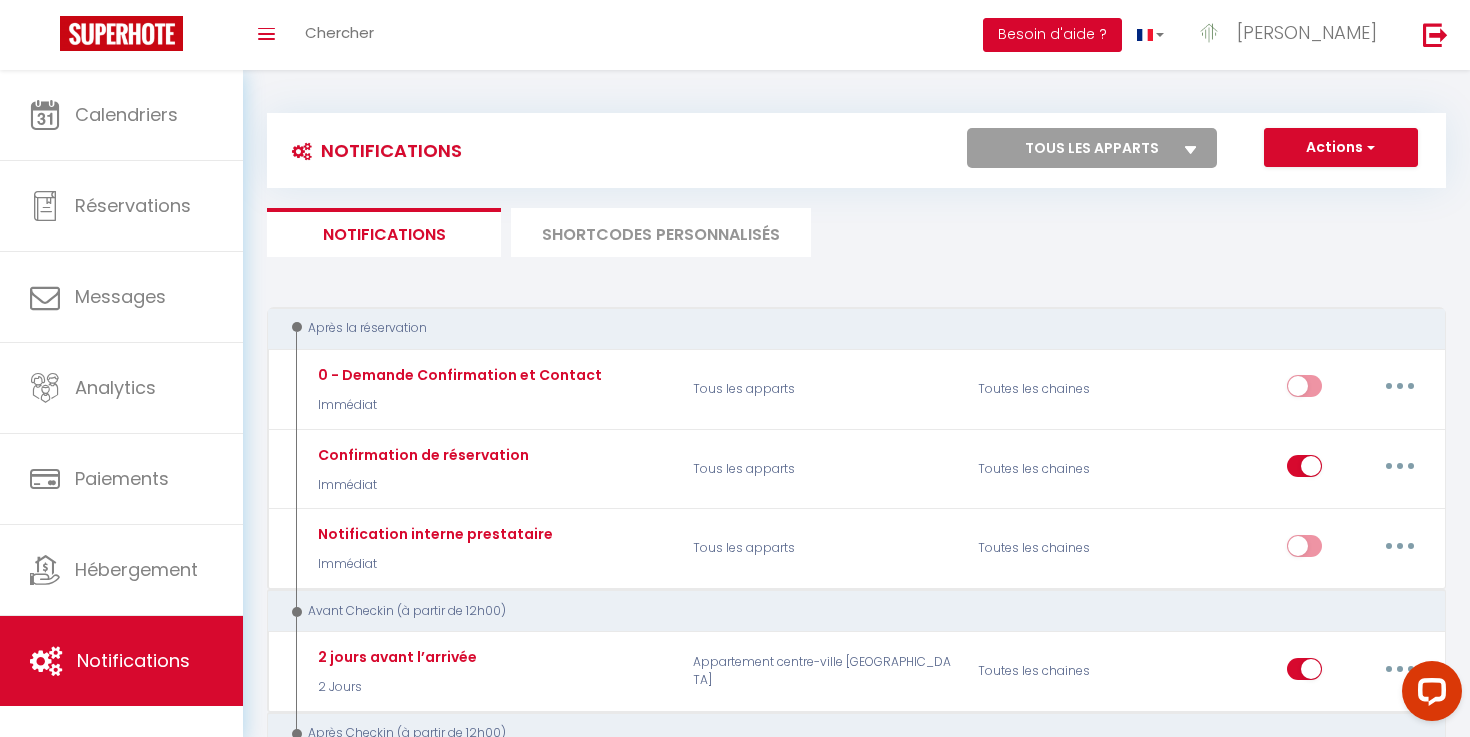 click on "Besoin d'aide ?" at bounding box center (1052, 35) 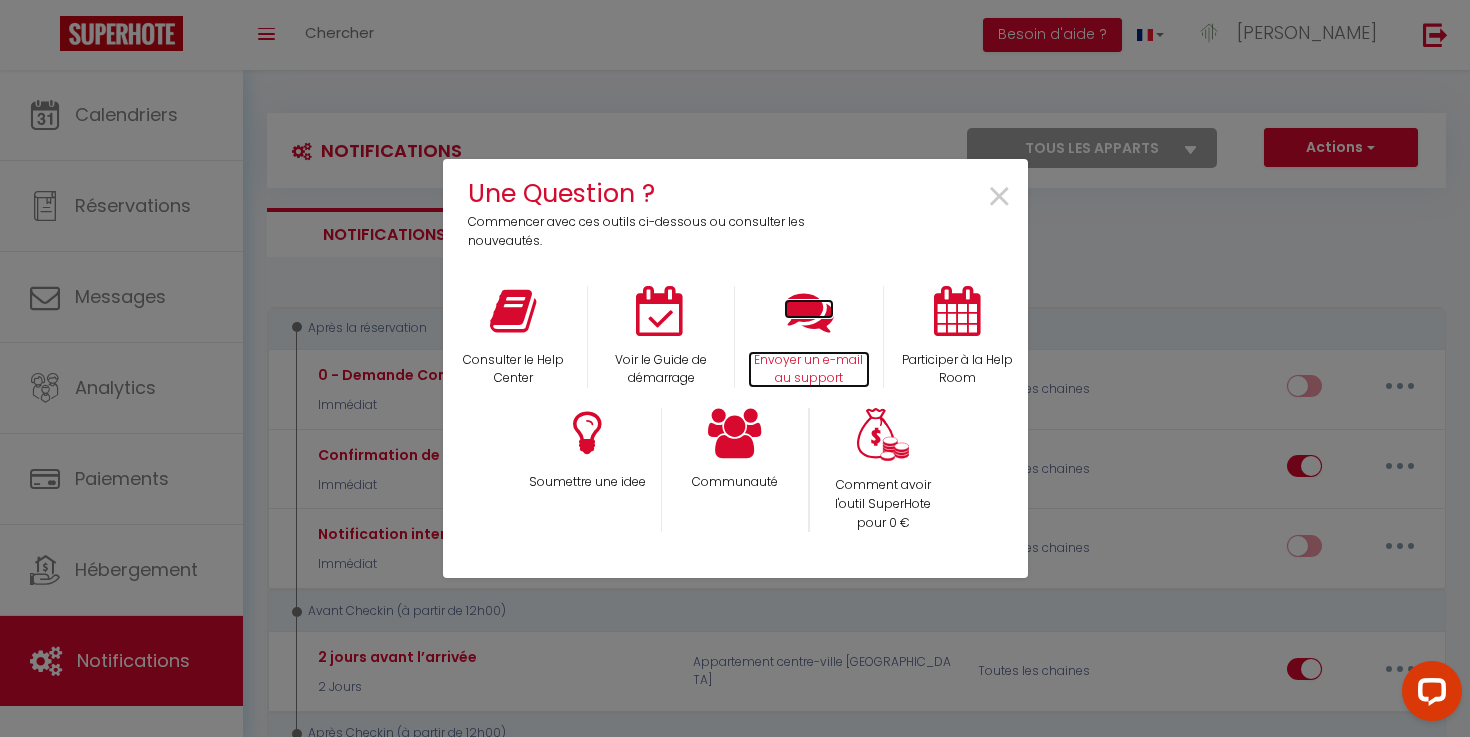 click on "Envoyer un e-mail au support" at bounding box center [809, 370] 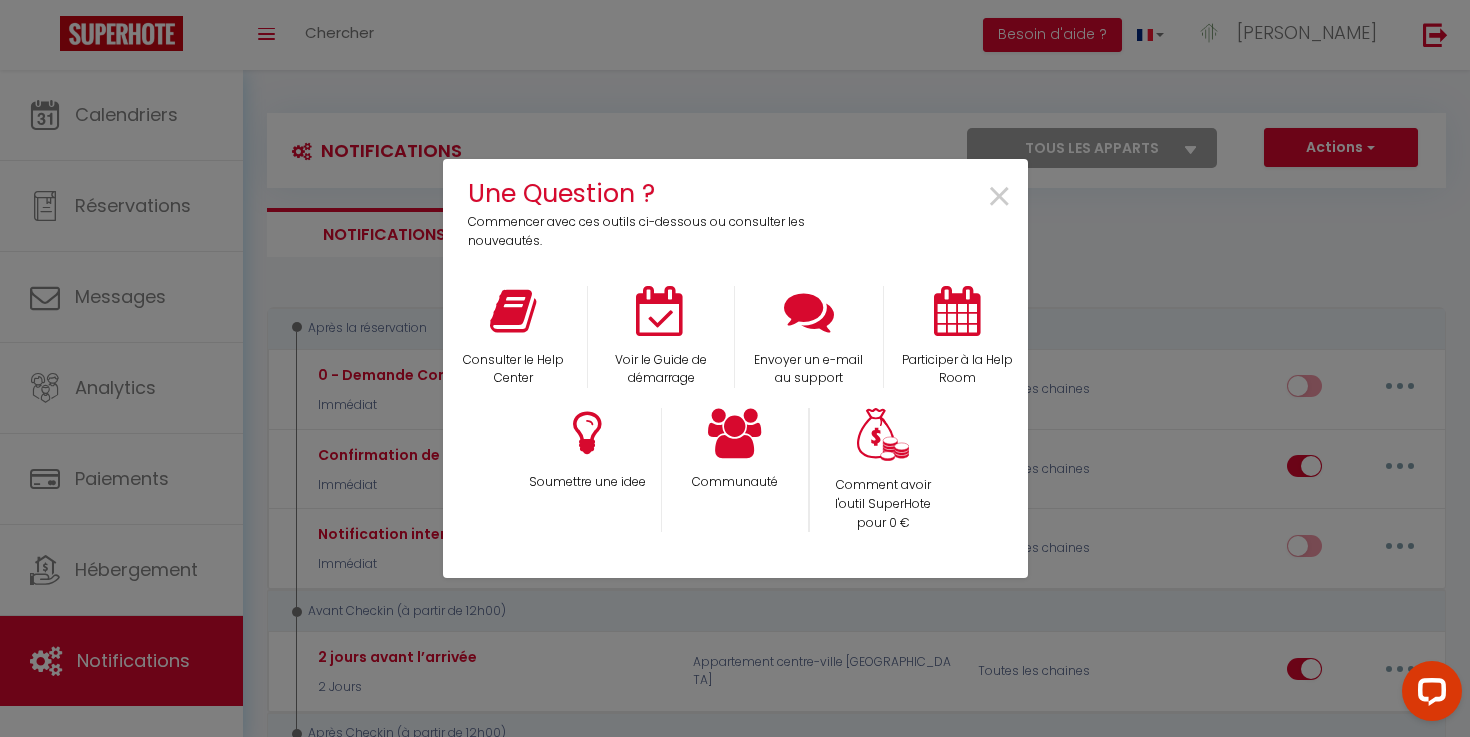 click on "Une Question ?   Commencer avec ces outils ci-dessous ou consulter les nouveautés.   ×     Consulter le Help Center     Voir le Guide de démarrage     Envoyer un e-mail au support     Participer à la Help Room     Soumettre une idee     Communauté     Comment avoir l'outil SuperHote pour 0 €" at bounding box center (735, 368) 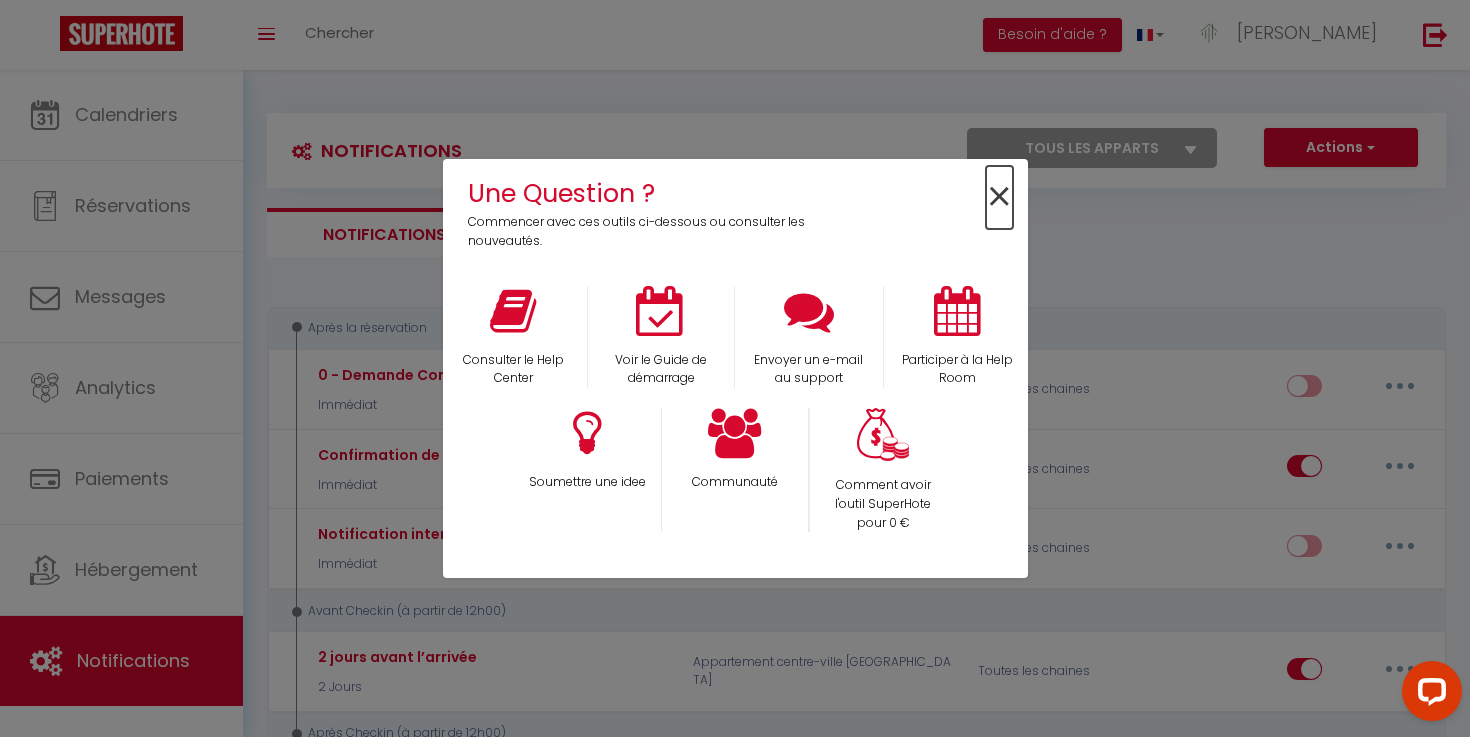 click on "×" at bounding box center [999, 197] 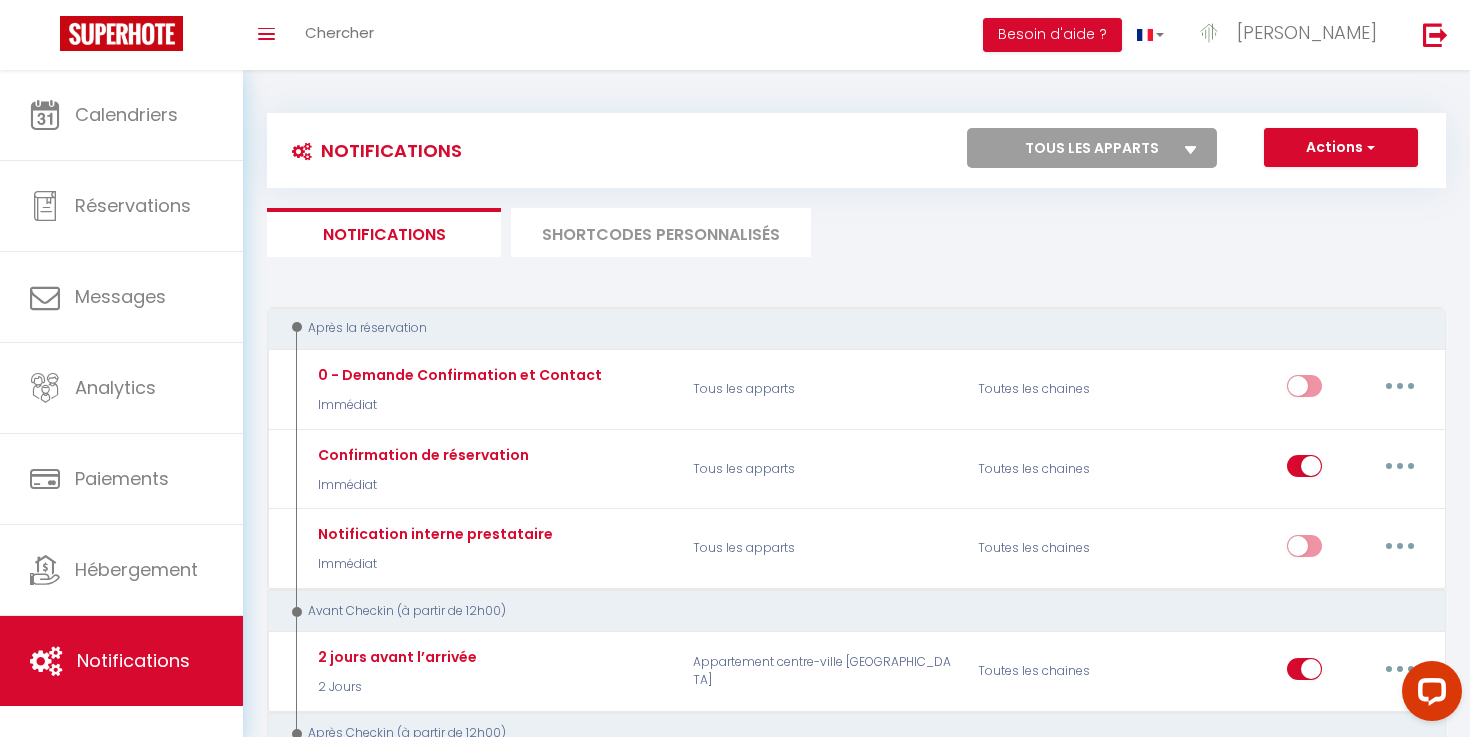 click on "SHORTCODES PERSONNALISÉS" at bounding box center [661, 232] 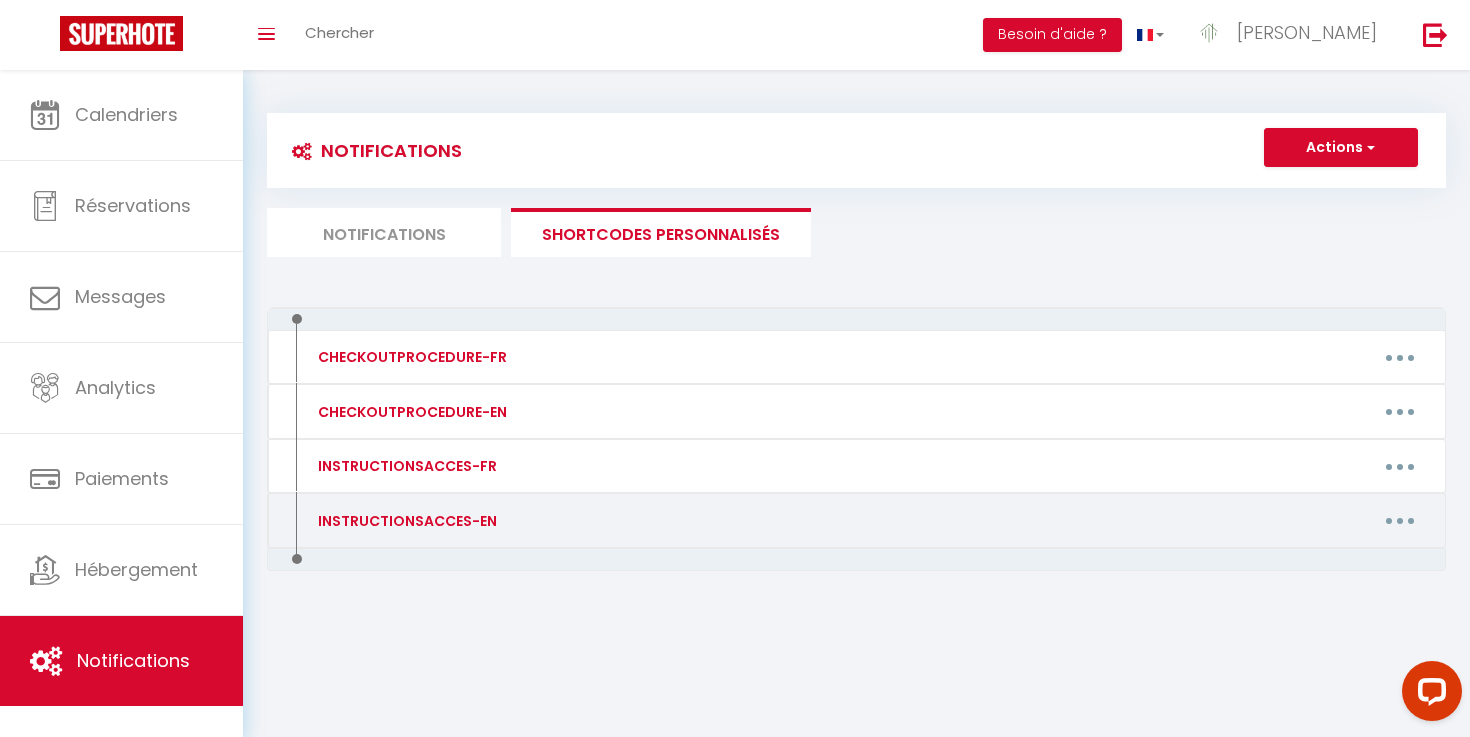 click at bounding box center [1400, 521] 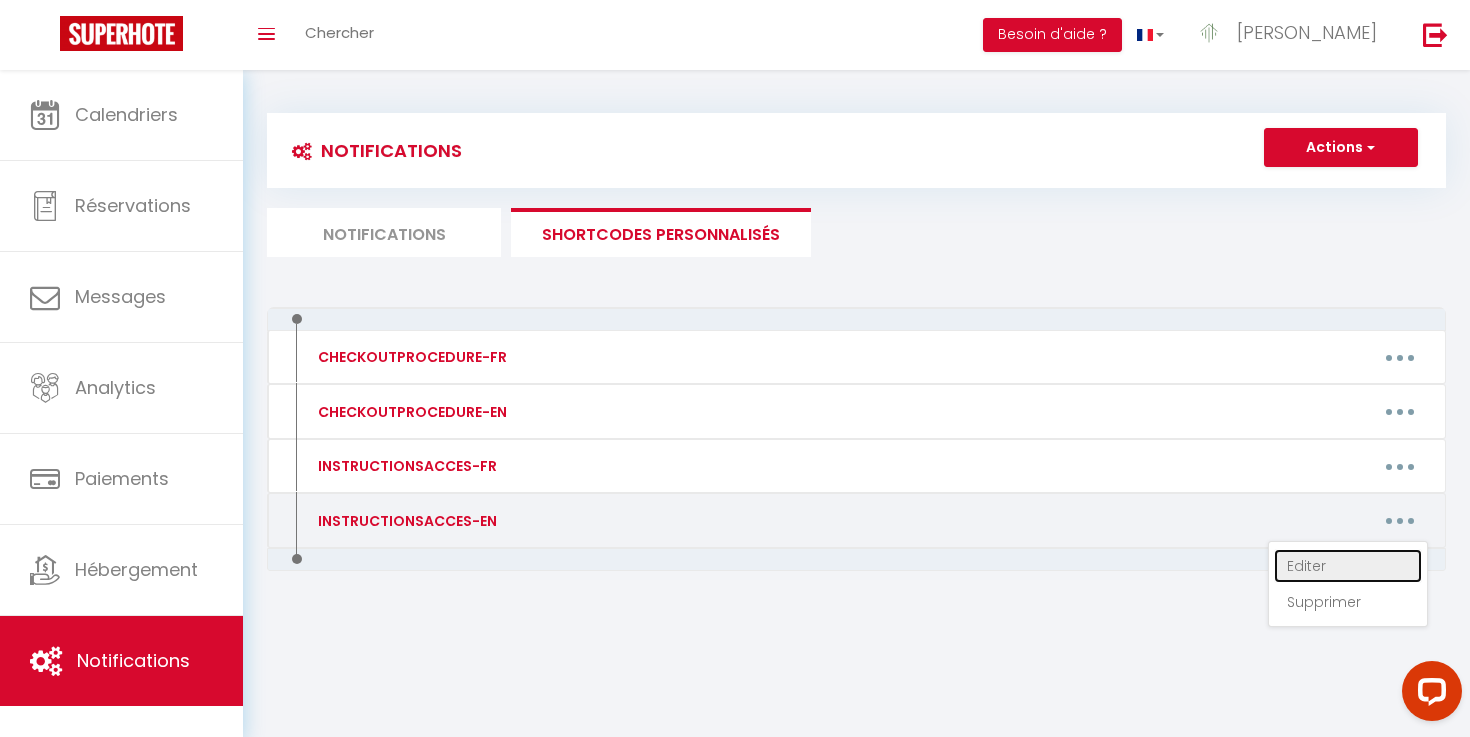click on "Editer" at bounding box center (1348, 566) 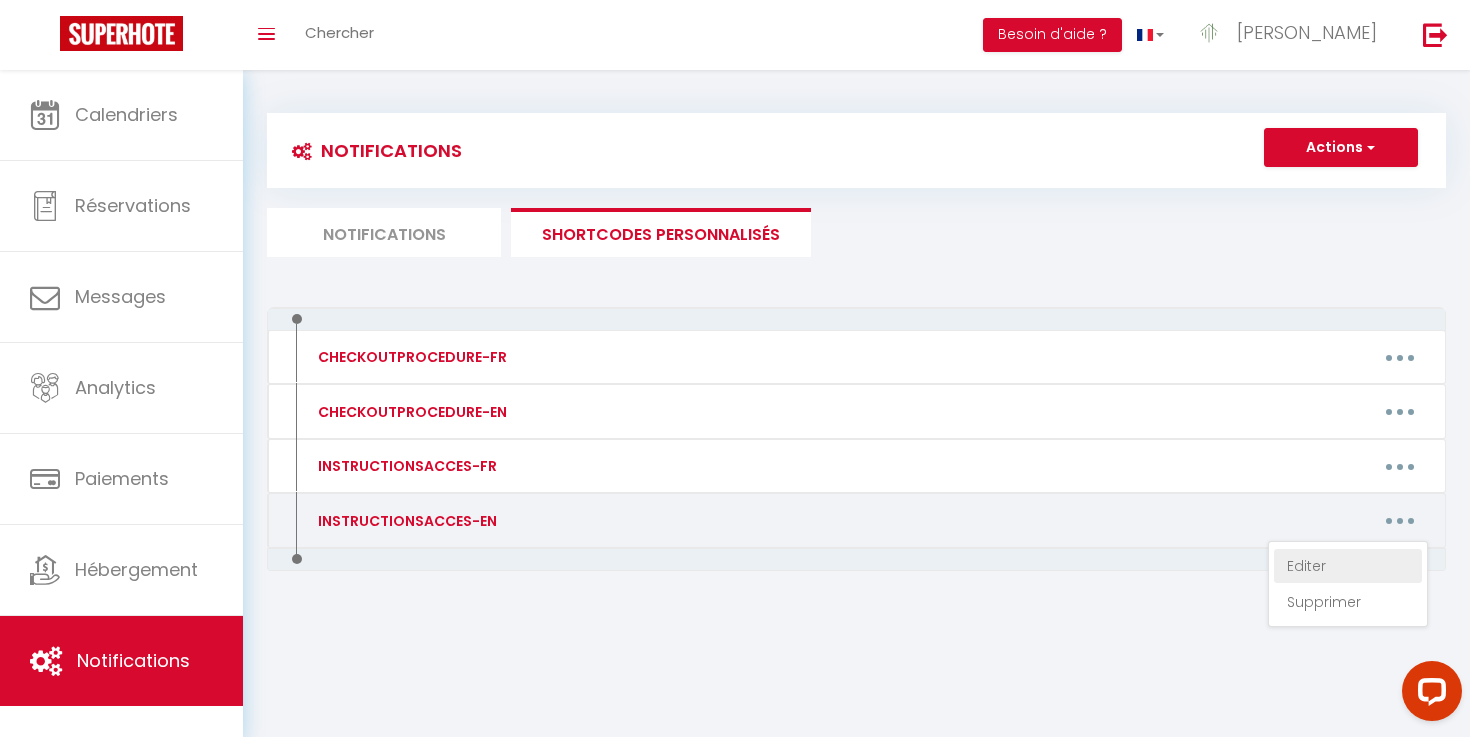 type on "INSTRUCTIONSACCES-EN" 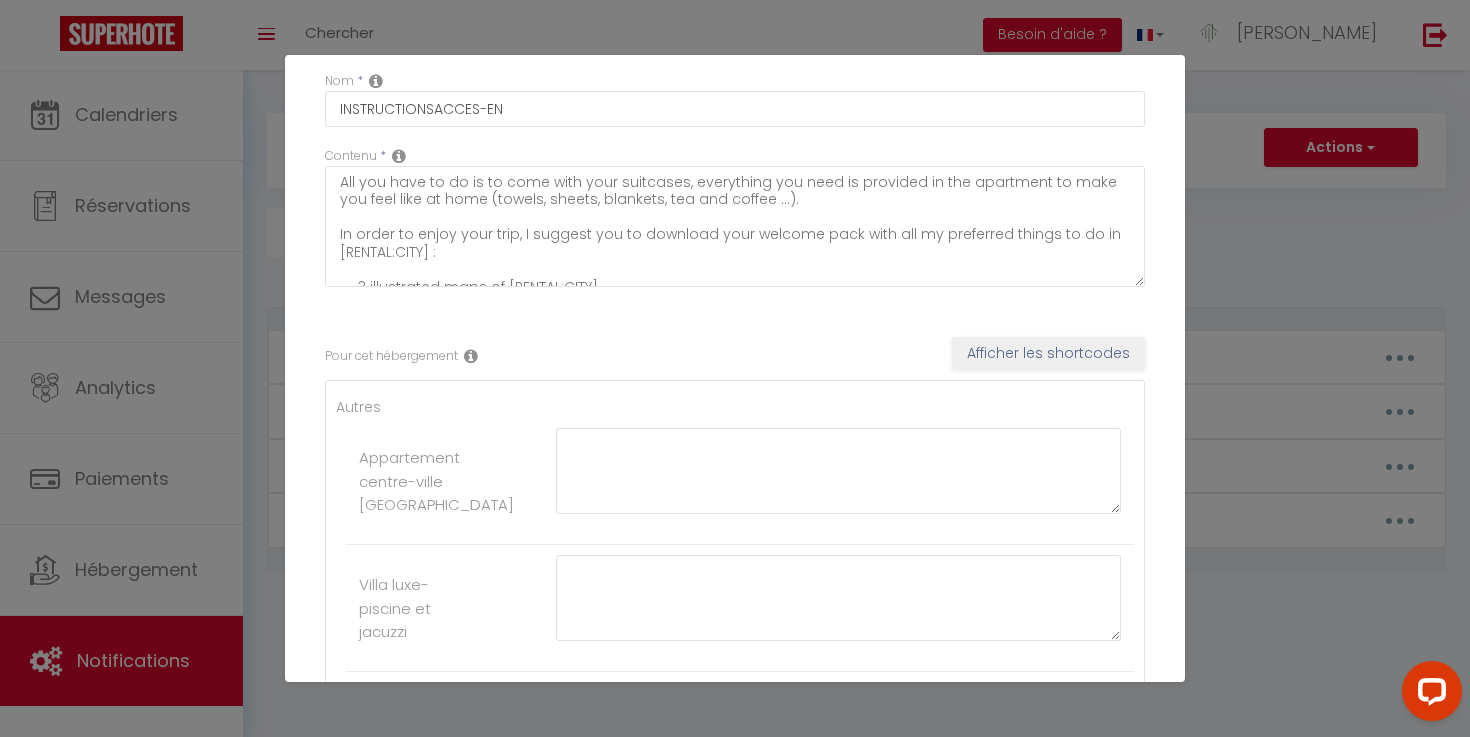 scroll, scrollTop: 79, scrollLeft: 0, axis: vertical 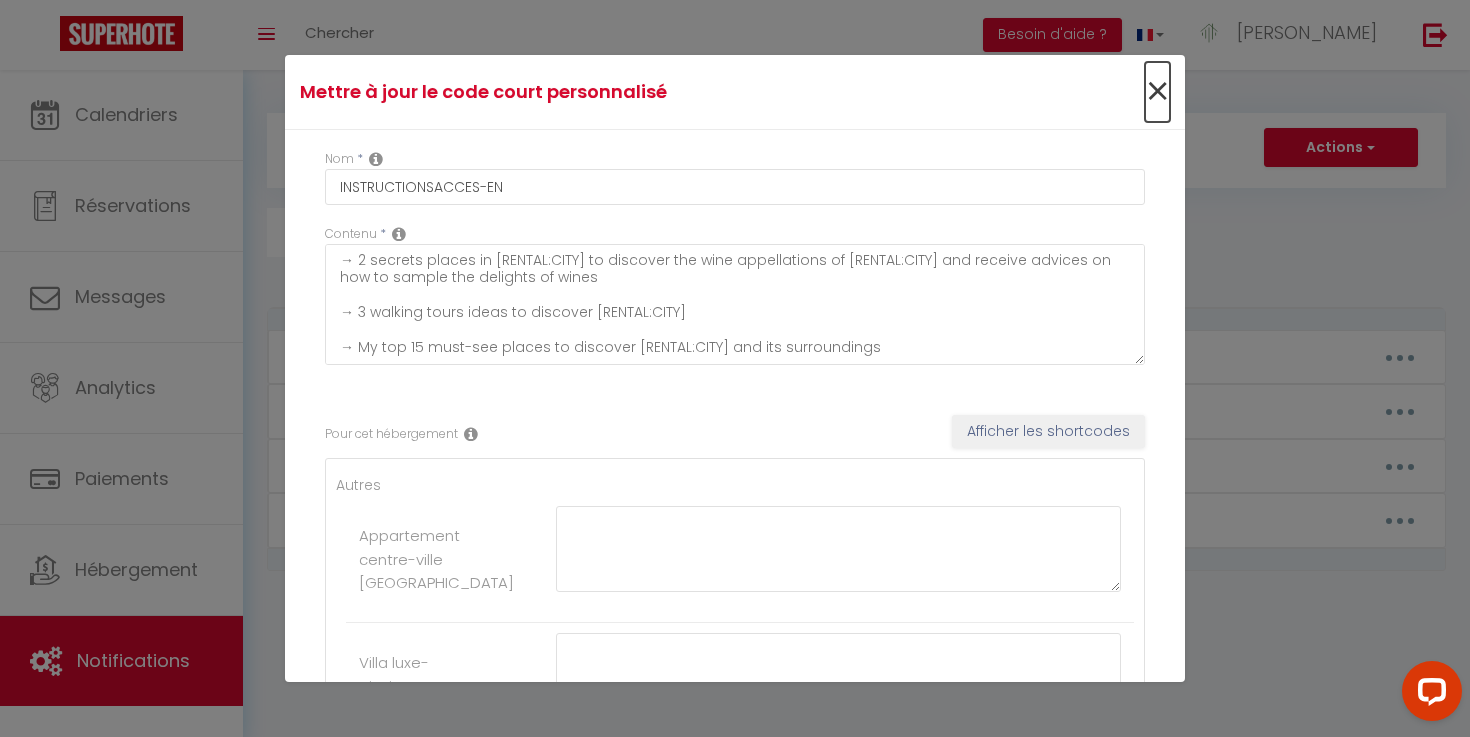 click on "×" at bounding box center (1157, 92) 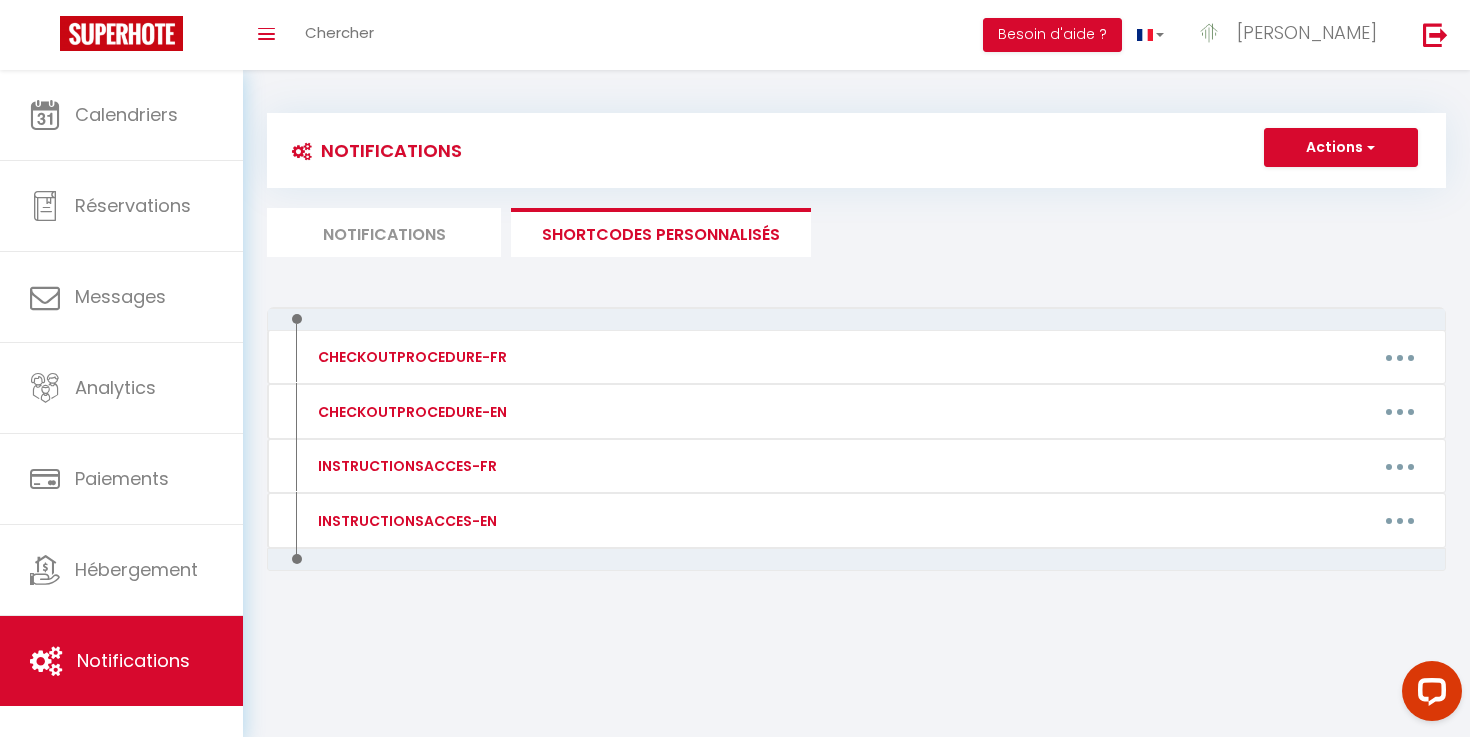 click on "Notifications" at bounding box center [384, 232] 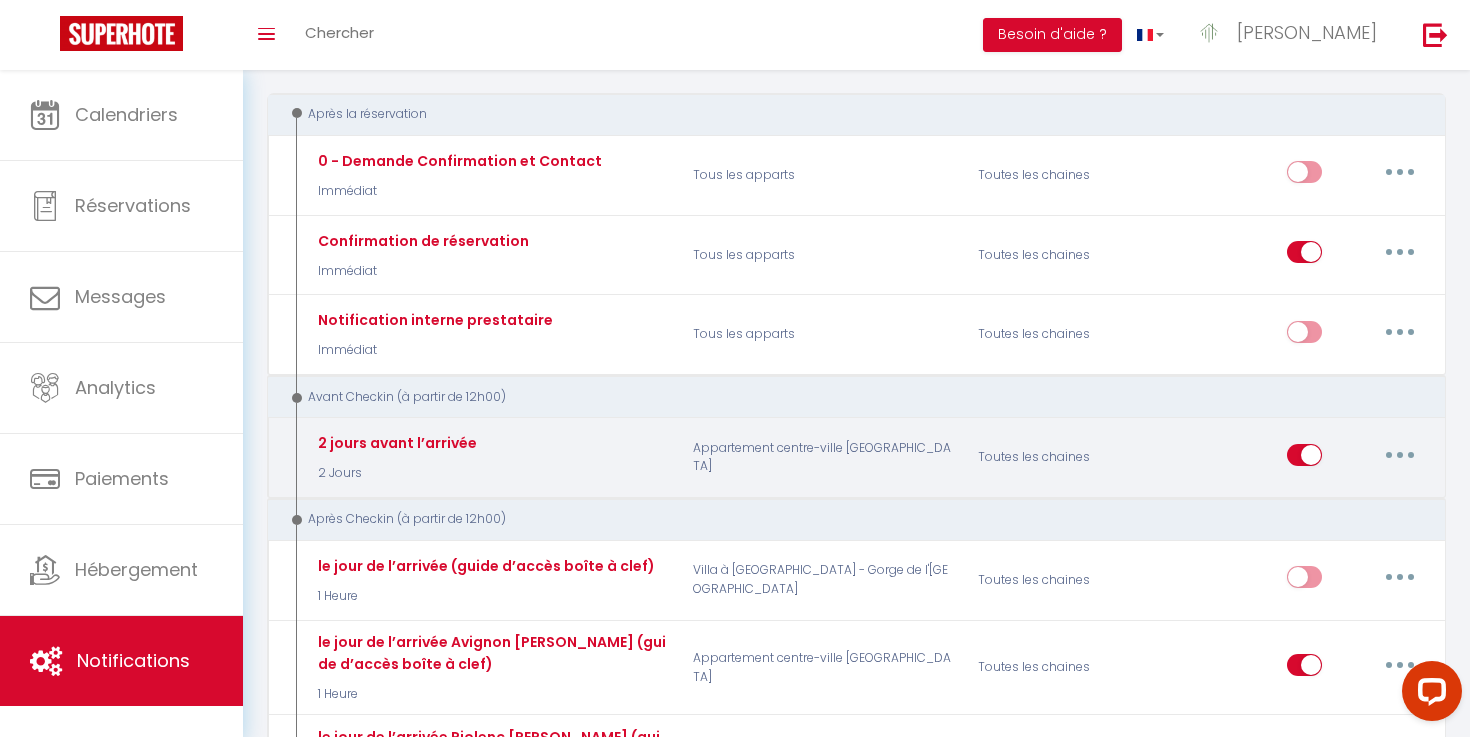 scroll, scrollTop: 183, scrollLeft: 0, axis: vertical 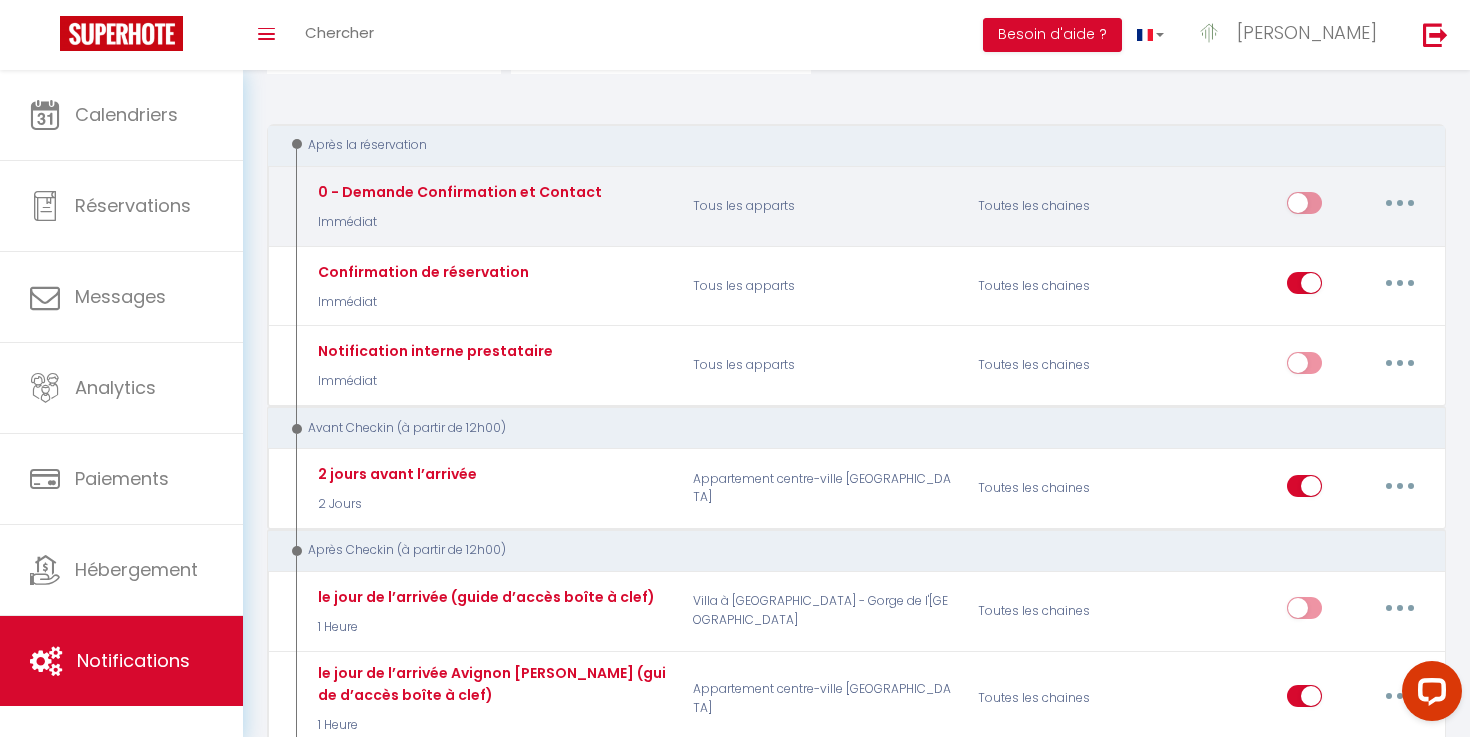 click at bounding box center [1400, 203] 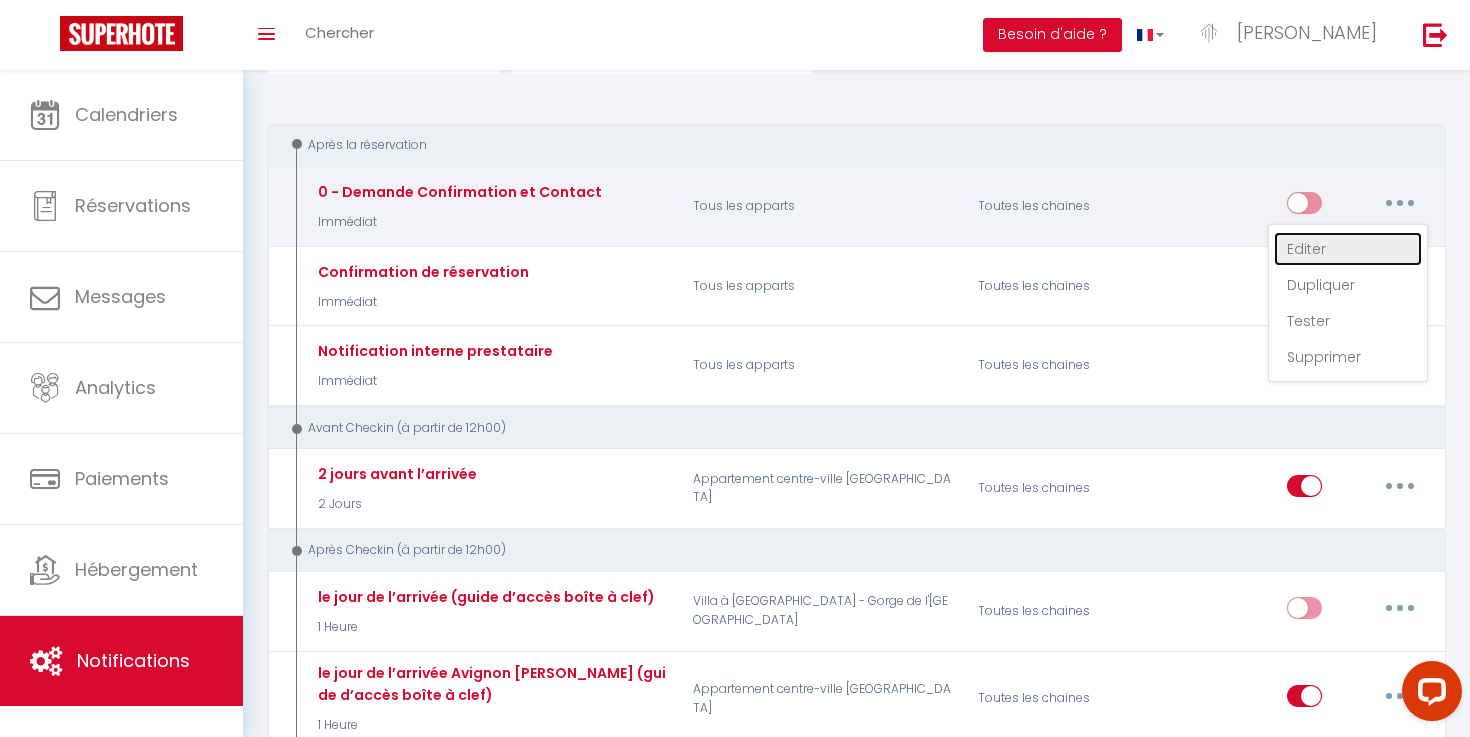 click on "Editer" at bounding box center (1348, 249) 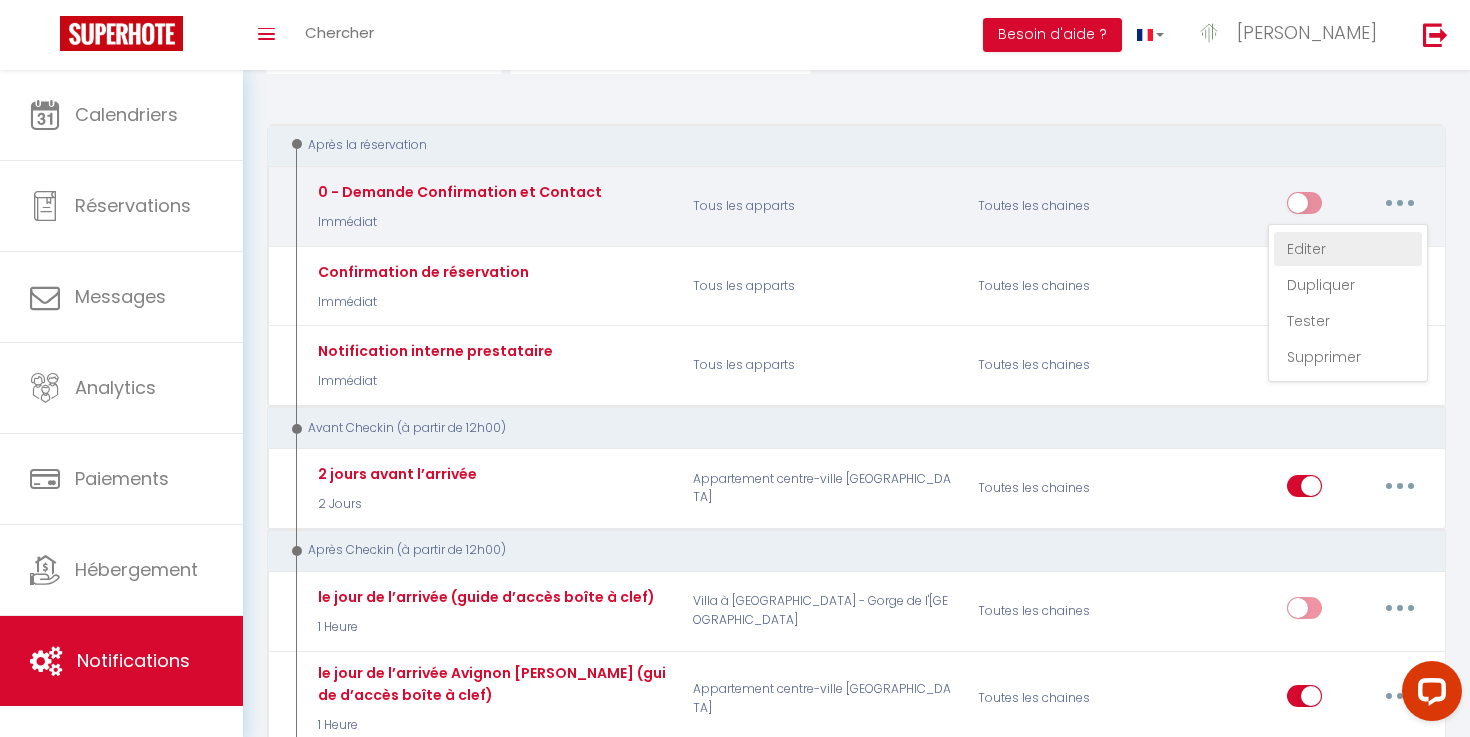 type on "0 - Demande Confirmation et Contact" 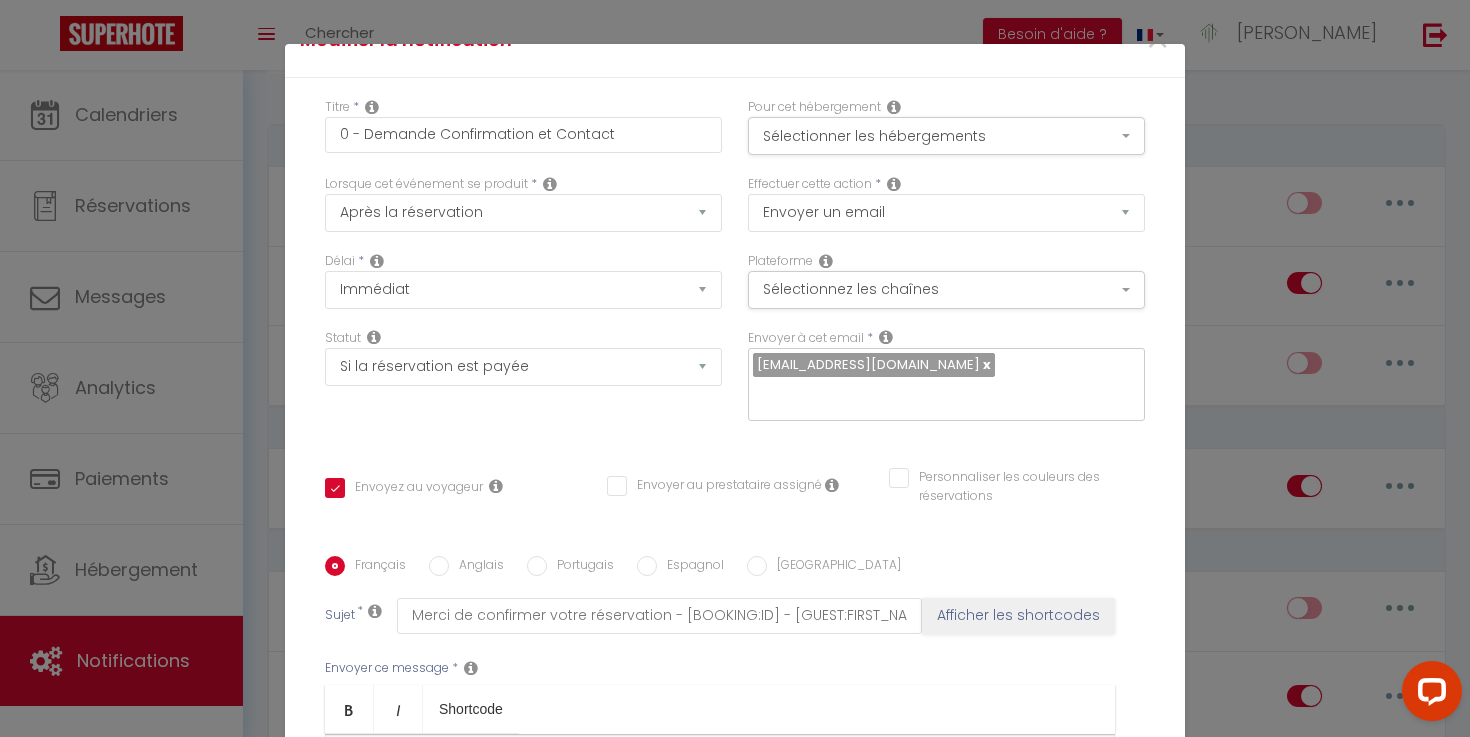 scroll, scrollTop: 0, scrollLeft: 0, axis: both 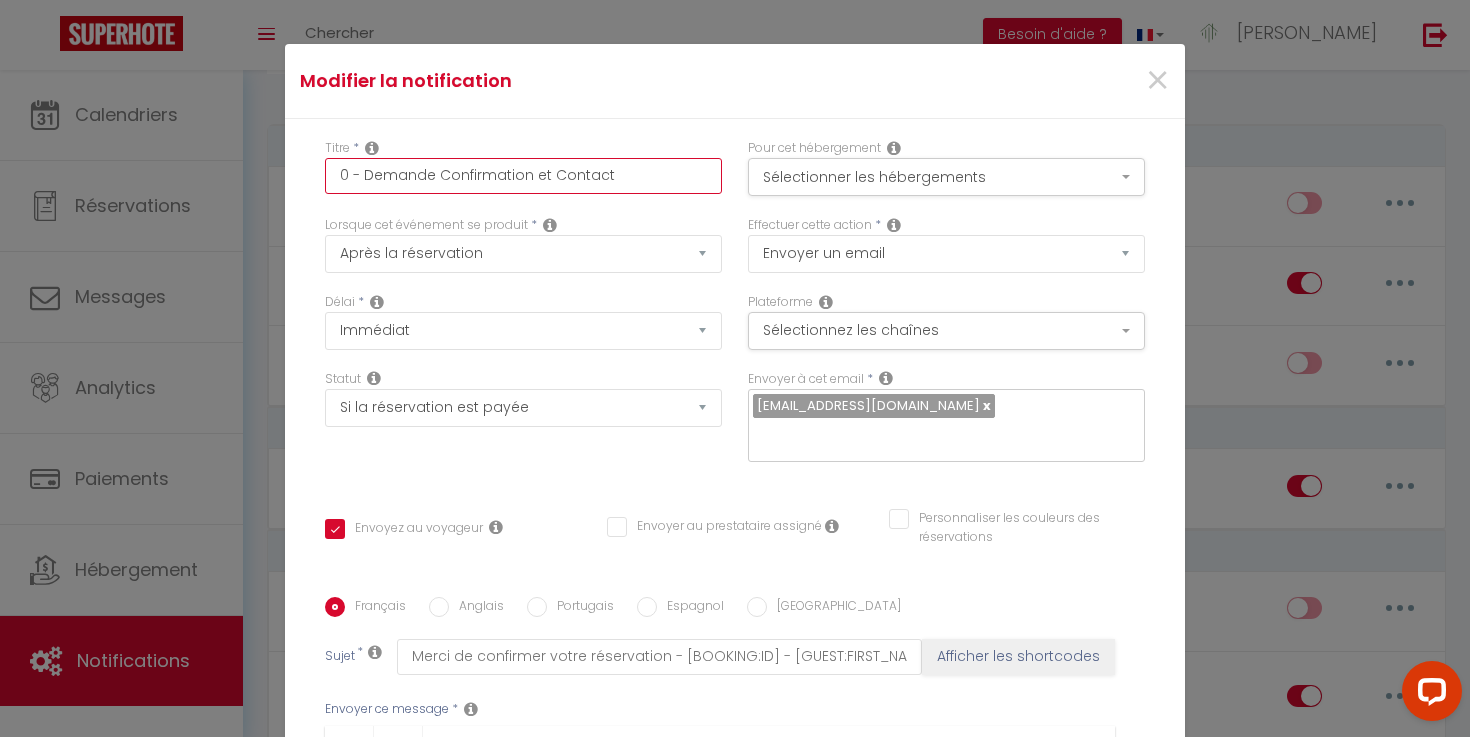 click on "0 - Demande Confirmation et Contact" at bounding box center (523, 176) 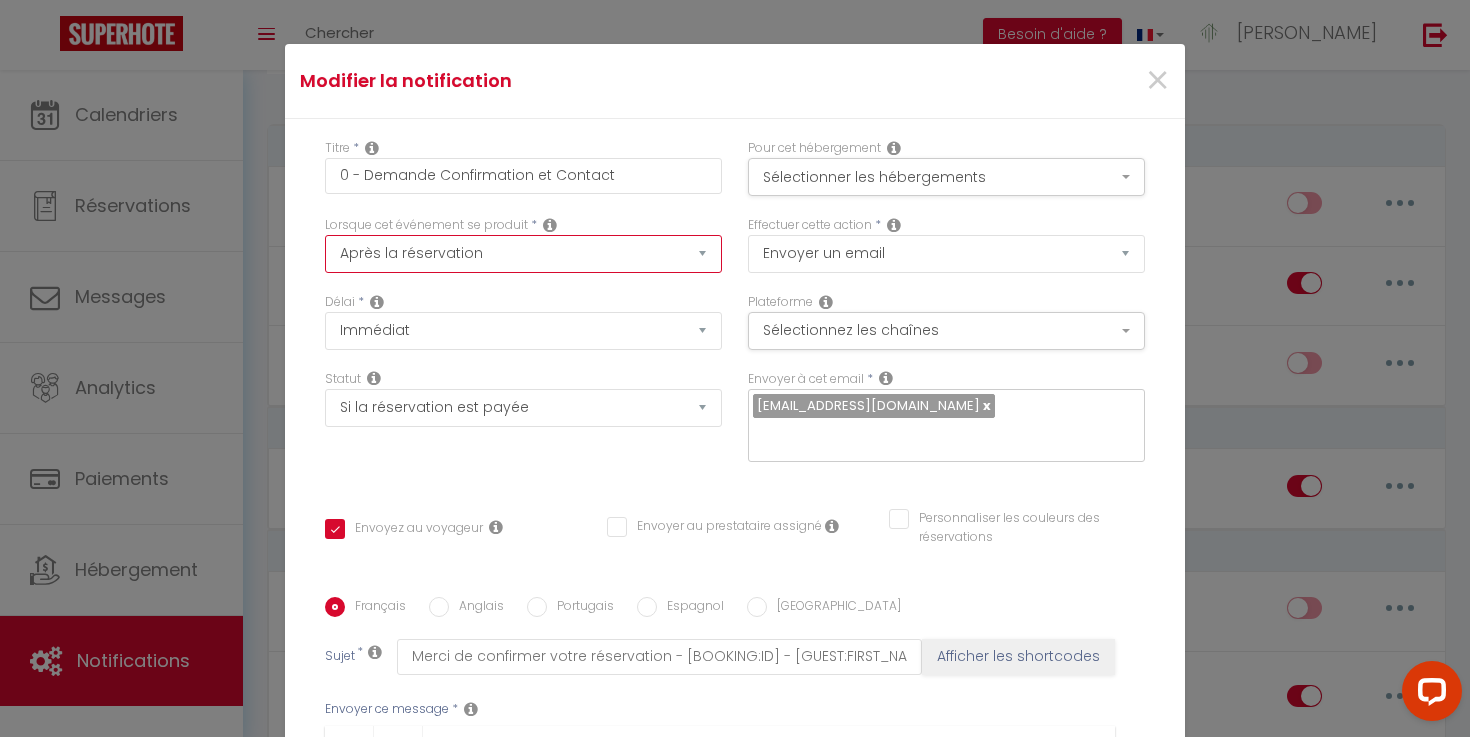 click on "Après la réservation   Avant Checkin (à partir de 12h00)   Après Checkin (à partir de 12h00)   Avant Checkout (à partir de 12h00)   Après Checkout (à partir de 12h00)   Température   Co2   [MEDICAL_DATA] sonore   Après visualisation lien paiement   Après Paiement Lien KO   Après Caution Lien KO   Après Paiement Automatique KO   Après Caution Automatique KO   Après Visualisation du Contrat   Après Signature du Contrat   Paiement OK   Après soumission formulaire bienvenue   Aprés annulation réservation   Après remboursement automatique   Date spécifique   Après Assignation   Après Désassignation   Après soumission online checkin   Caution OK" at bounding box center (523, 254) 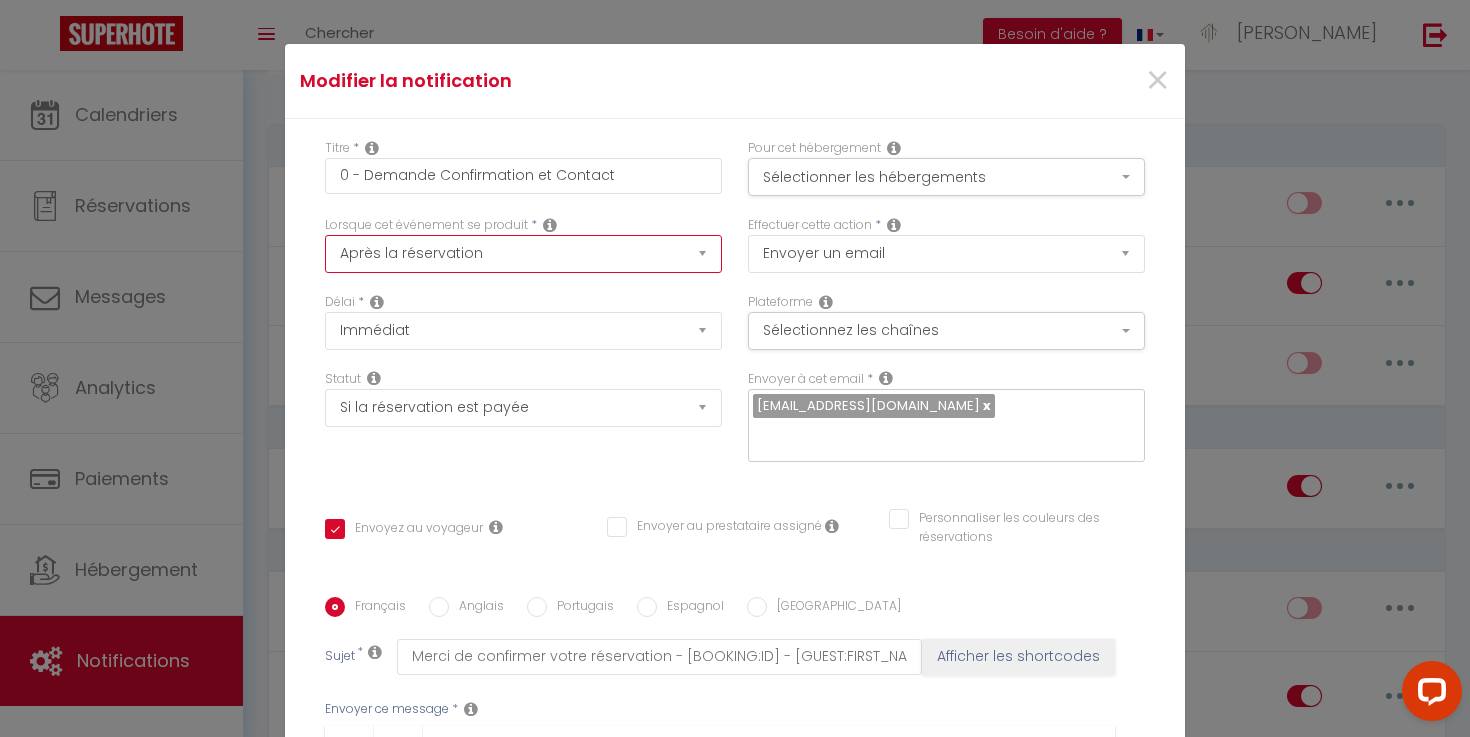 click on "Après la réservation   Avant Checkin (à partir de 12h00)   Après Checkin (à partir de 12h00)   Avant Checkout (à partir de 12h00)   Après Checkout (à partir de 12h00)   Température   Co2   [MEDICAL_DATA] sonore   Après visualisation lien paiement   Après Paiement Lien KO   Après Caution Lien KO   Après Paiement Automatique KO   Après Caution Automatique KO   Après Visualisation du Contrat   Après Signature du Contrat   Paiement OK   Après soumission formulaire bienvenue   Aprés annulation réservation   Après remboursement automatique   Date spécifique   Après Assignation   Après Désassignation   Après soumission online checkin   Caution OK" at bounding box center [523, 254] 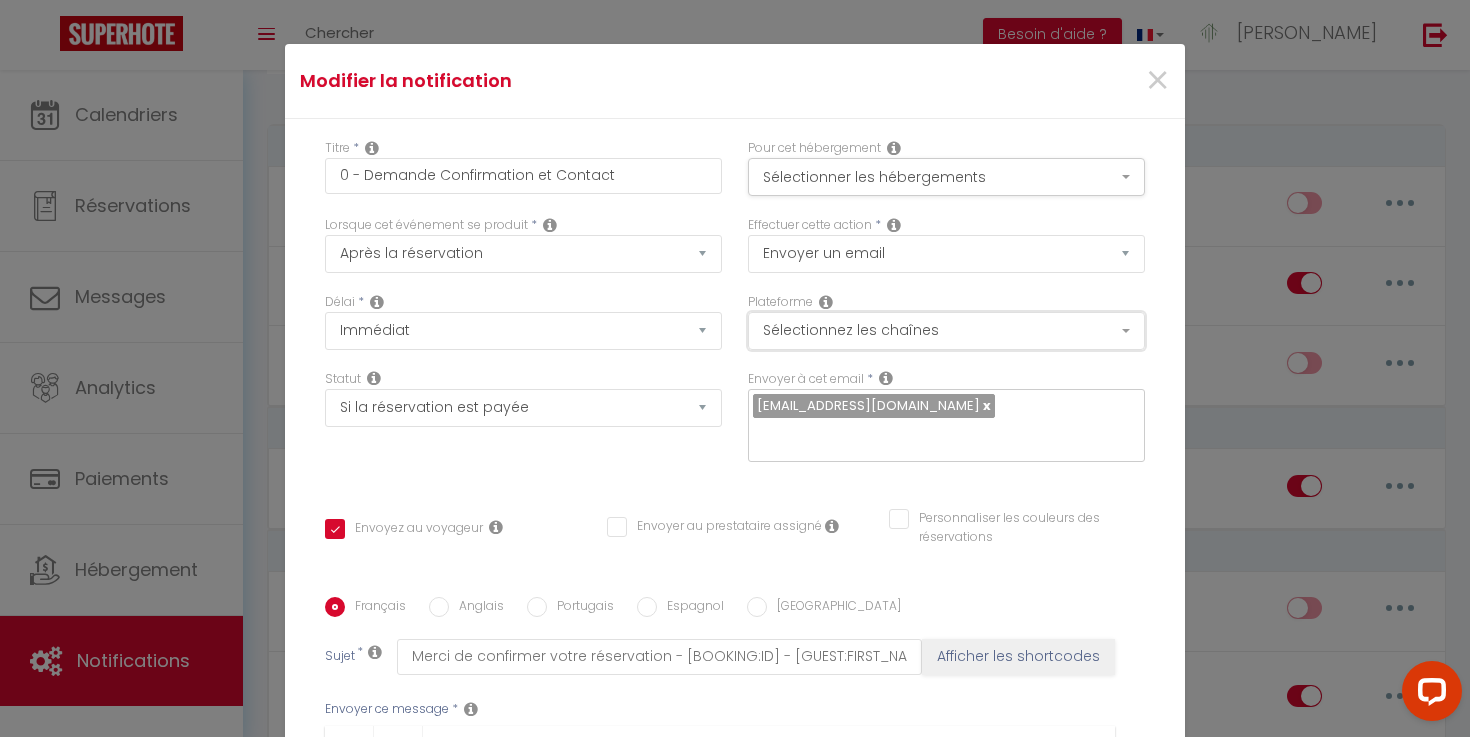 click on "Sélectionnez les chaînes" at bounding box center [946, 331] 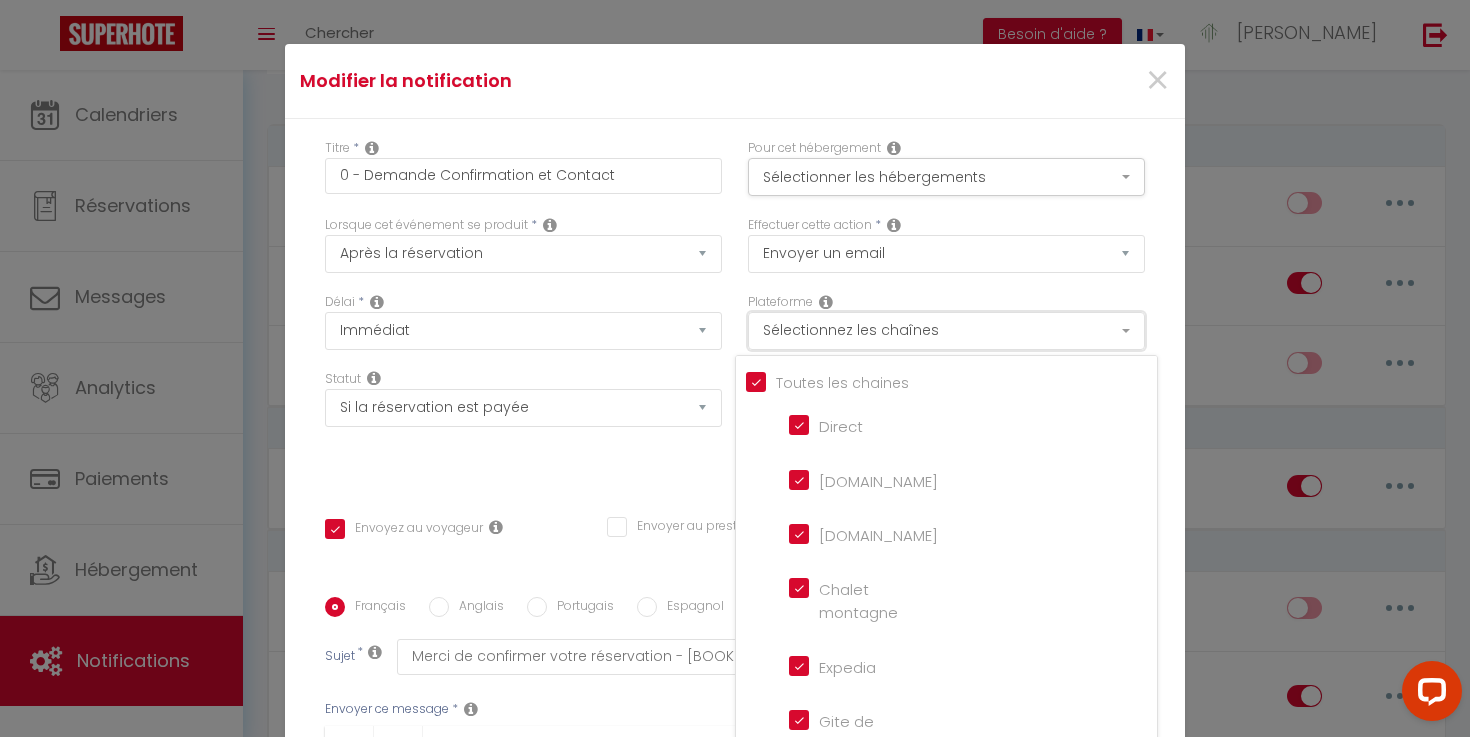 click on "Sélectionnez les chaînes" at bounding box center (946, 331) 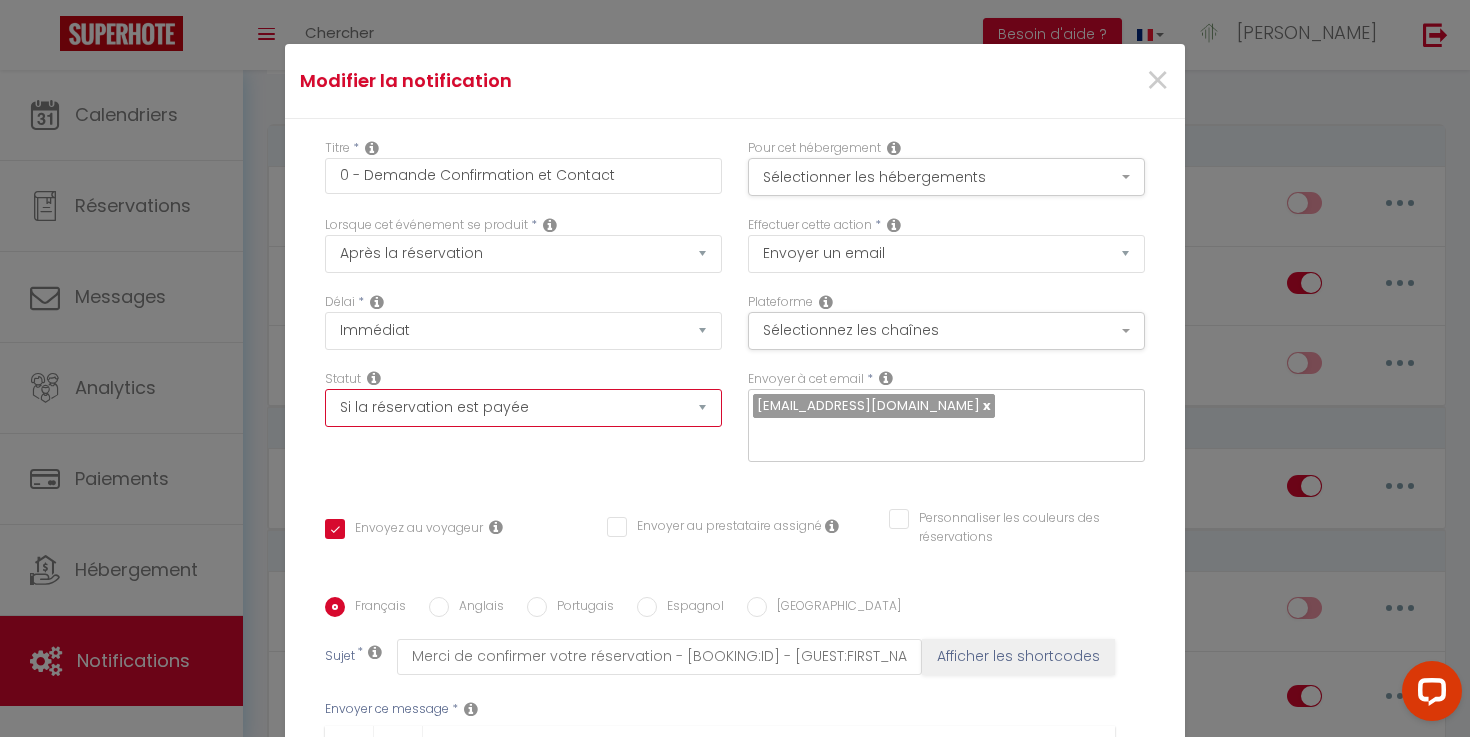 click on "Aucun   Si la réservation est payée   Si réservation non payée   Si la caution a été prise   Si caution non payée" at bounding box center [523, 408] 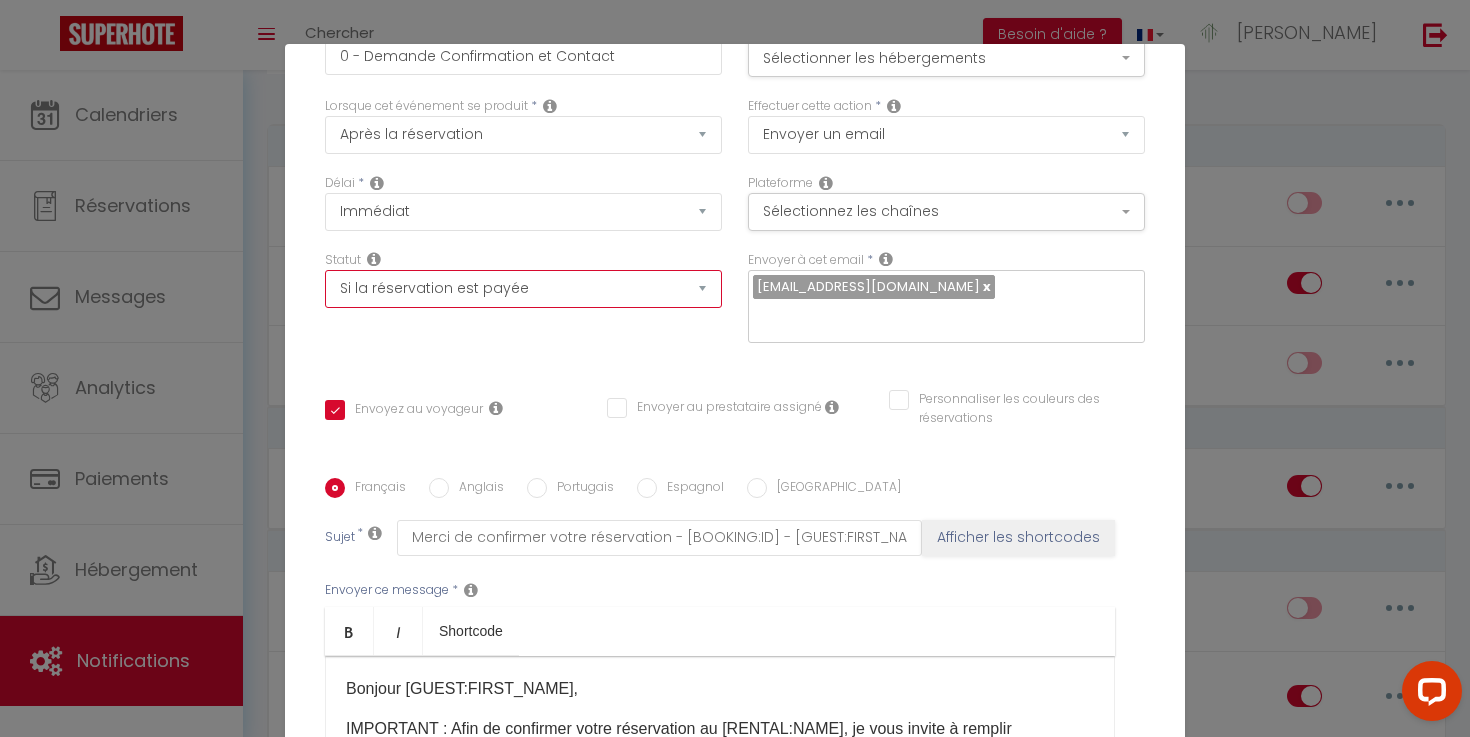 scroll, scrollTop: 189, scrollLeft: 0, axis: vertical 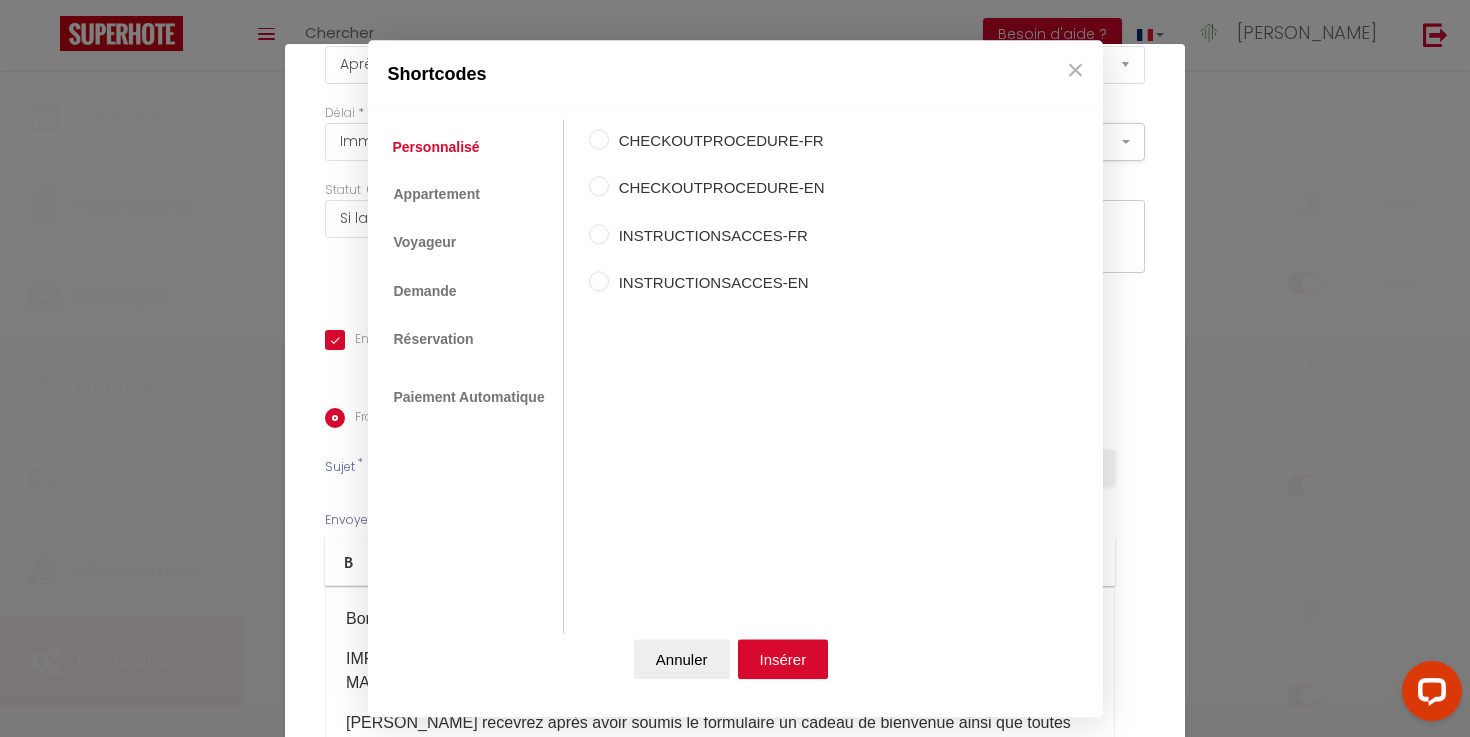 click on "Coaching SuperHote ce soir à 18h00, pour participer:  [URL][DOMAIN_NAME][SECURITY_DATA]   ×     Toggle navigation       Toggle Search     Toggle menubar     Chercher   BUTTON
Besoin d'aide ?
[PERSON_NAME]        Équipe     Résultat de la recherche   Aucun résultat     Calendriers     Réservations     Messages     Analytics      Paiements     Hébergement     Notifications                 Résultat de la recherche   Id   Appart   Voyageur    Checkin   Checkout   Nuits   Pers.   Plateforme   Statut     Résultat de la recherche   Aucun résultat          Notifications
Actions
Nouvelle Notification    Exporter    Importer    Tous les apparts    Appartement centre-ville [GEOGRAPHIC_DATA] Villa luxe-piscine et [GEOGRAPHIC_DATA] à [GEOGRAPHIC_DATA] - Gorge de l'Ardèche
Actions
Notifications" at bounding box center [735, 1775] 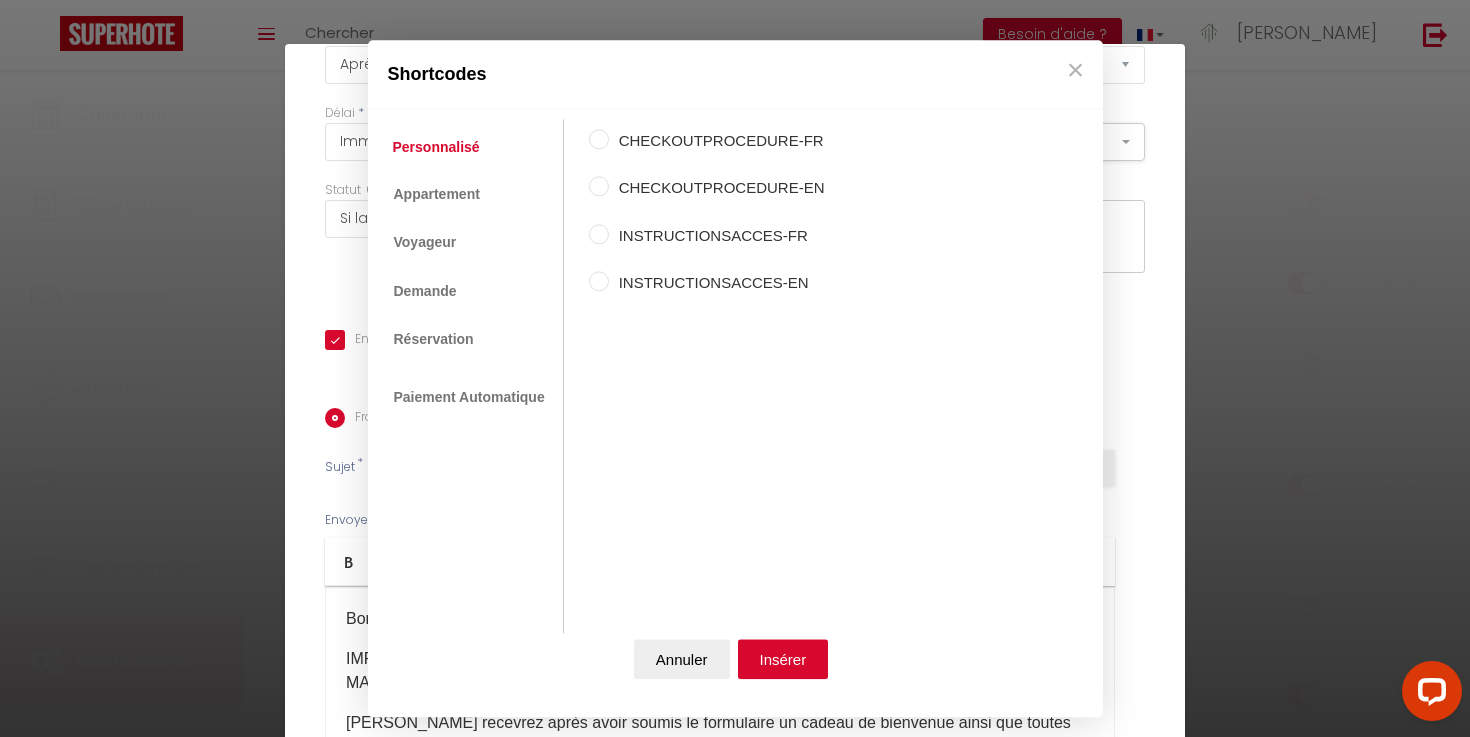 click on "Shortcodes
Personnalisé
Appartement
Voyageur
Demande
Réservation
Lien De Paiement
Paiement Automatique
CHECKOUTPROCEDURE-FR CHECKOUTPROCEDURE-EN INSTRUCTIONSACCES-FR INSTRUCTIONSACCES-EN
Nom du voyageur Prénom du voyageur Nom du famille du voyageur Email du voyageur Téléphone du voyageur Ville du voyageur Pays du voyageur Adresse du voyageur
Formulaire Bienvenue Formulaire Checkin Nom de l'appart Prénom de l'hôte de location Nom de famille de l'hôte de location Email de l'appart Téléphone de l'appart Adresse de l'appart Code postal Ville de l'appart Pays de l'appart Heure d'arrivée de la location" at bounding box center [735, 368] 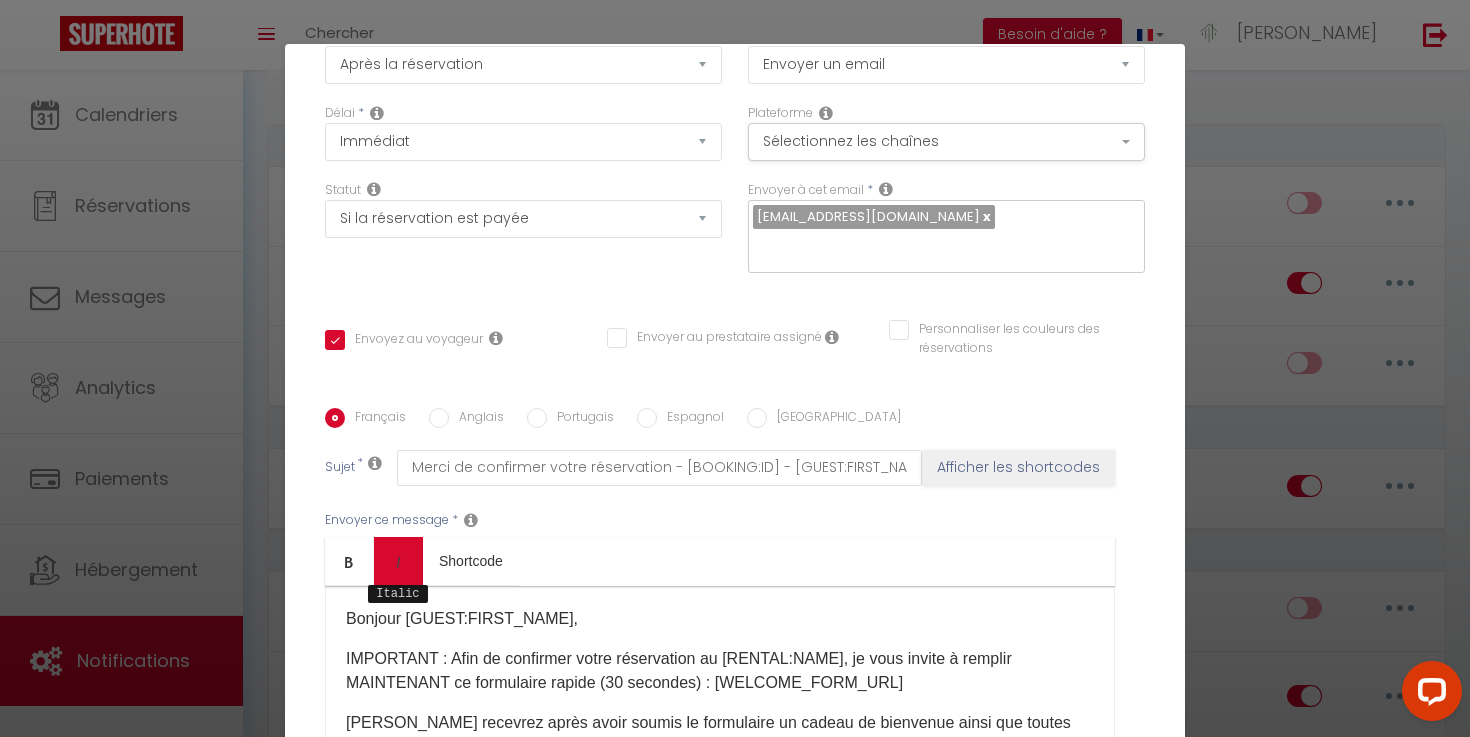 click at bounding box center (398, 562) 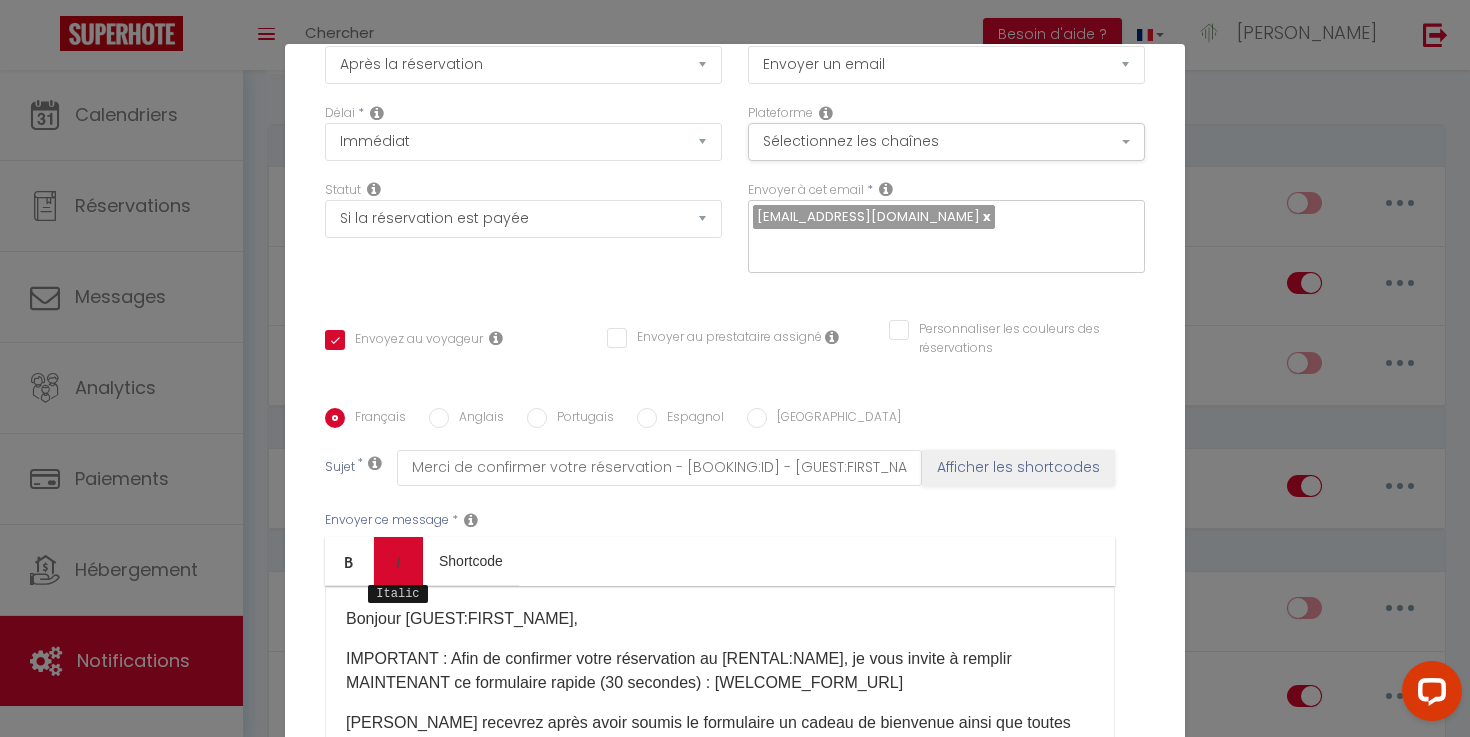 click at bounding box center [398, 562] 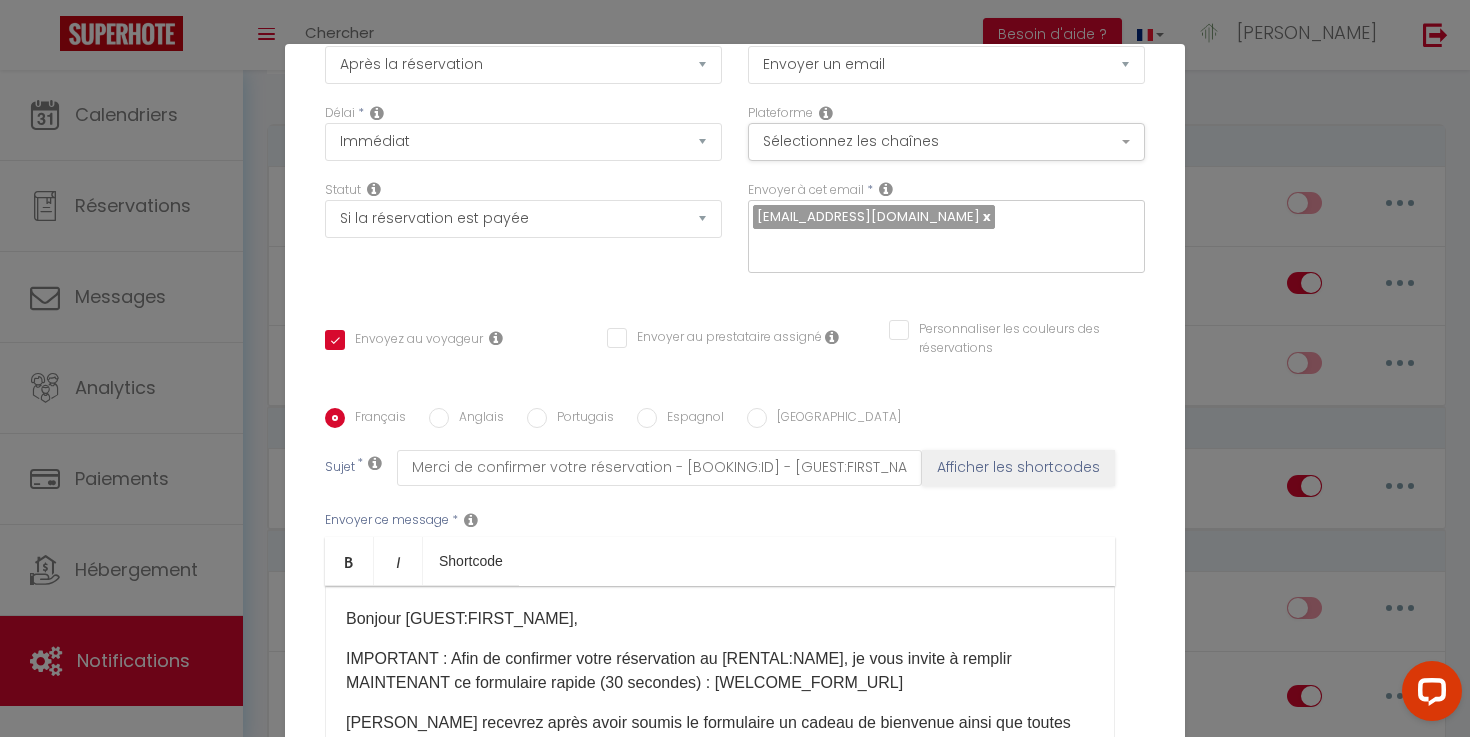 click on "Modifier la notification   ×   Titre   *     0 - Demande Confirmation et Contact   Pour cet hébergement
Sélectionner les hébergements
Tous les apparts
Autres
Appartement centre-ville [GEOGRAPHIC_DATA]
[GEOGRAPHIC_DATA] et jacuzzi
Villa à Salazac - Piscine - Gorge de l'Ardèche
Lorsque cet événement se produit   *      Après la réservation   Avant Checkin (à partir de 12h00)   Après Checkin (à partir de 12h00)   Avant Checkout (à partir de 12h00)   Après Checkout (à partir de 12h00)   Température   Co2   [MEDICAL_DATA] sonore   Après visualisation lien paiement   Après Paiement Lien KO   Après Caution Lien KO" at bounding box center [735, 368] 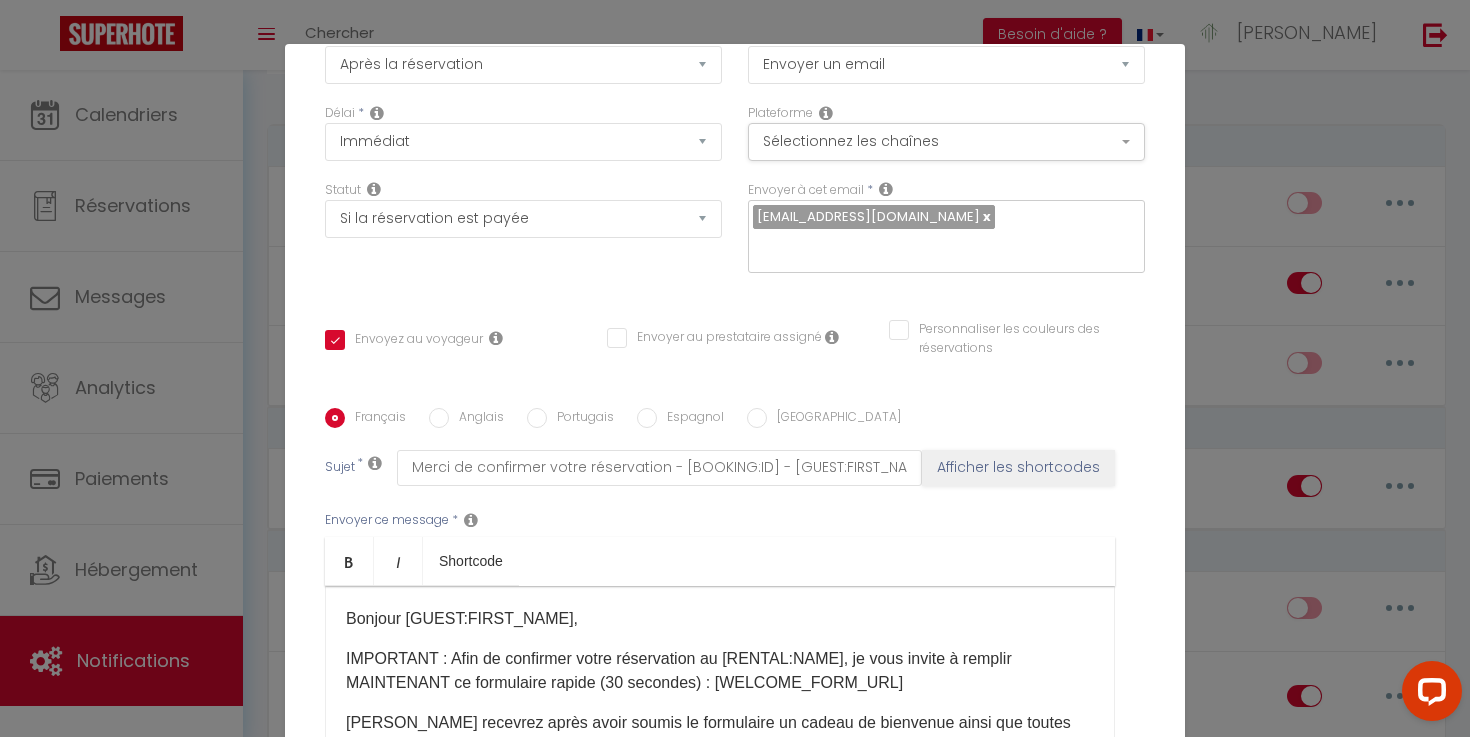 scroll, scrollTop: 356, scrollLeft: 0, axis: vertical 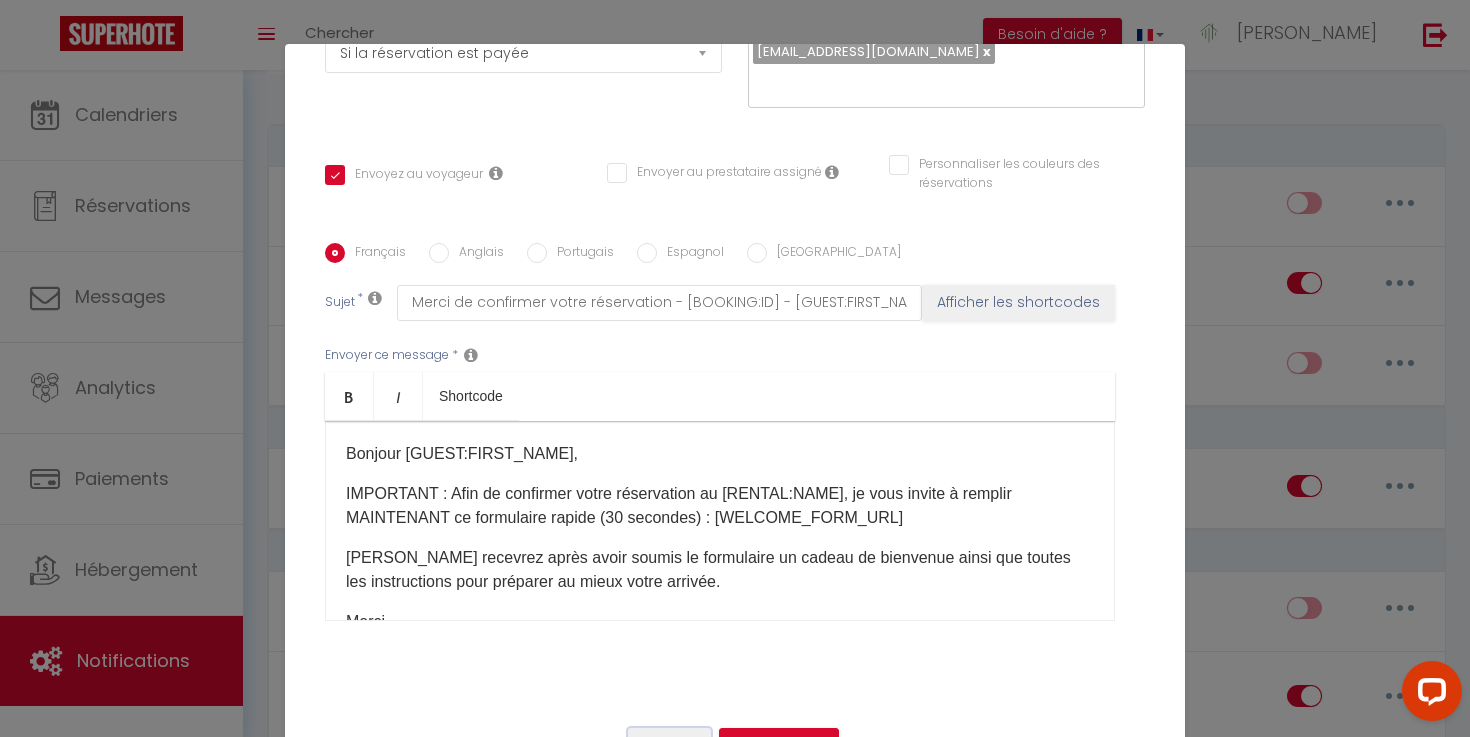 click on "Annuler" at bounding box center [669, 745] 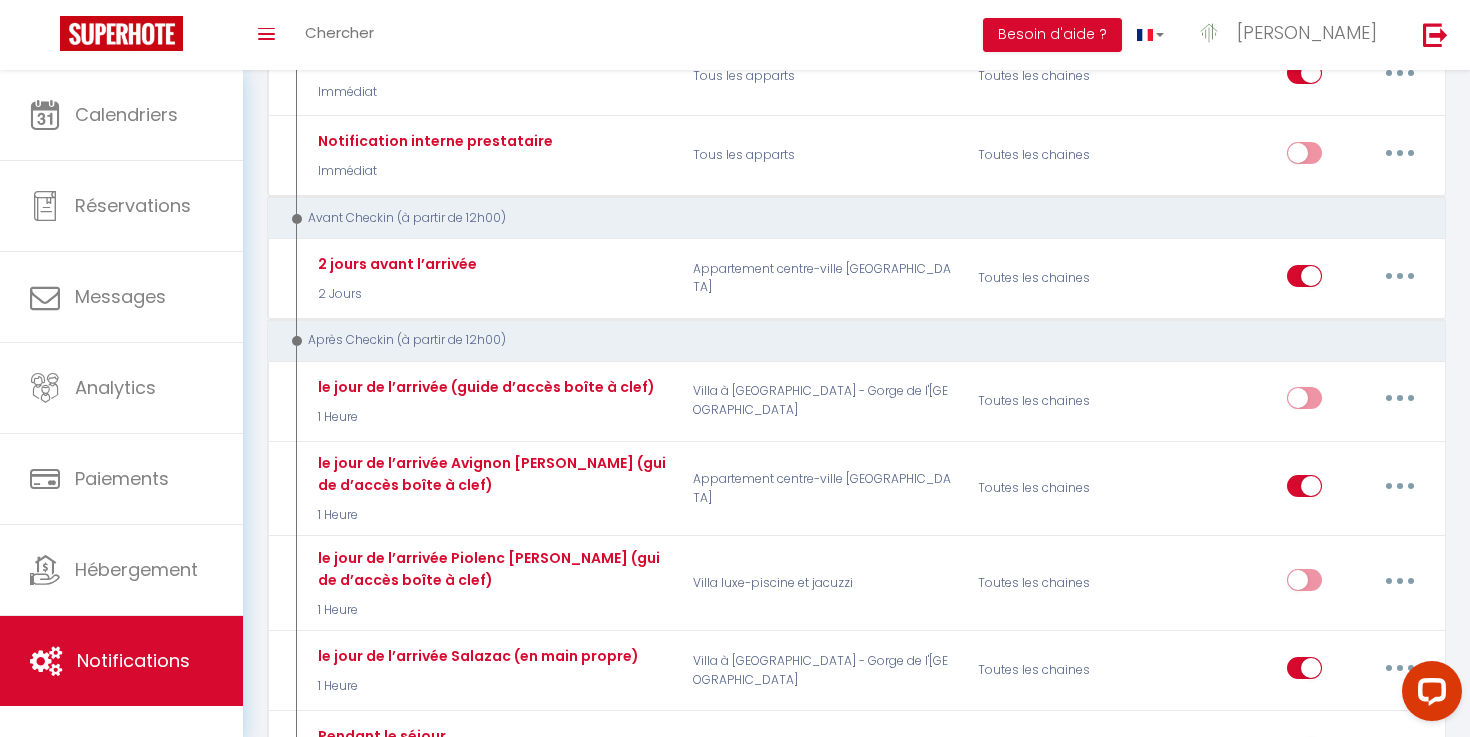 scroll, scrollTop: 0, scrollLeft: 0, axis: both 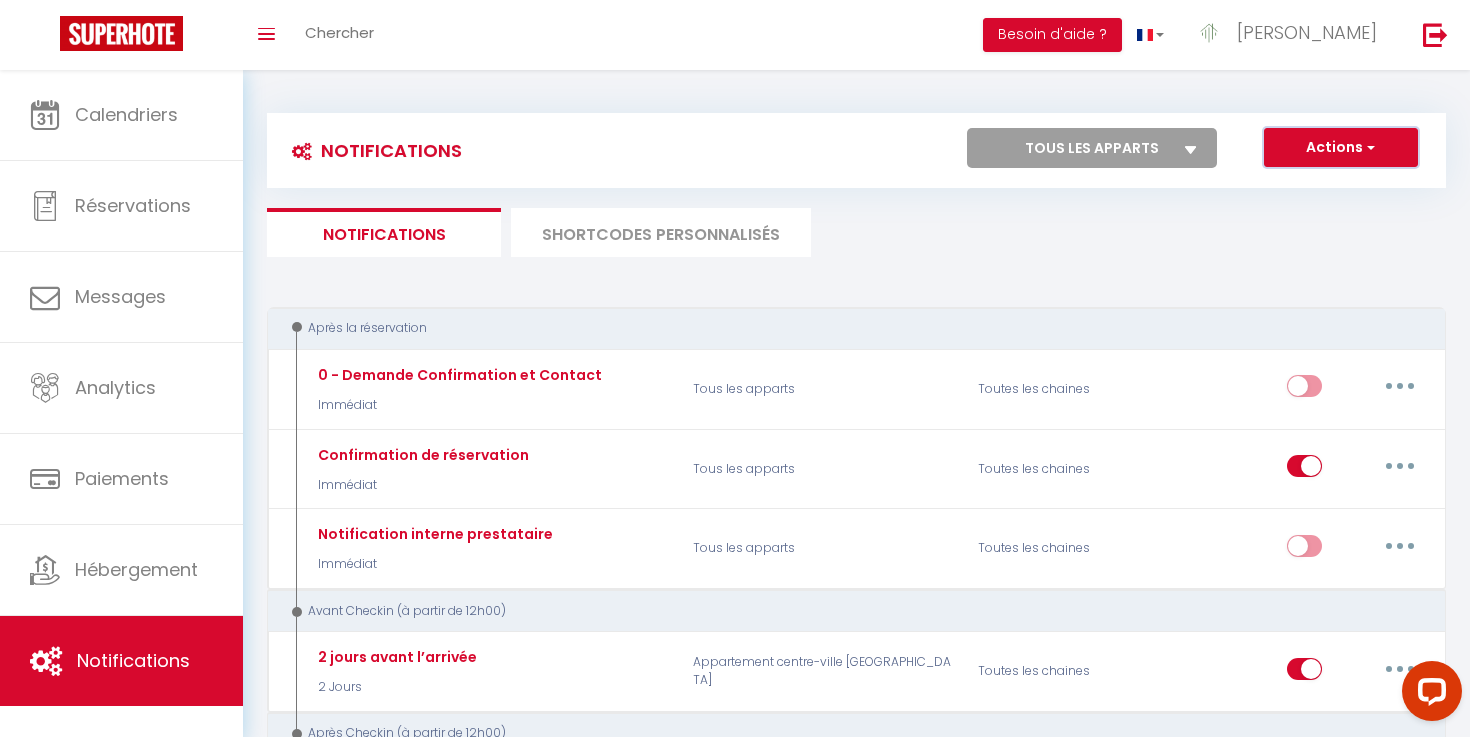 click on "Actions" at bounding box center (1341, 148) 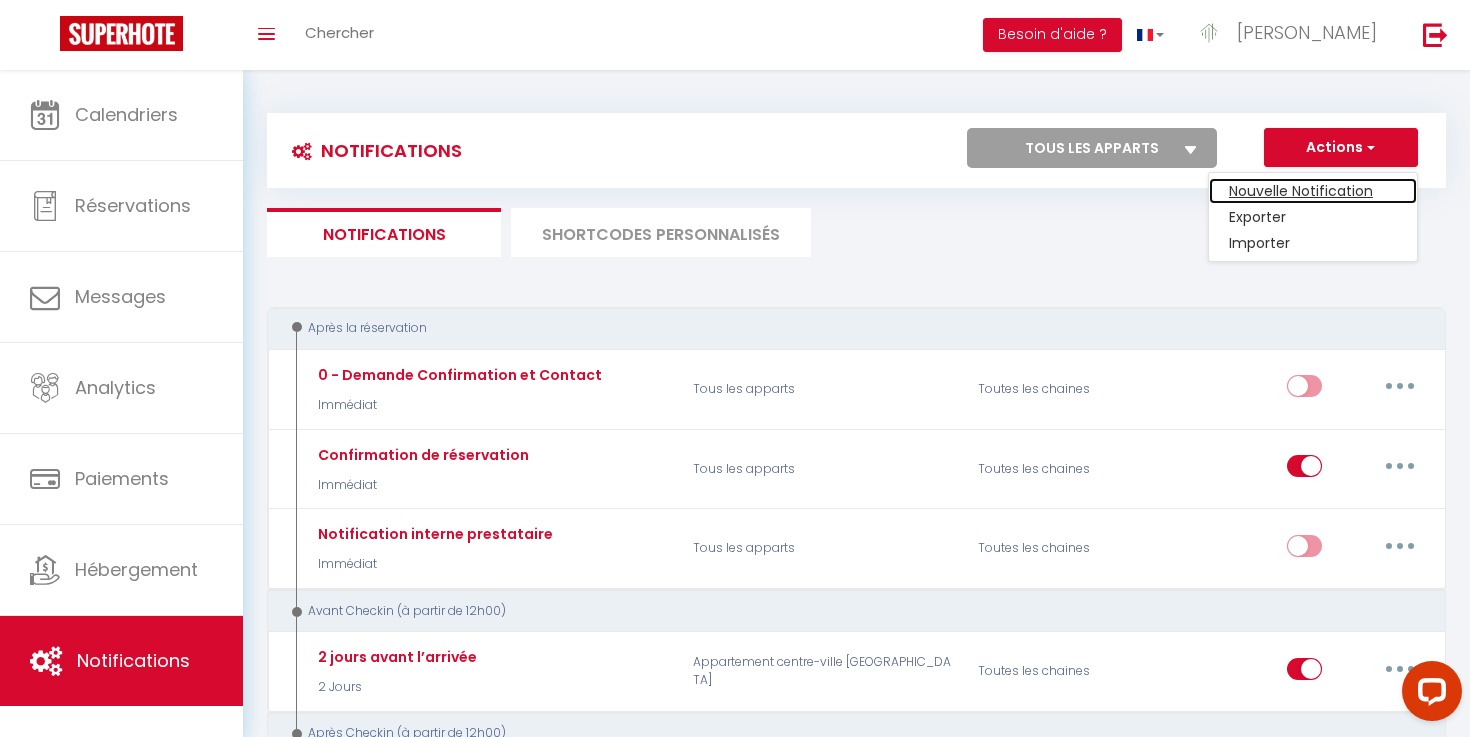 click on "Nouvelle Notification" at bounding box center [1313, 191] 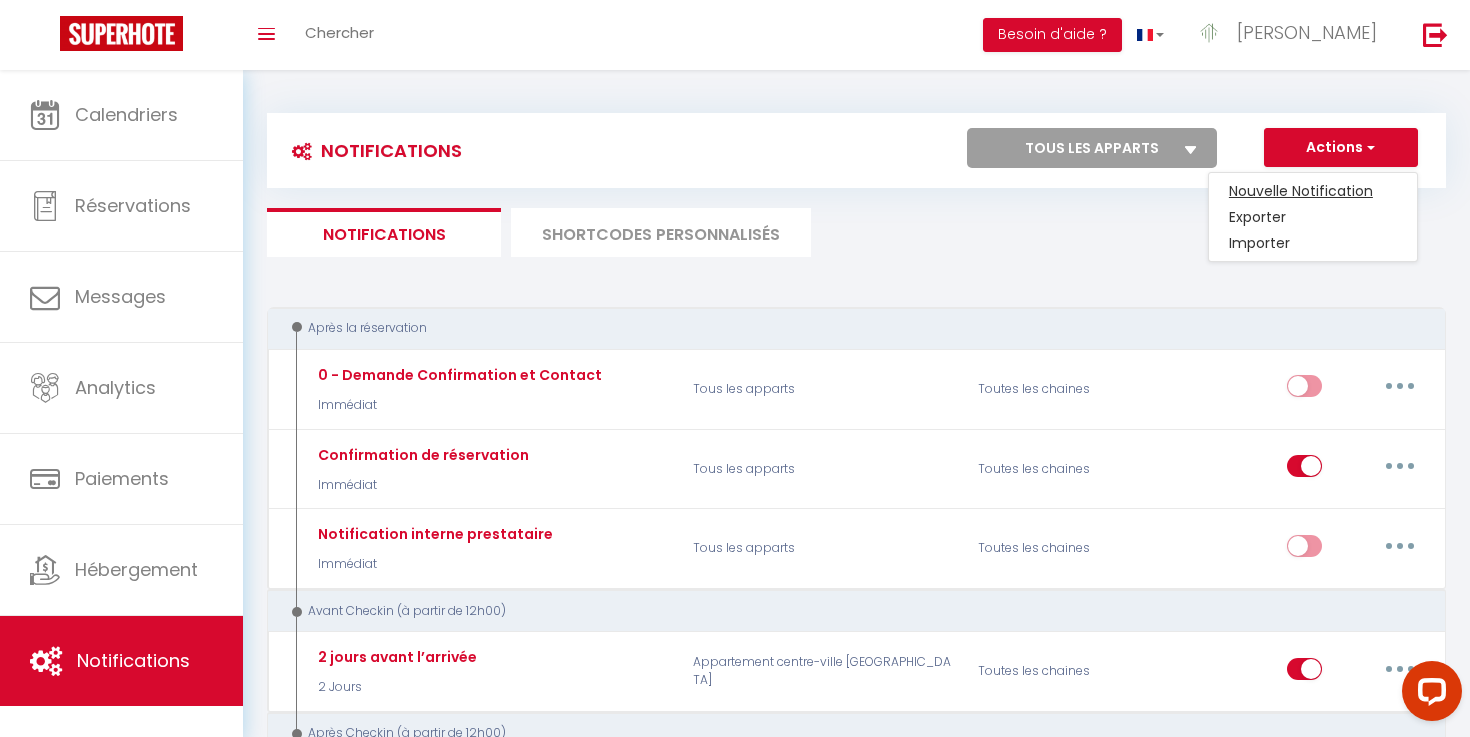 type 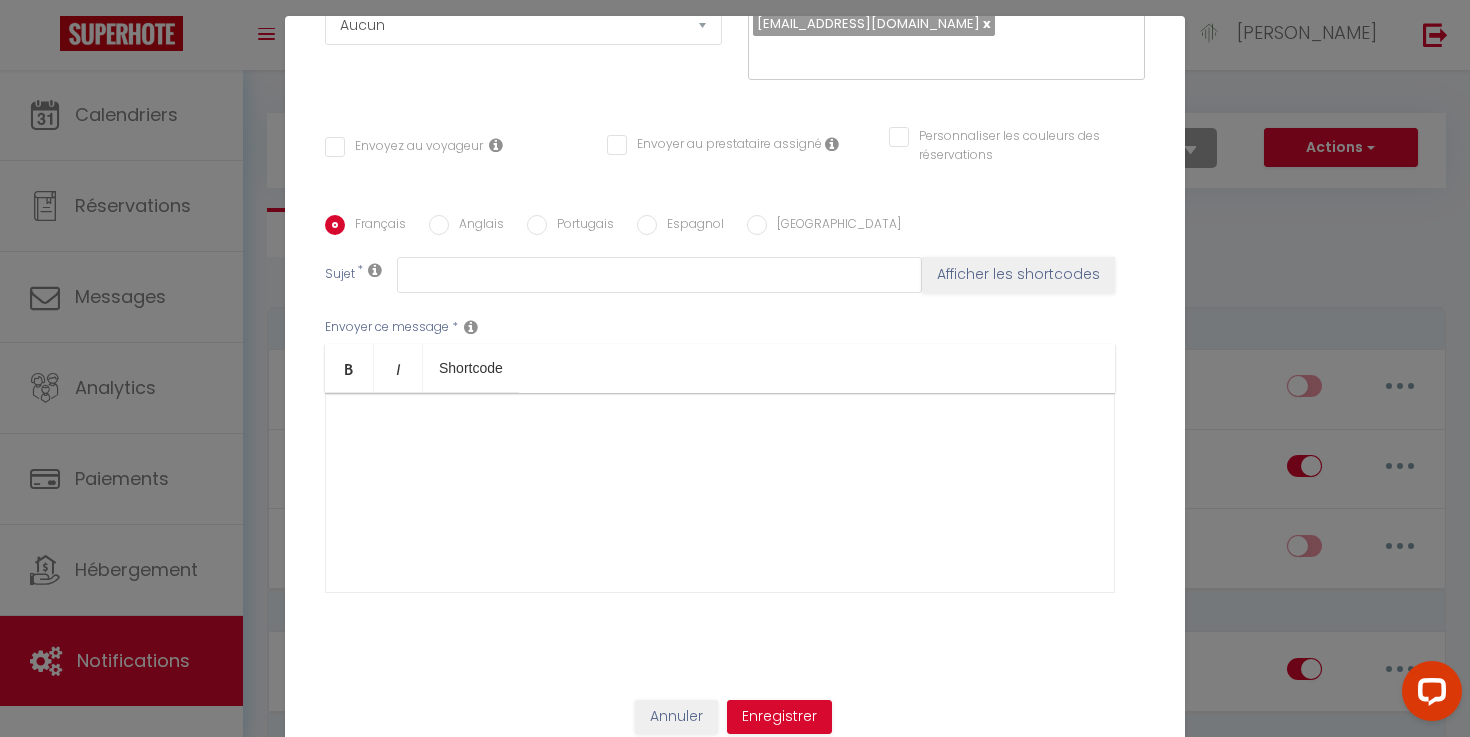 scroll, scrollTop: 31, scrollLeft: 0, axis: vertical 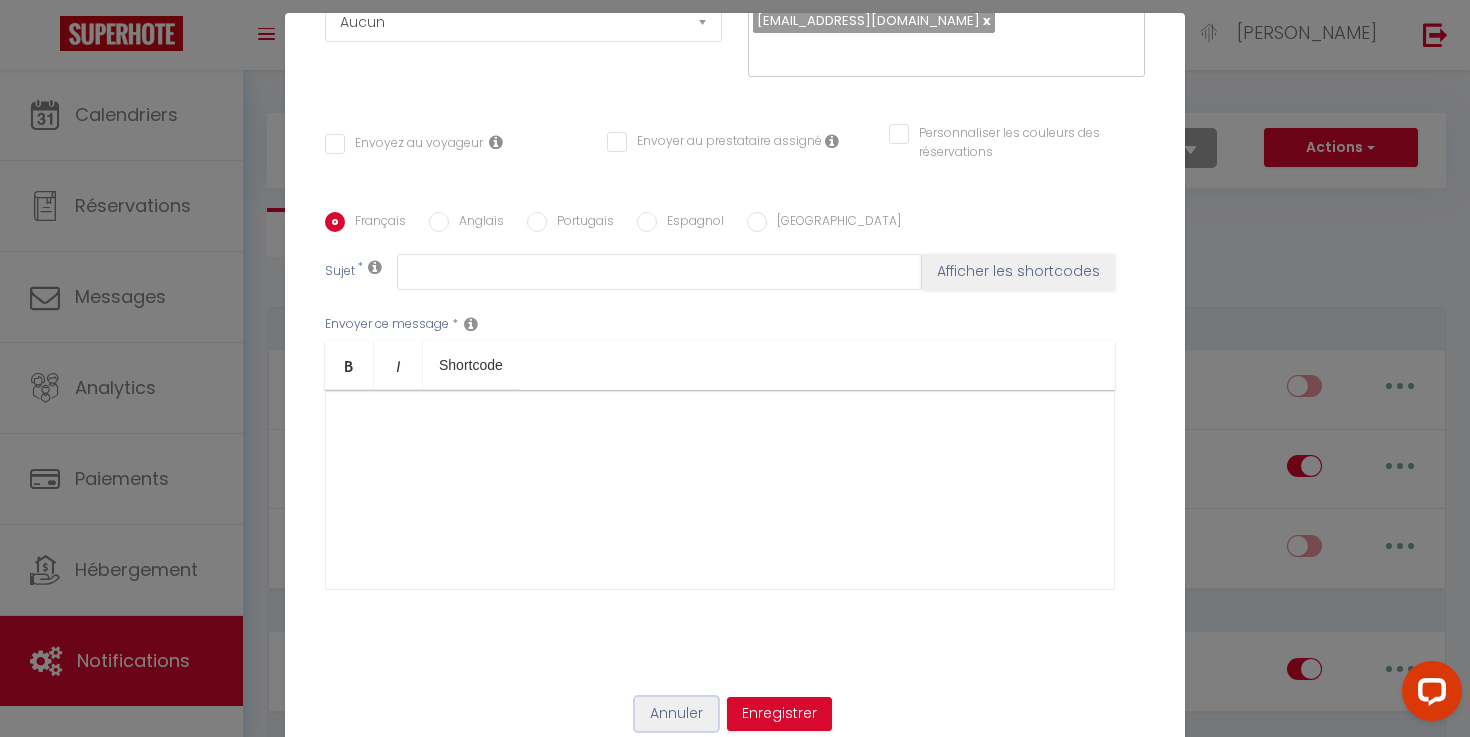 click on "Annuler" at bounding box center [676, 714] 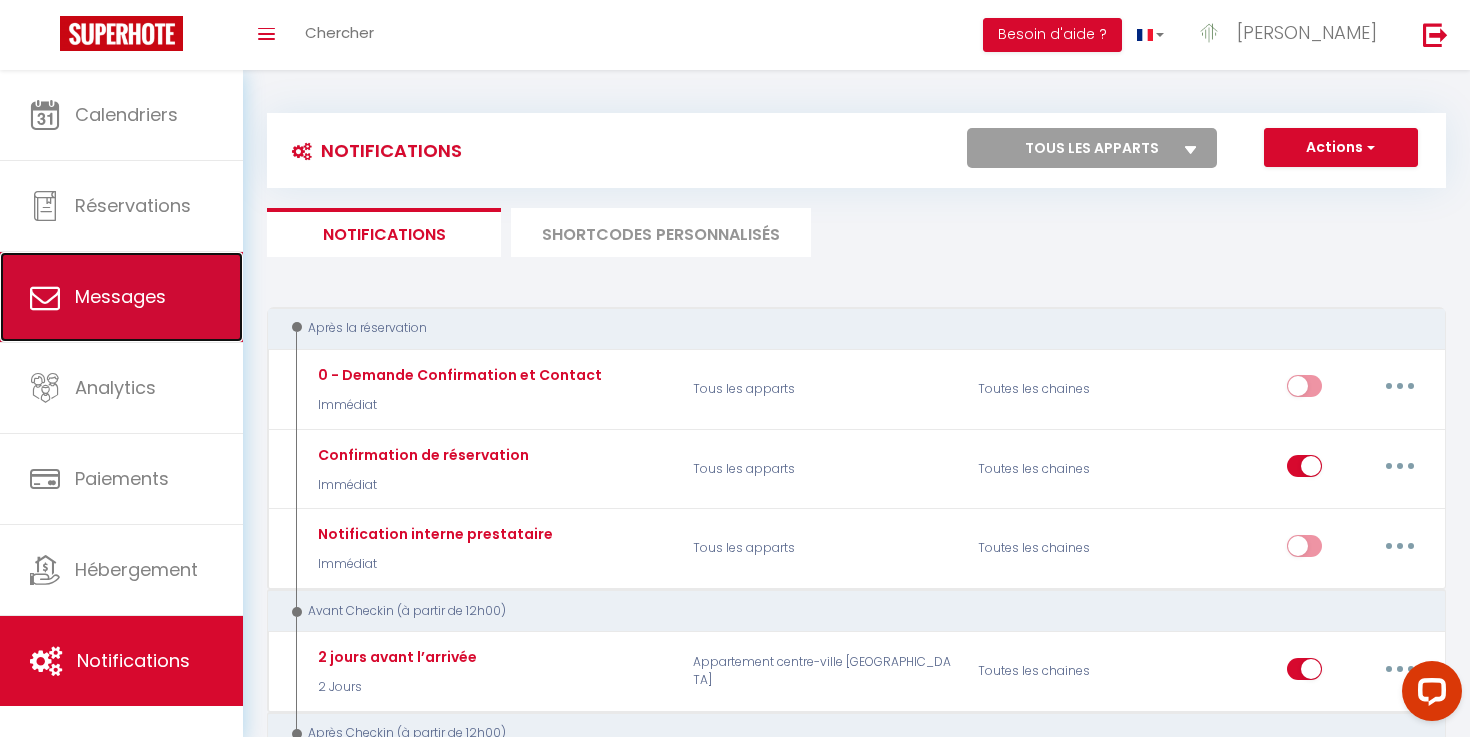 click on "Messages" at bounding box center (121, 297) 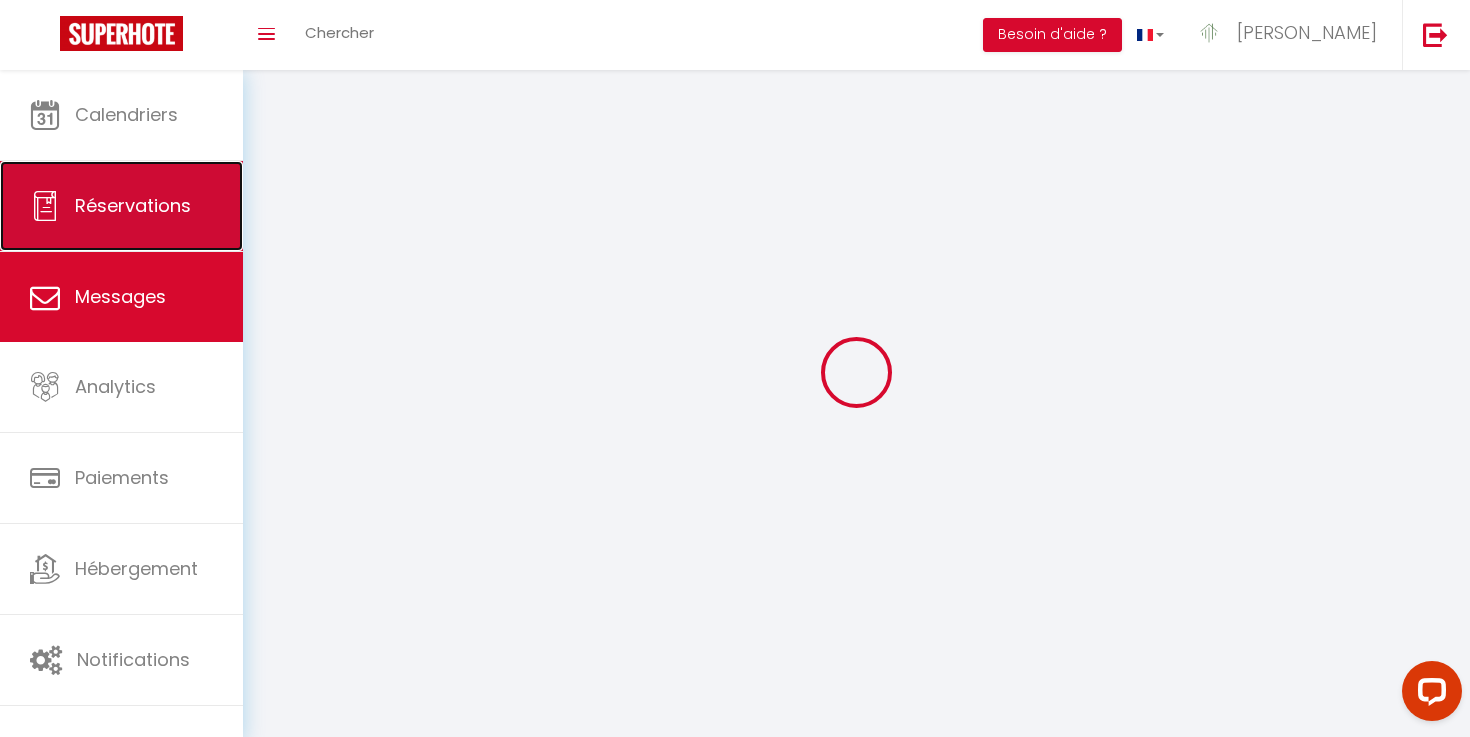 click on "Réservations" at bounding box center [121, 206] 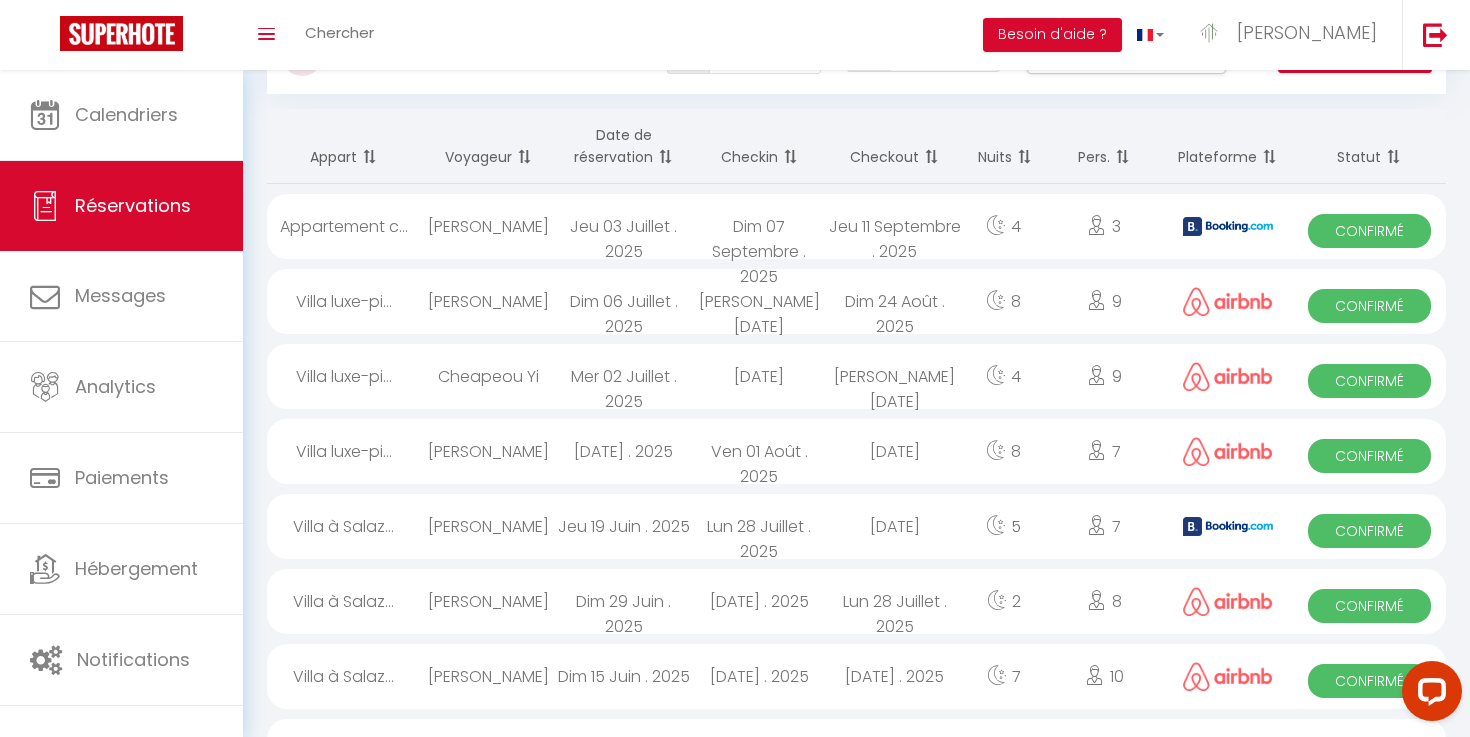 scroll, scrollTop: 48, scrollLeft: 0, axis: vertical 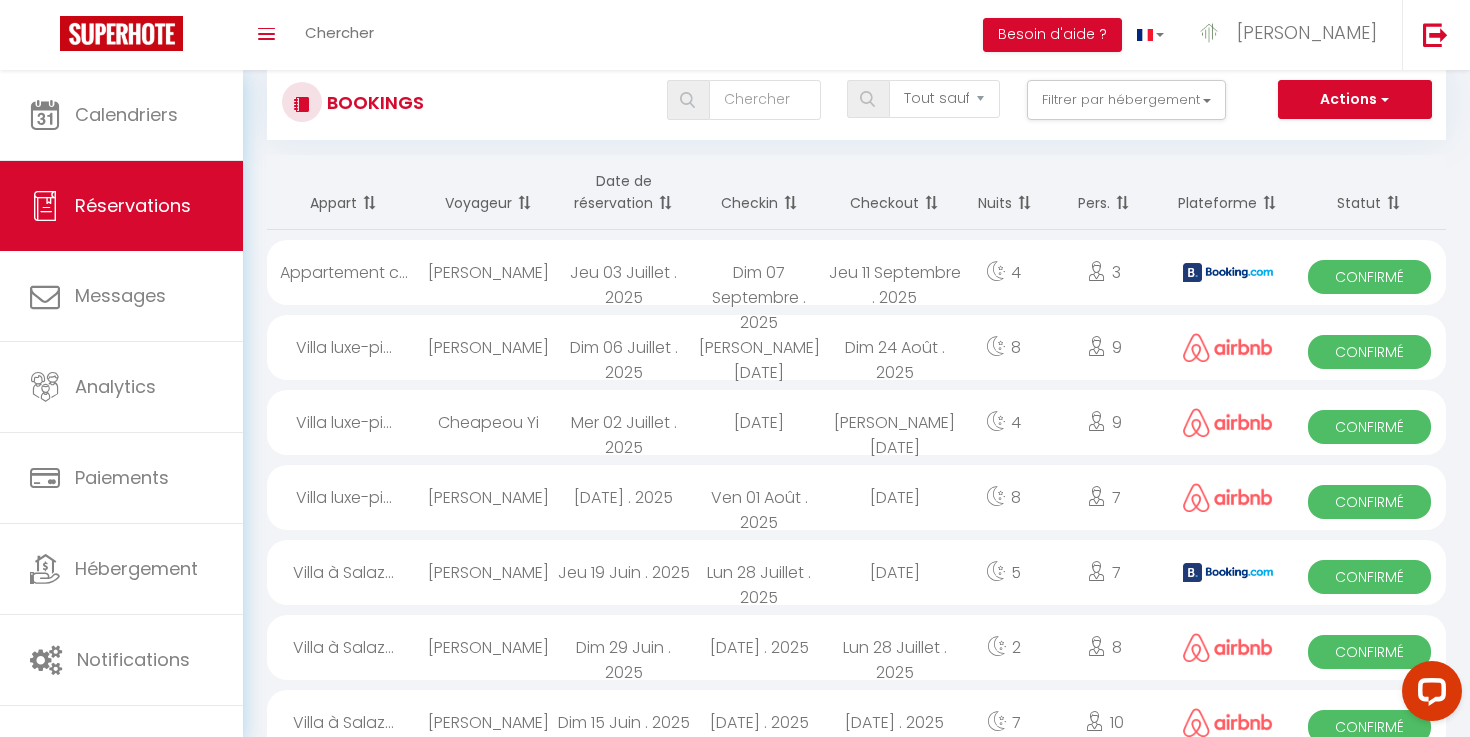 click at bounding box center (788, 203) 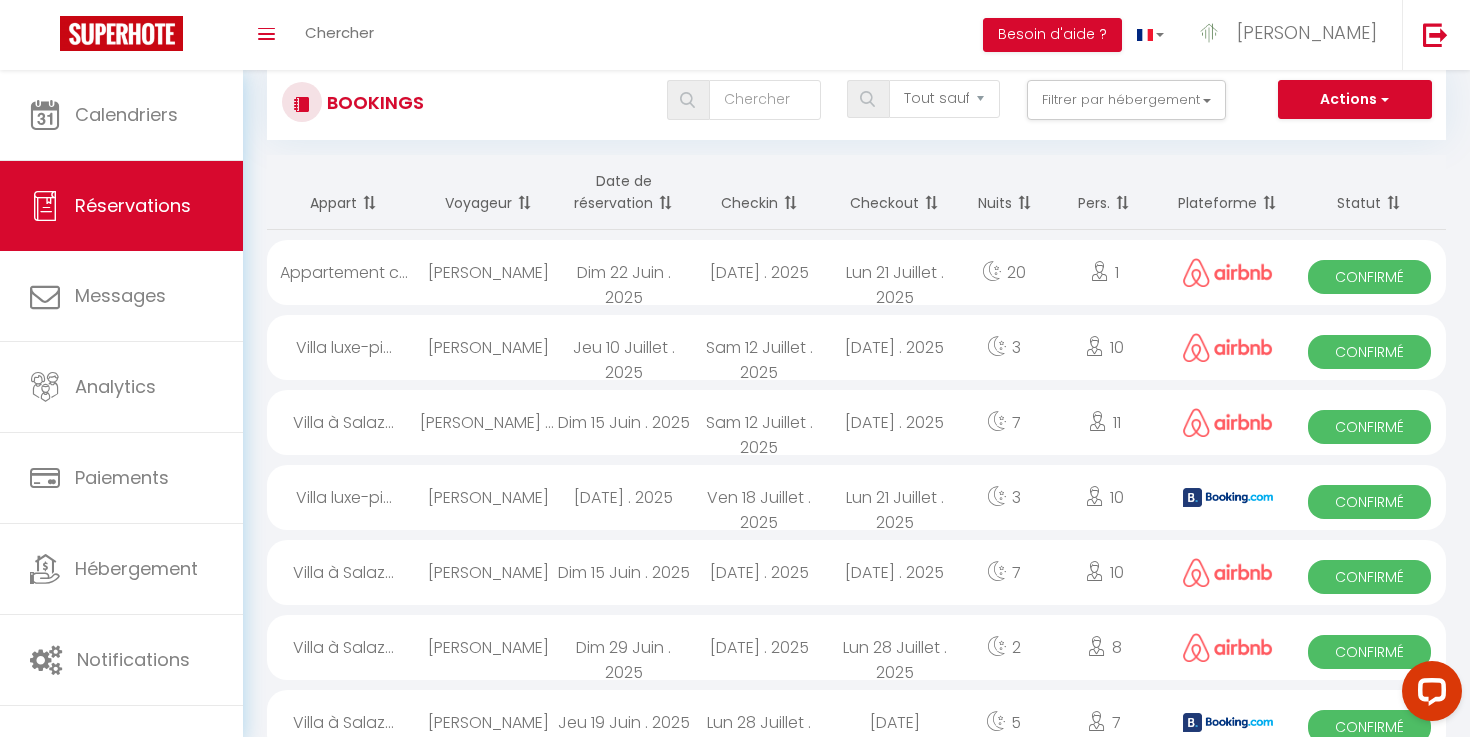 click on "Checkin" at bounding box center [759, 192] 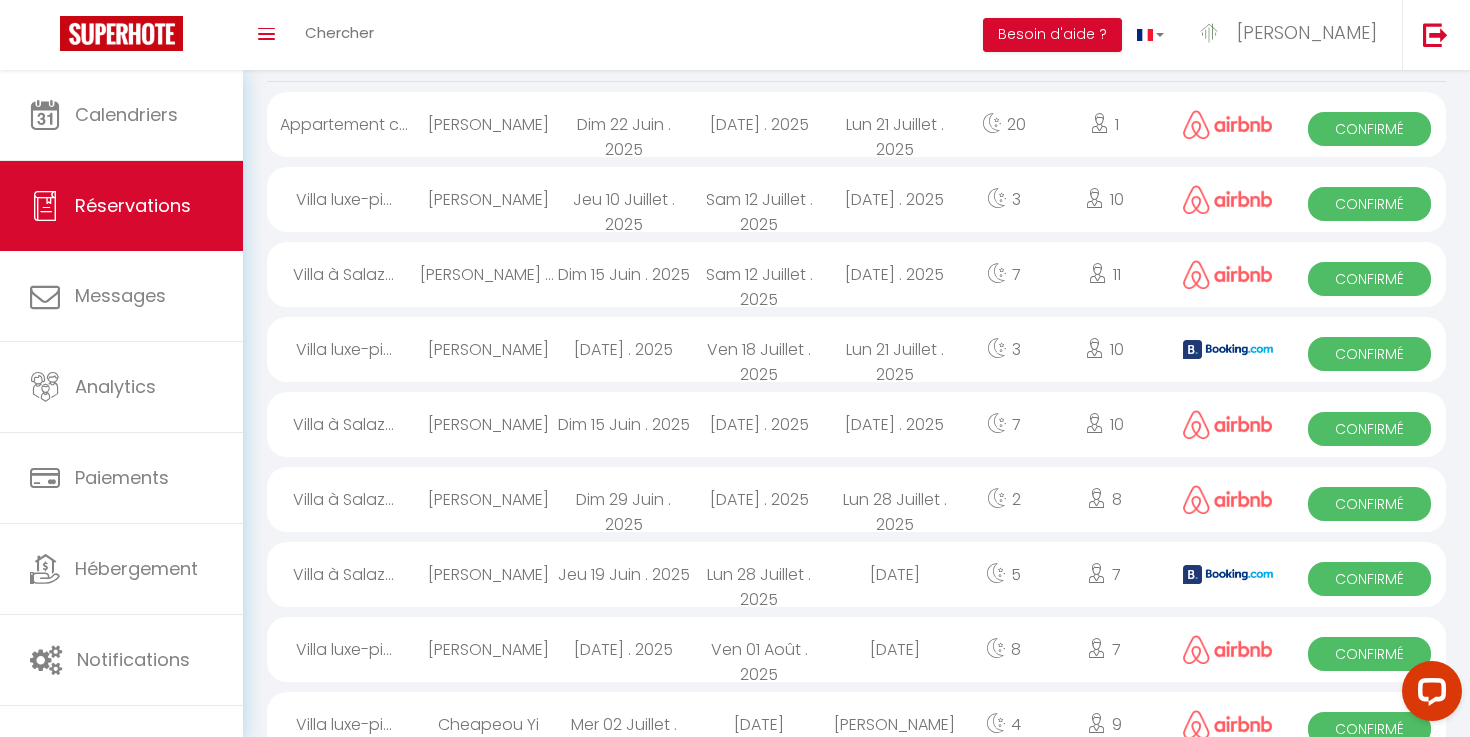 scroll, scrollTop: 205, scrollLeft: 0, axis: vertical 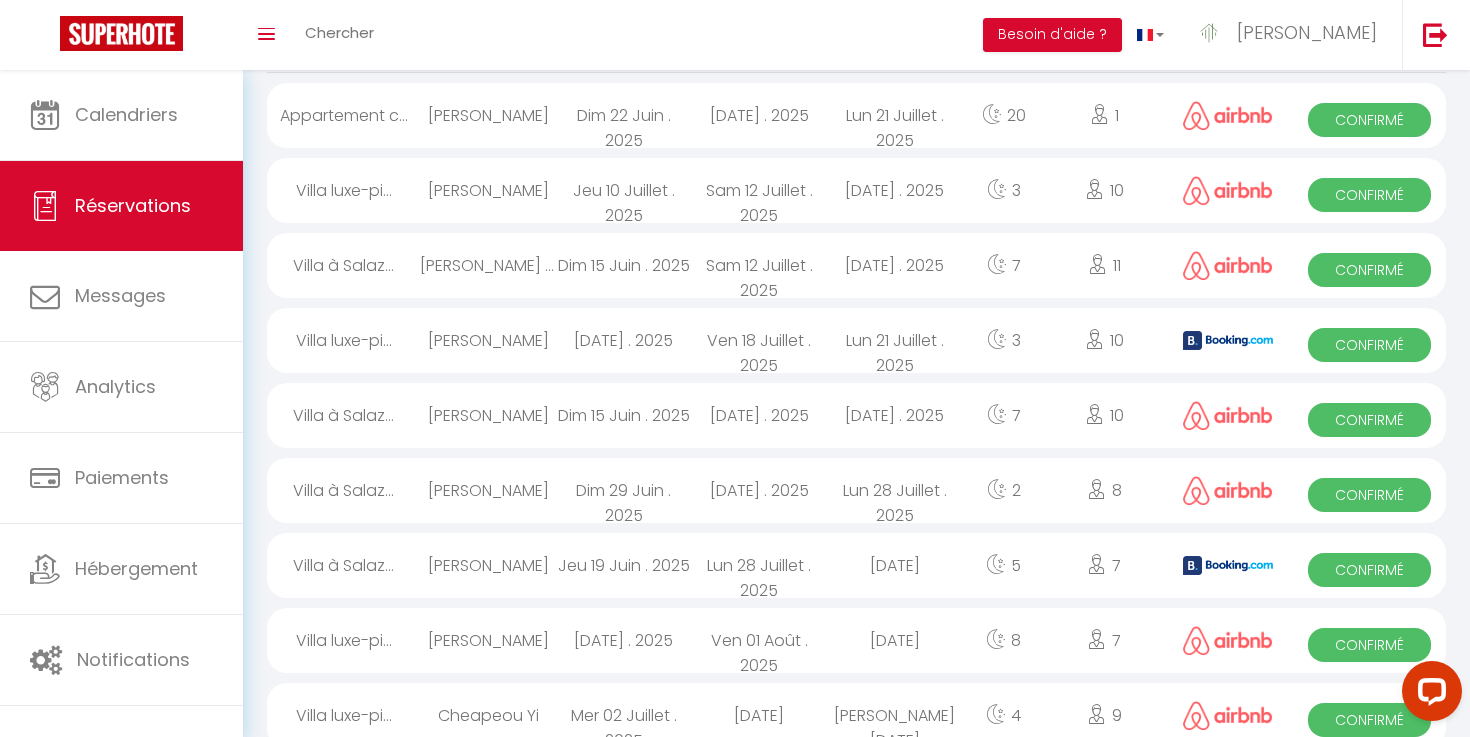 click on "Sam 12 Juillet . 2025" at bounding box center [759, 190] 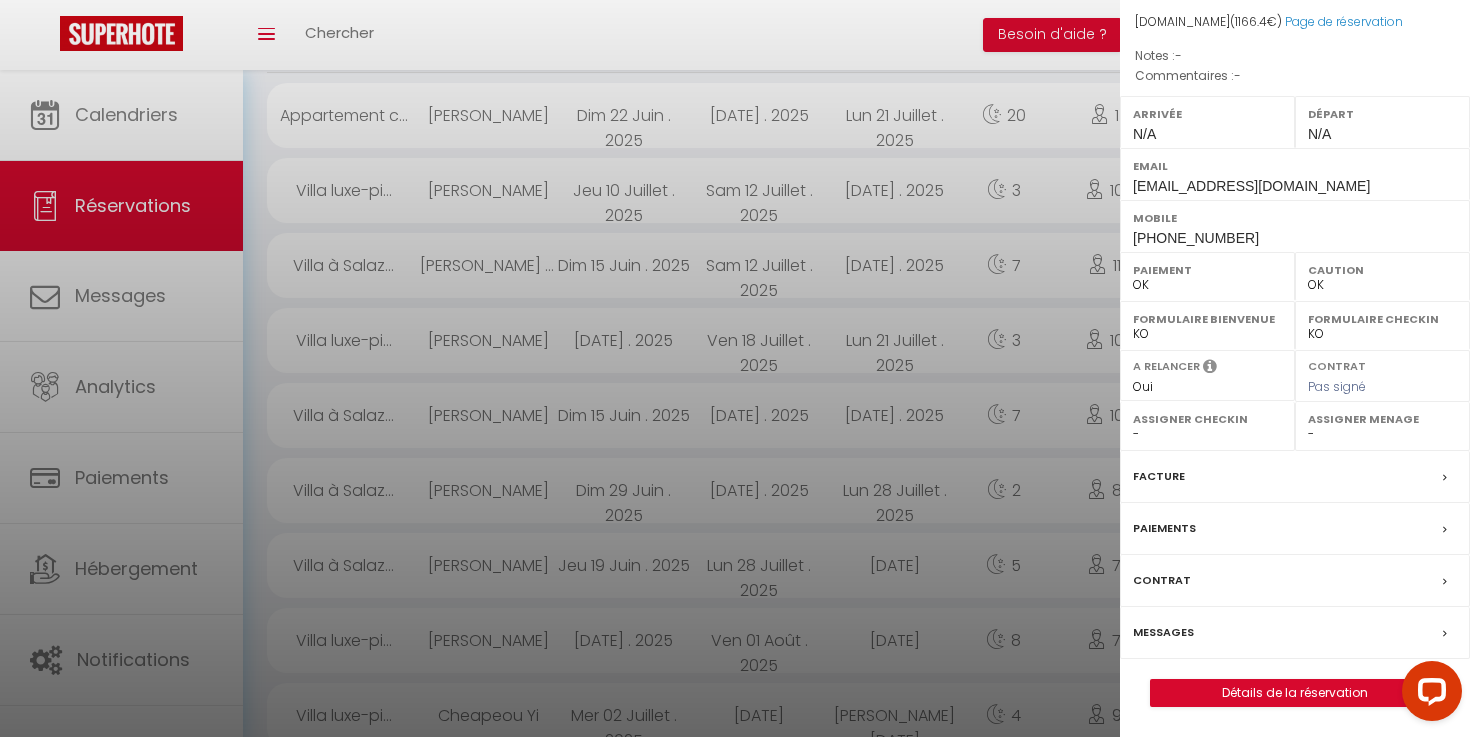 scroll, scrollTop: 0, scrollLeft: 0, axis: both 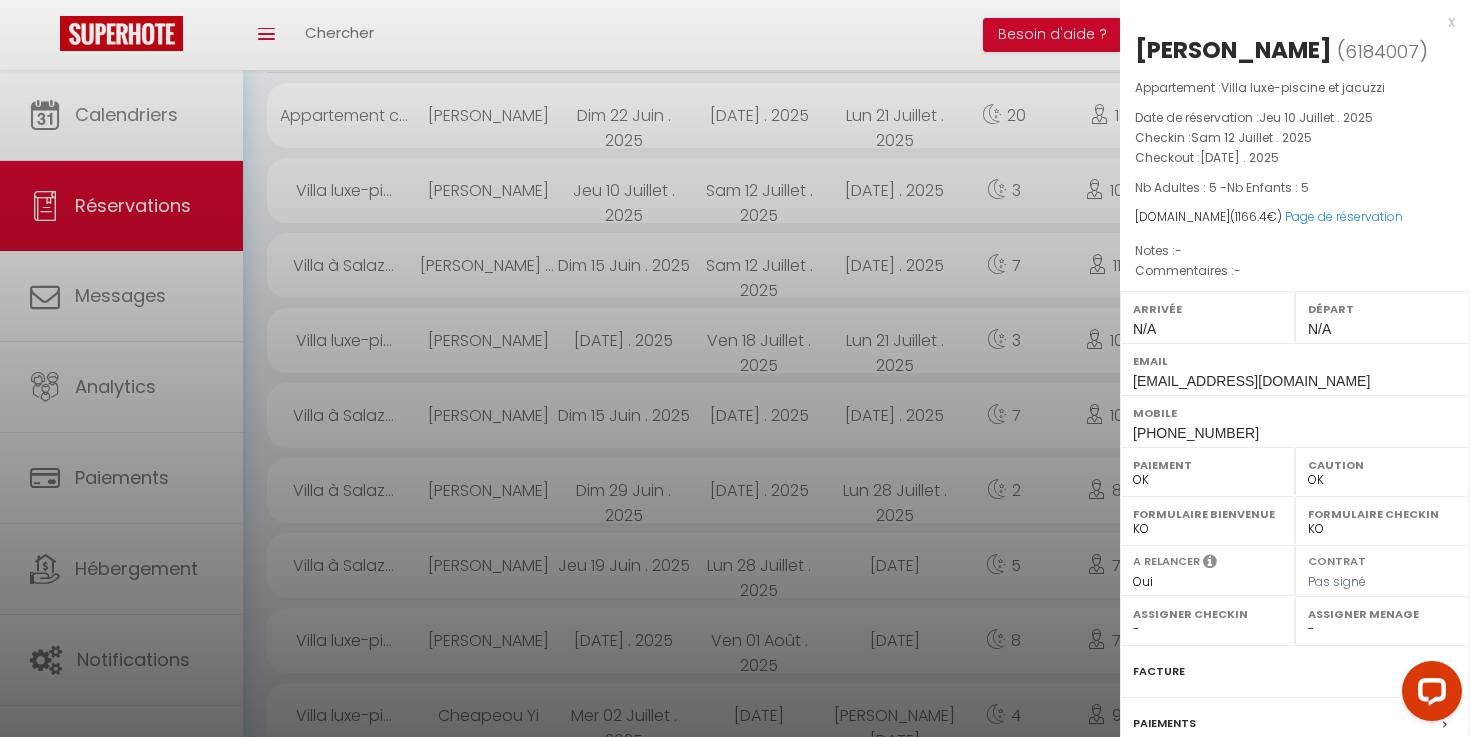 click at bounding box center [735, 368] 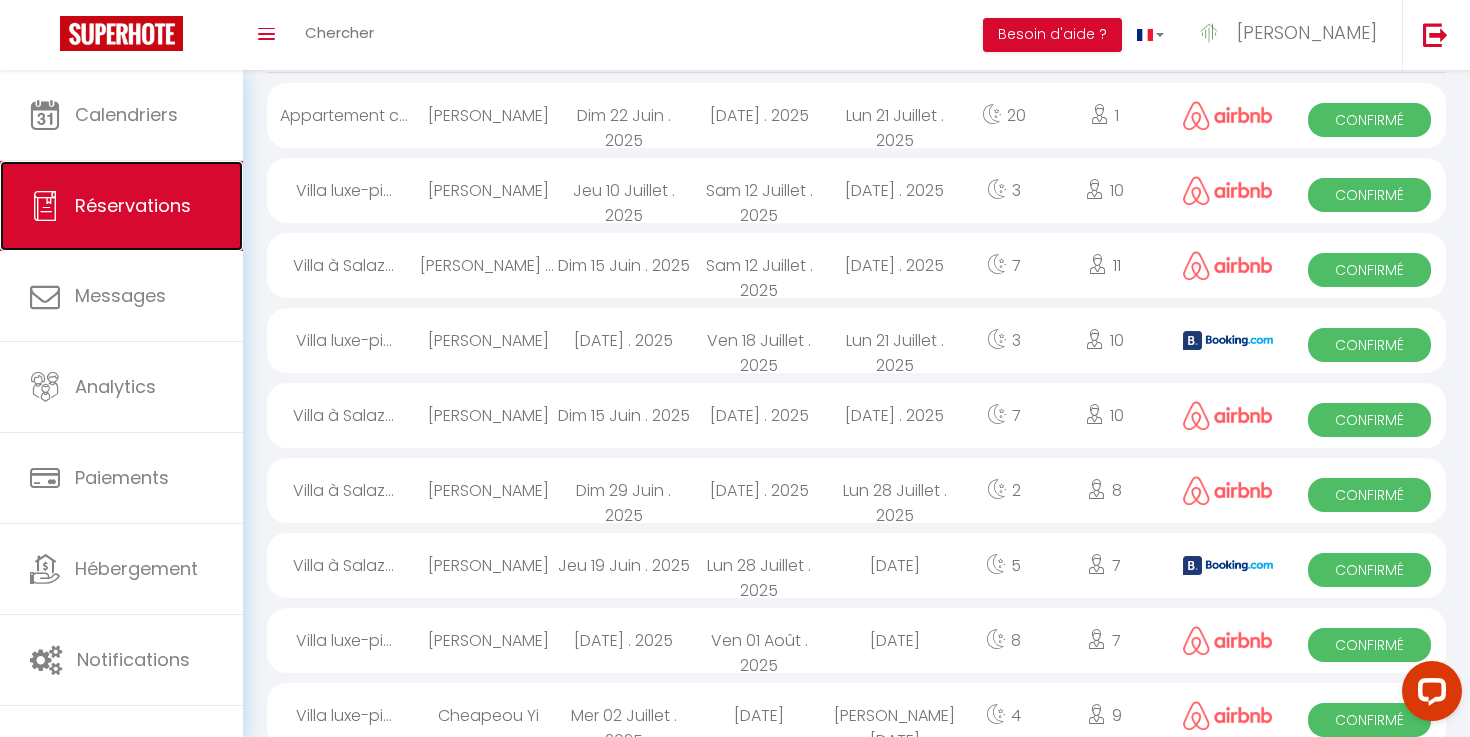 click on "Réservations" at bounding box center [121, 206] 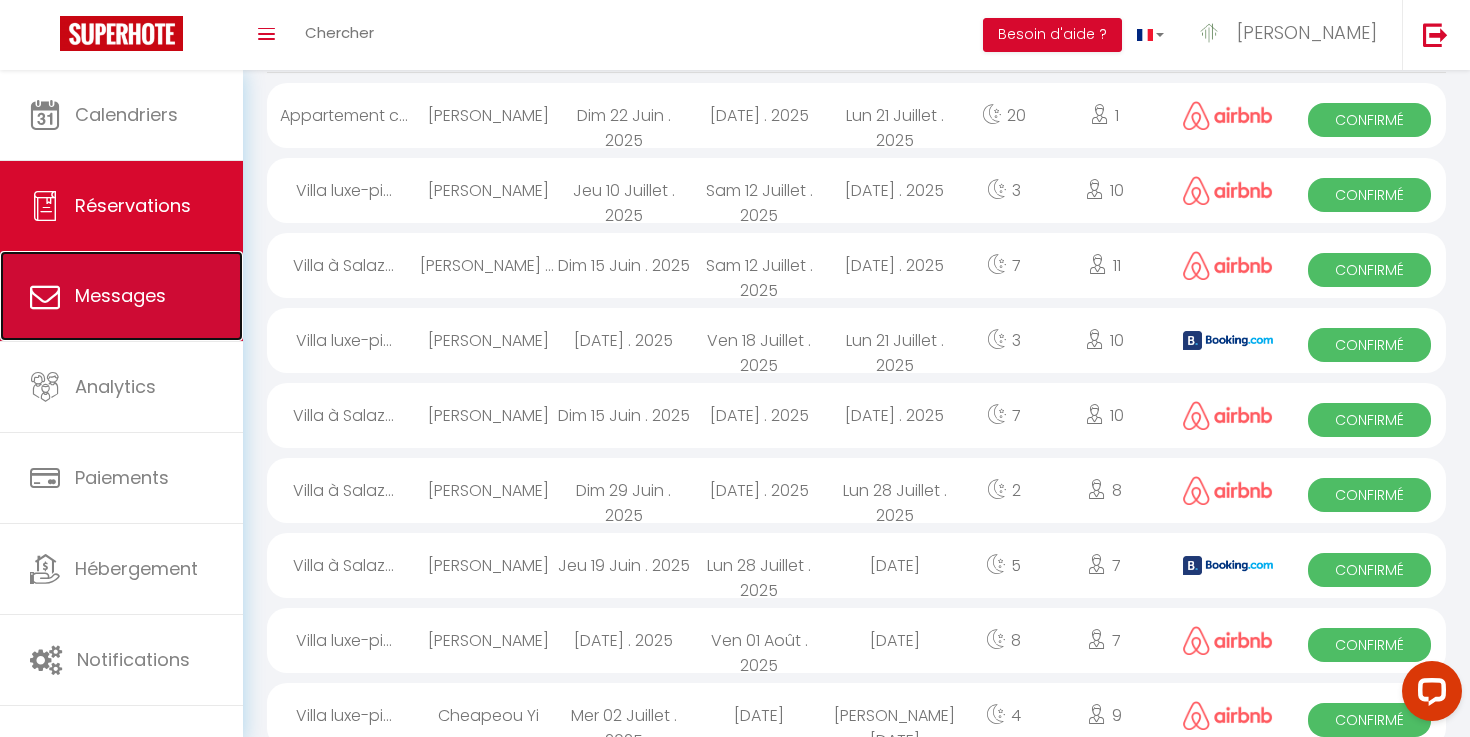 click on "Messages" at bounding box center [121, 296] 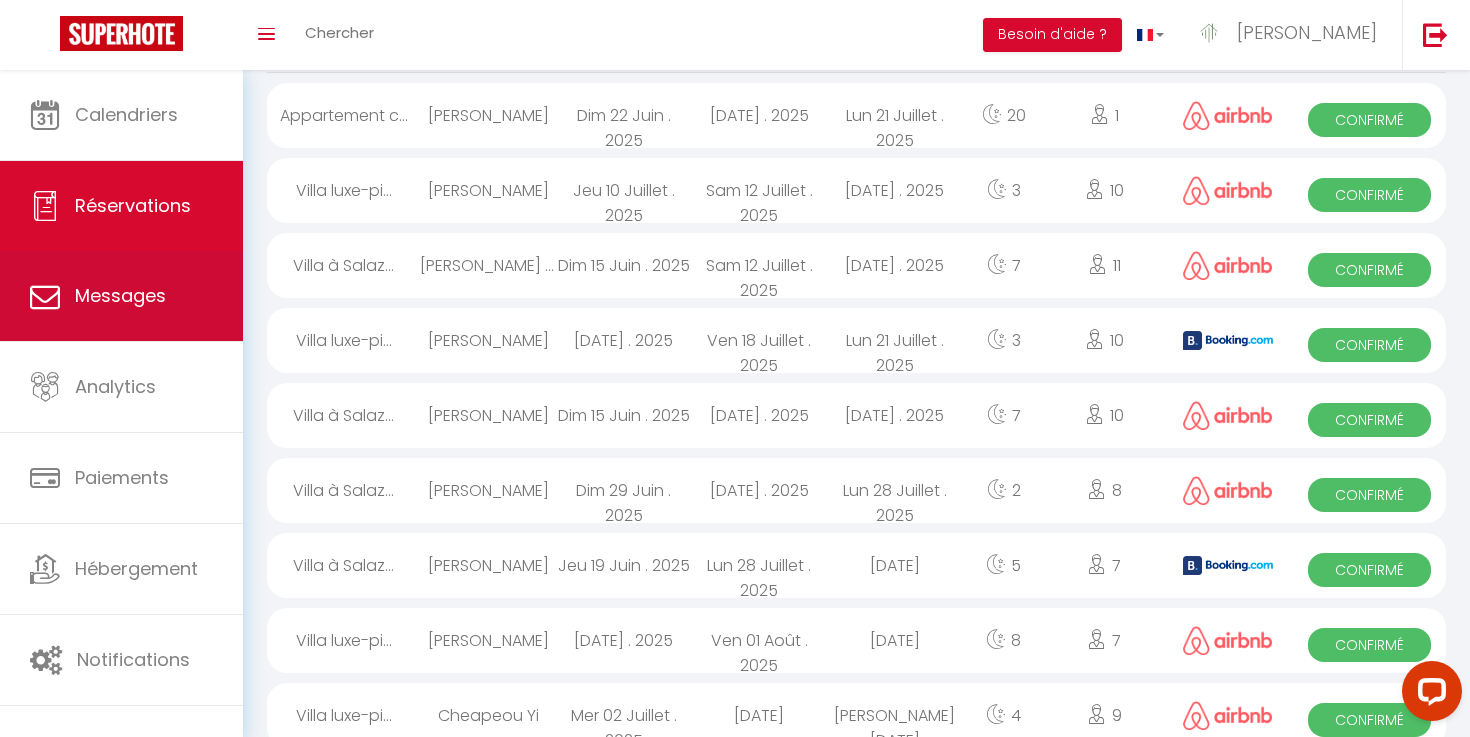 scroll, scrollTop: 0, scrollLeft: 0, axis: both 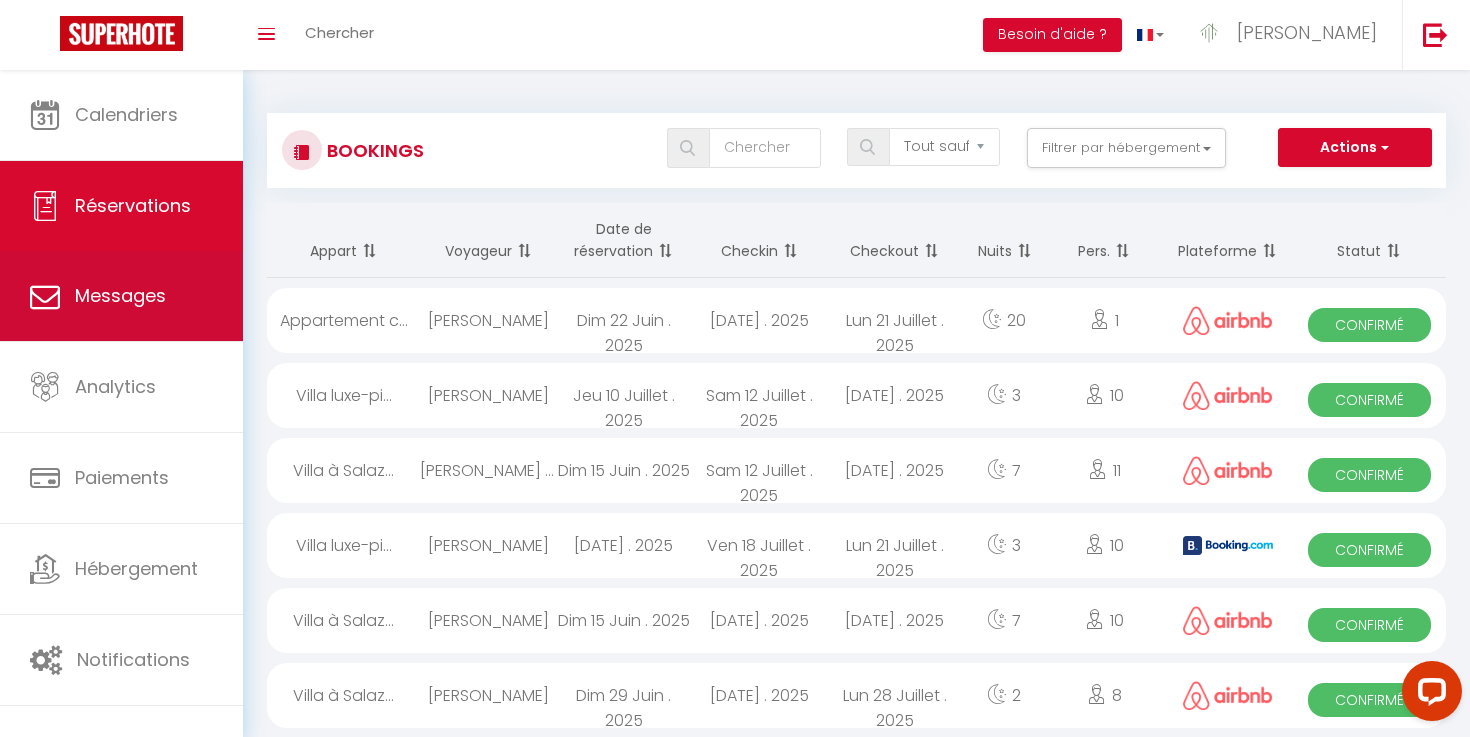 select on "message" 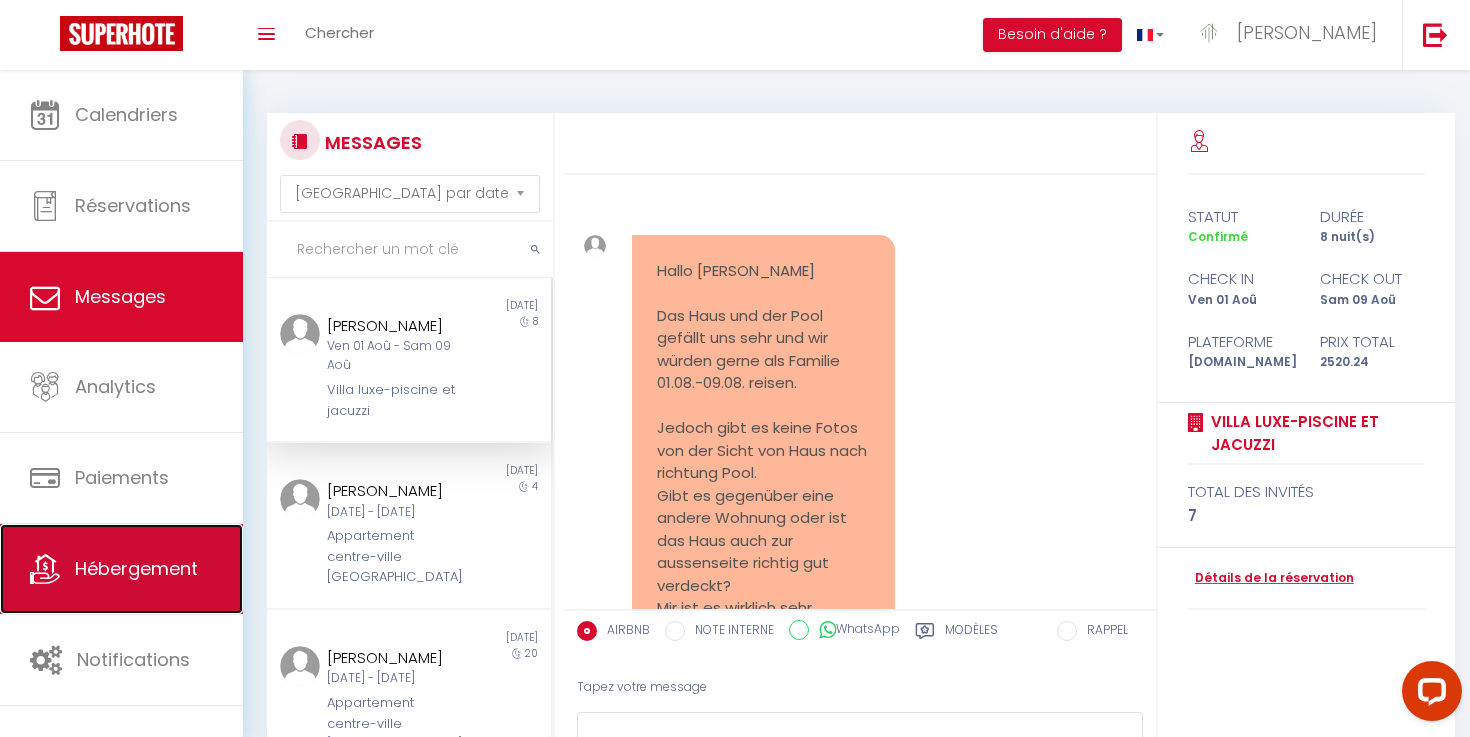 click on "Hébergement" at bounding box center (121, 569) 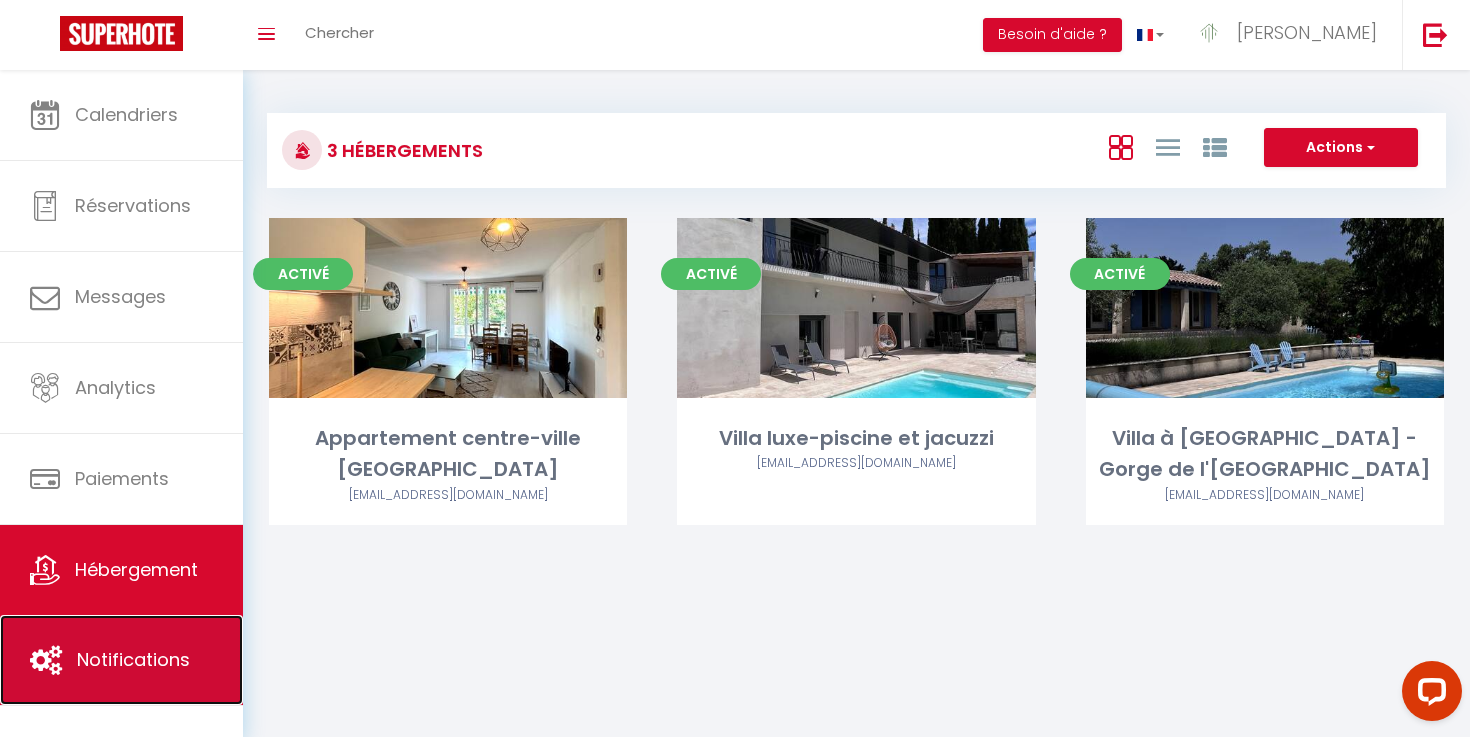click on "Notifications" at bounding box center [121, 660] 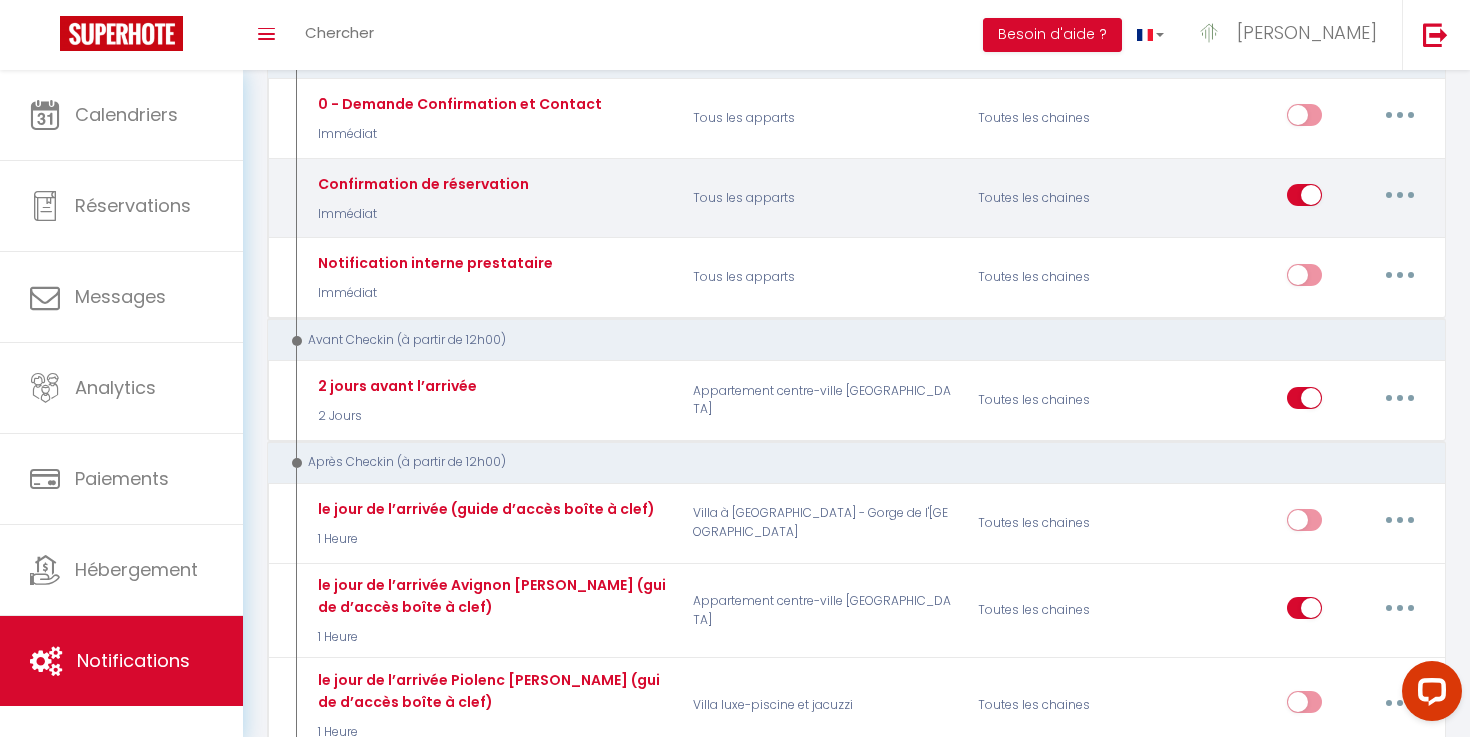 scroll, scrollTop: 296, scrollLeft: 0, axis: vertical 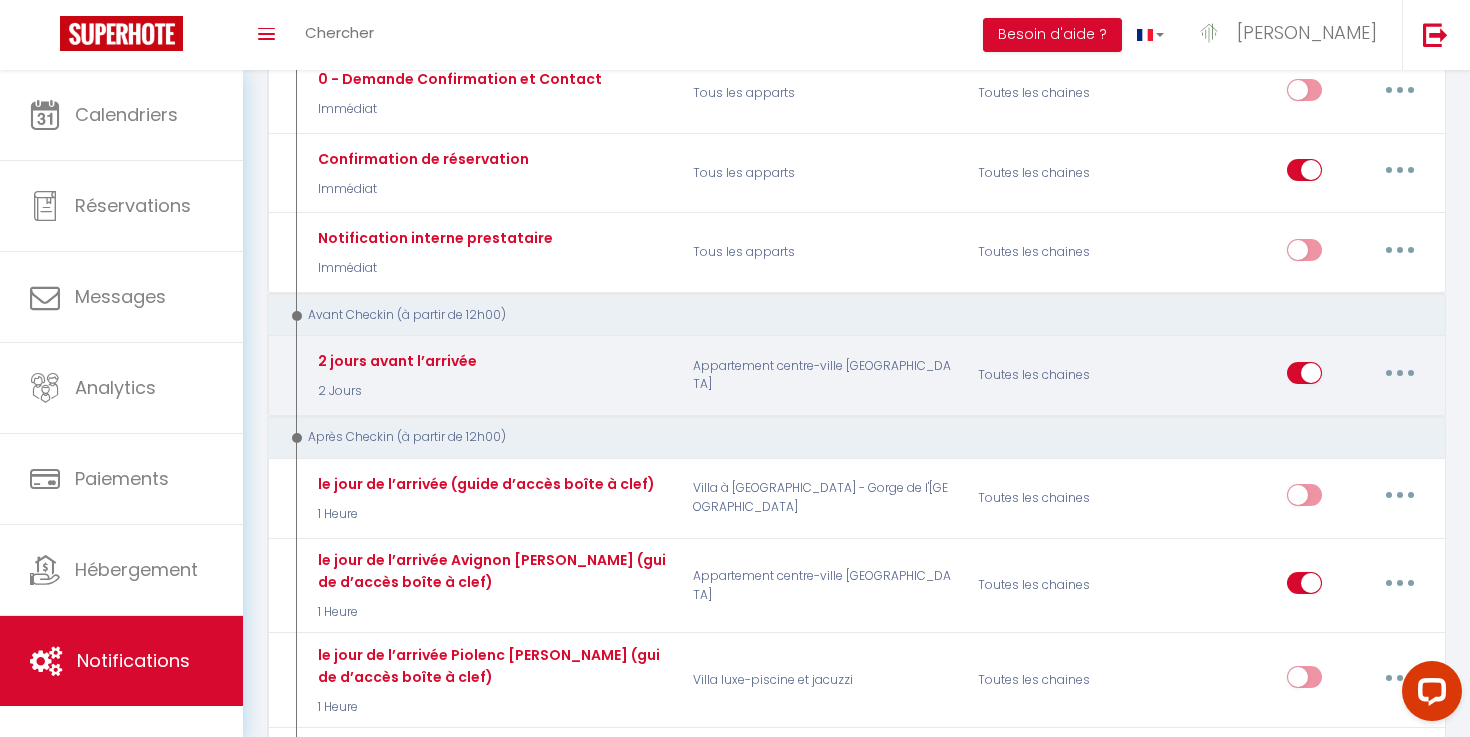 click at bounding box center (1400, 373) 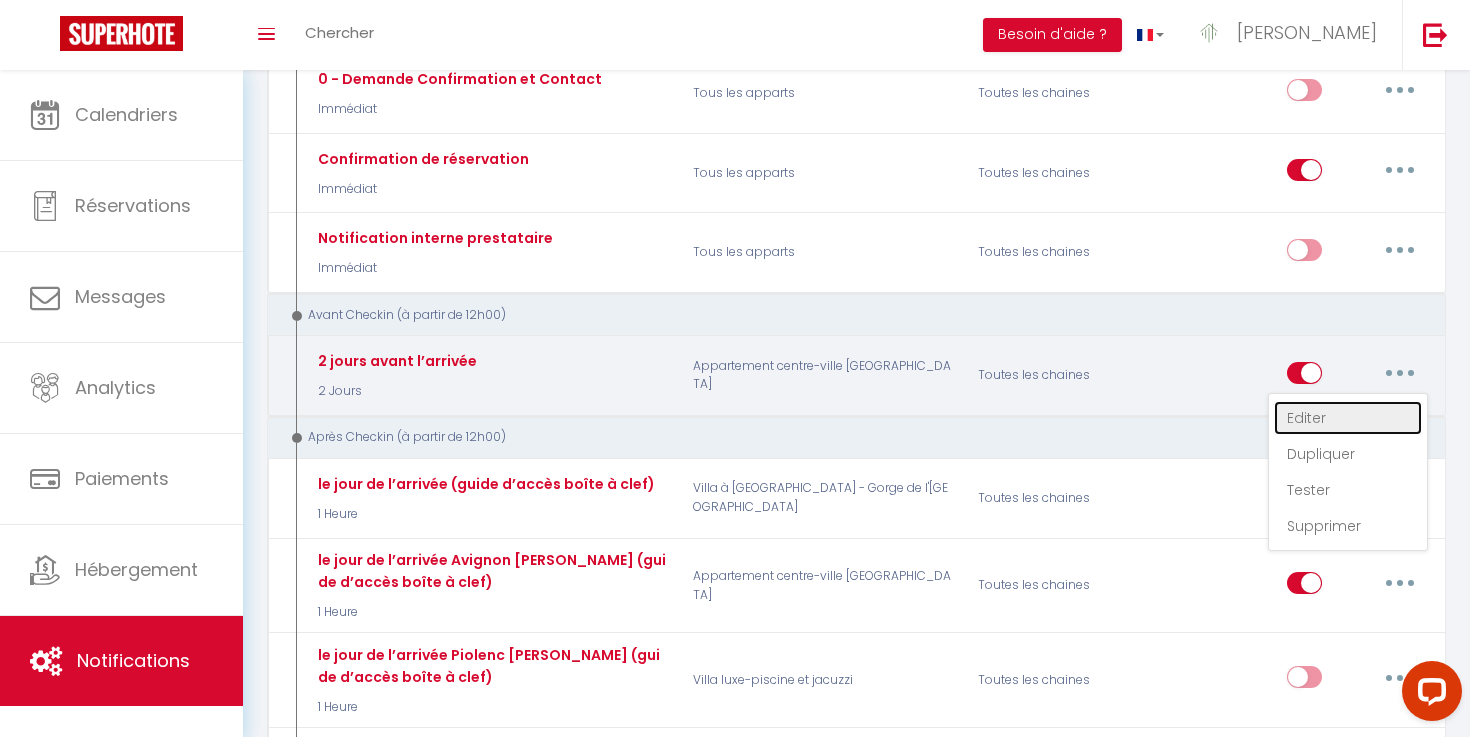 click on "Editer" at bounding box center [1348, 418] 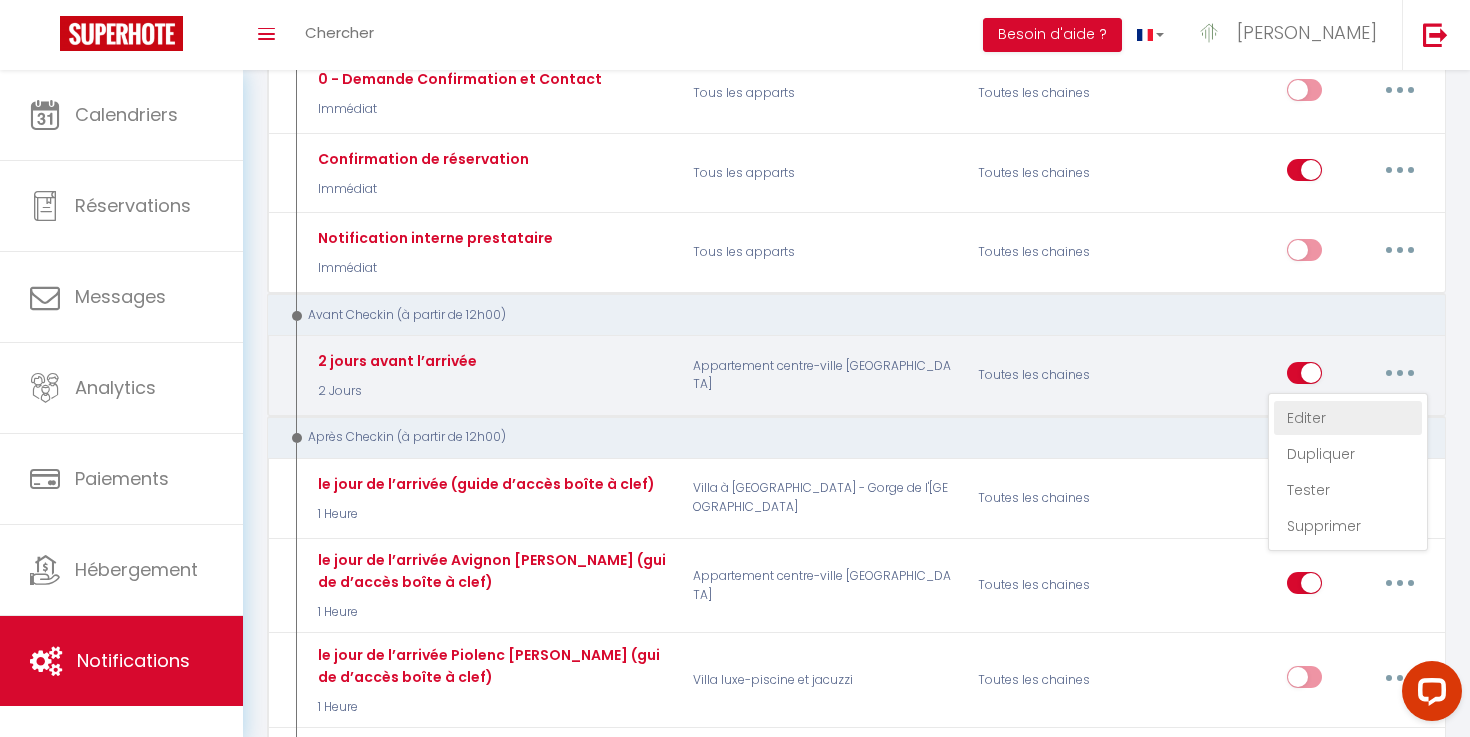 type on "2 jours avant l’arrivée" 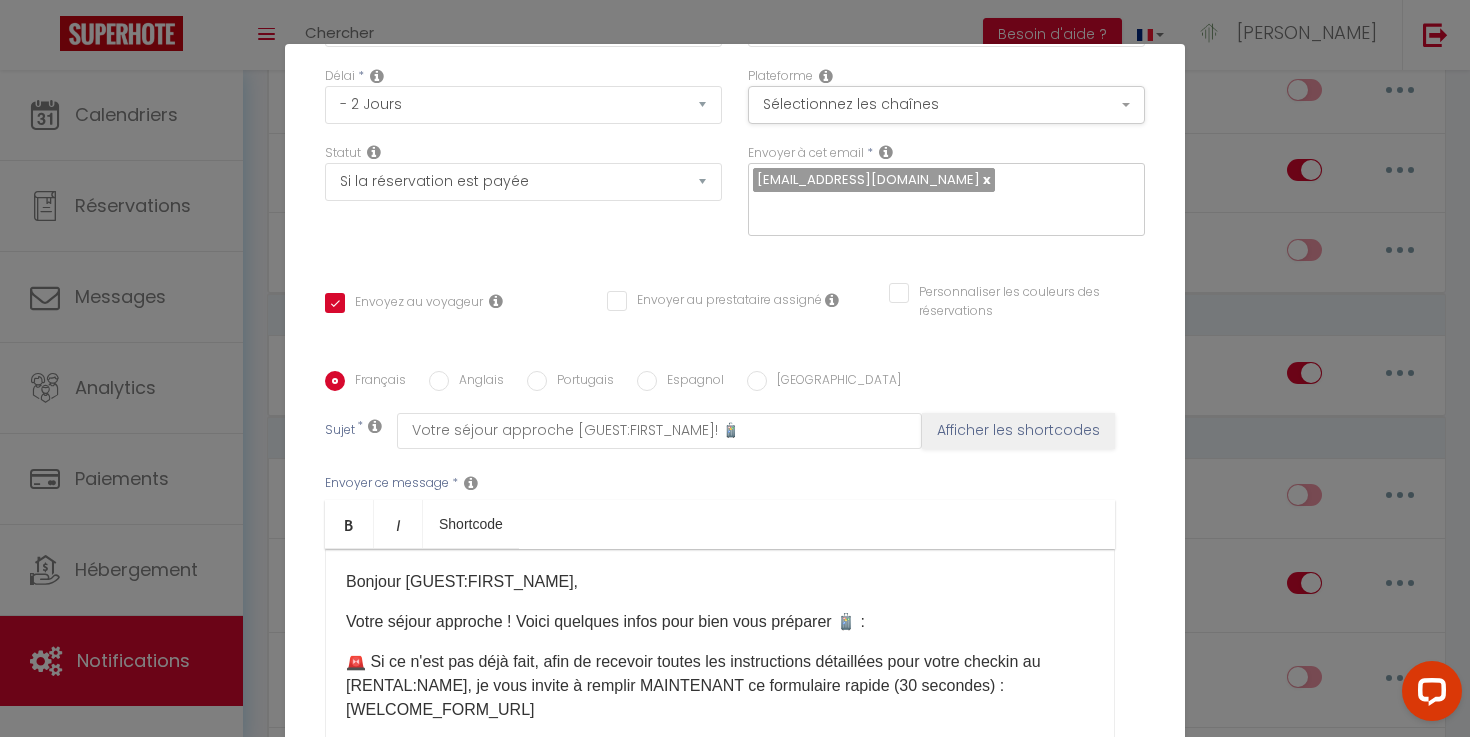 scroll, scrollTop: 356, scrollLeft: 0, axis: vertical 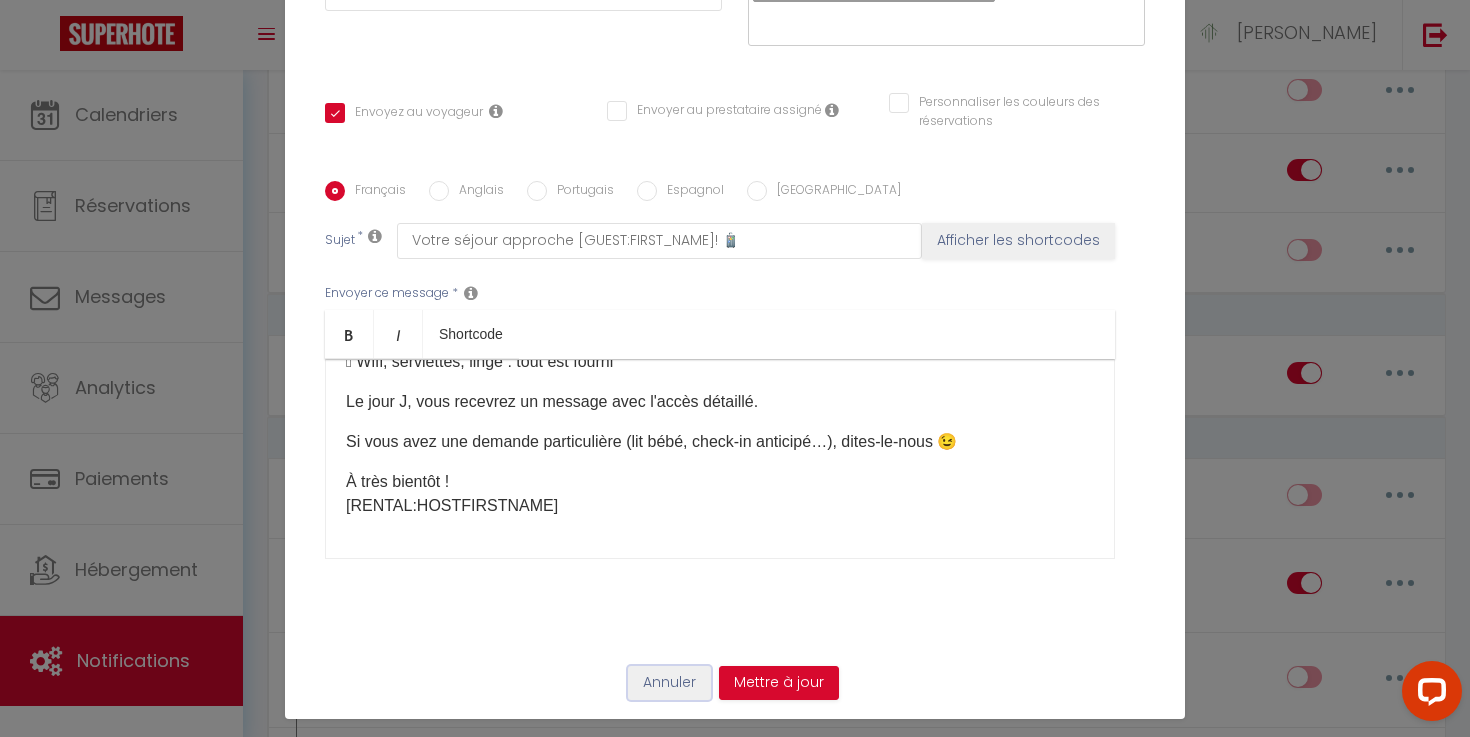 click on "Annuler" at bounding box center [669, 683] 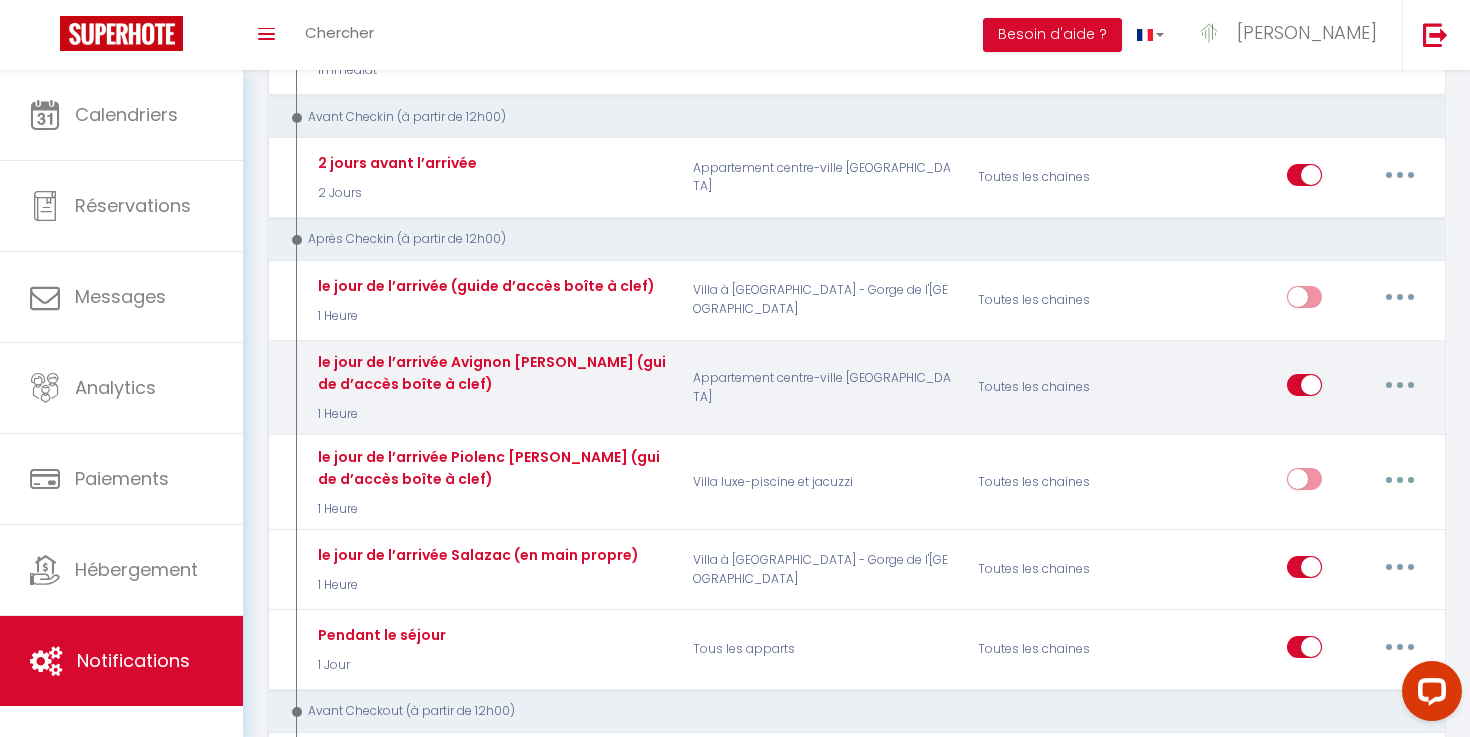 scroll, scrollTop: 506, scrollLeft: 0, axis: vertical 